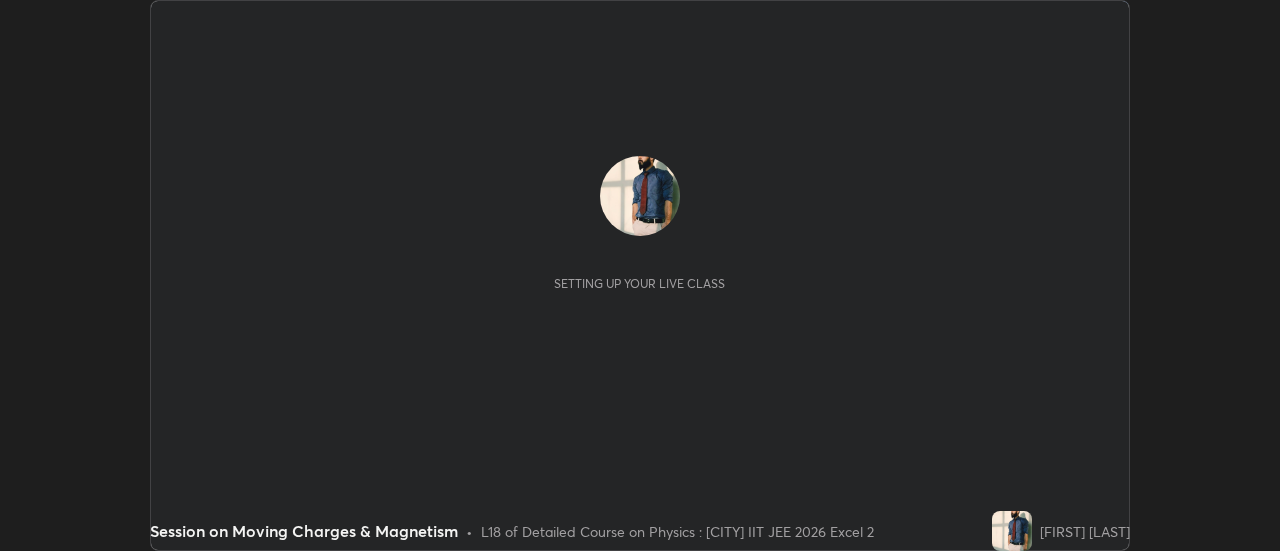 scroll, scrollTop: 0, scrollLeft: 0, axis: both 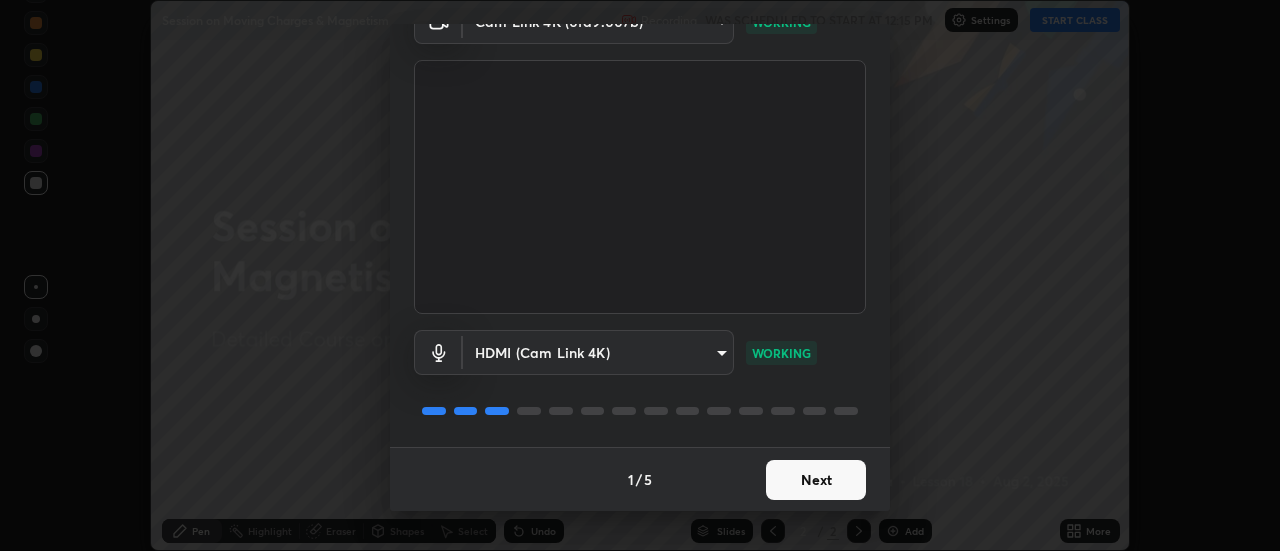 click on "Next" at bounding box center (816, 480) 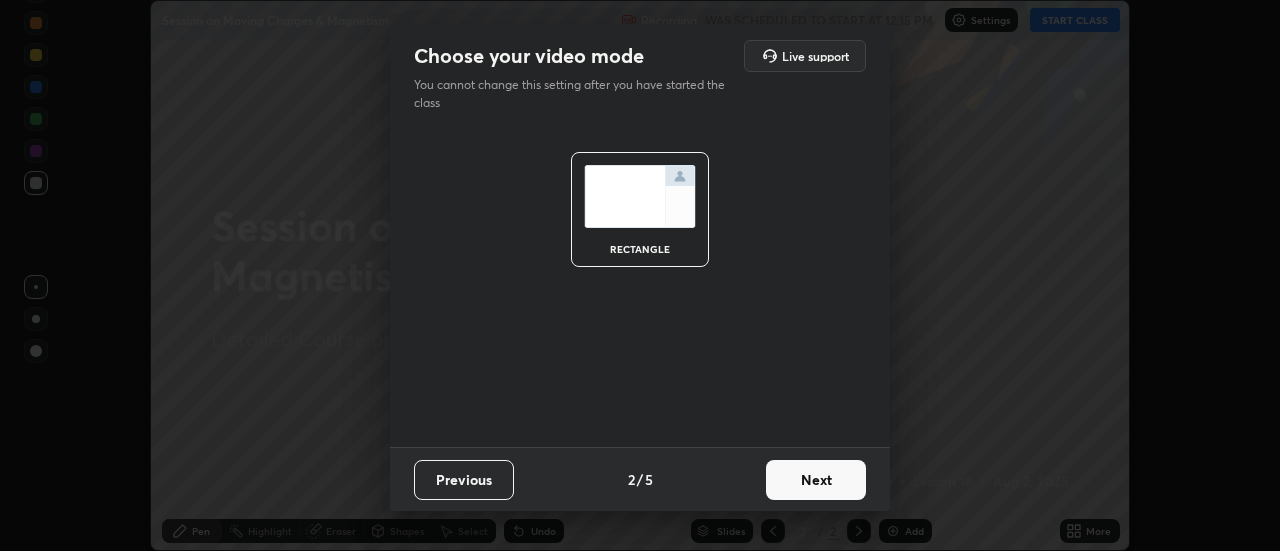 click on "Next" at bounding box center [816, 480] 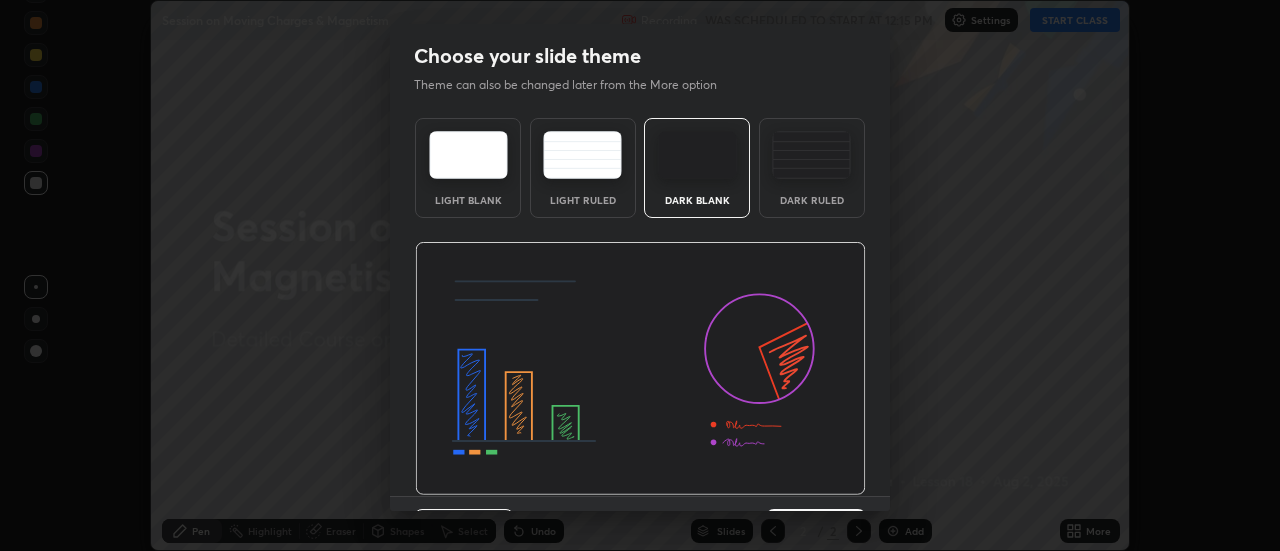 scroll, scrollTop: 49, scrollLeft: 0, axis: vertical 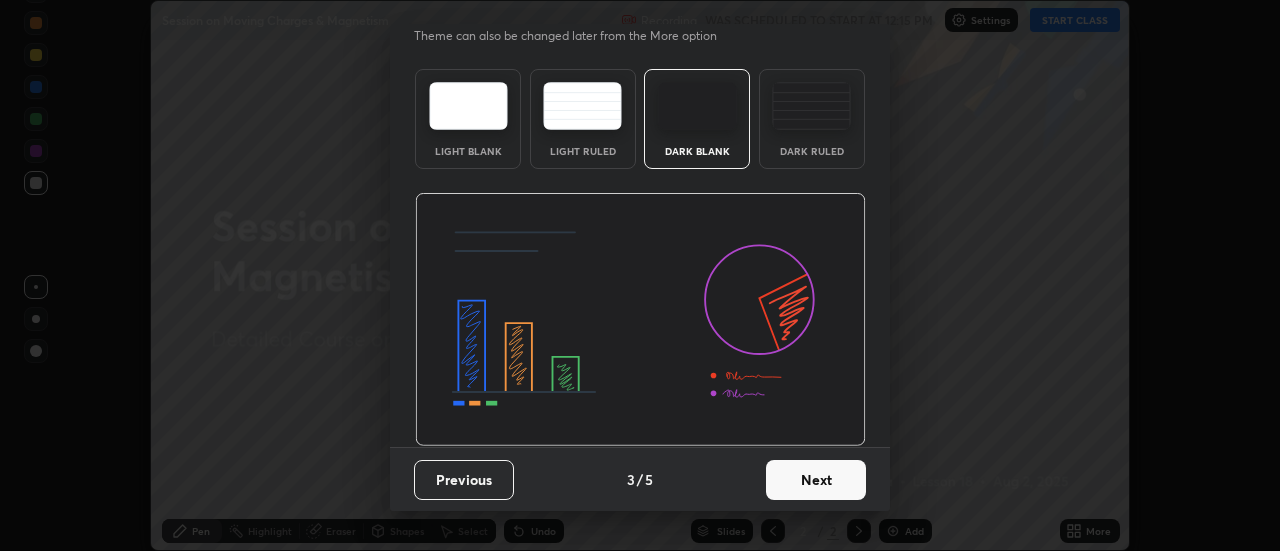 click on "Next" at bounding box center (816, 480) 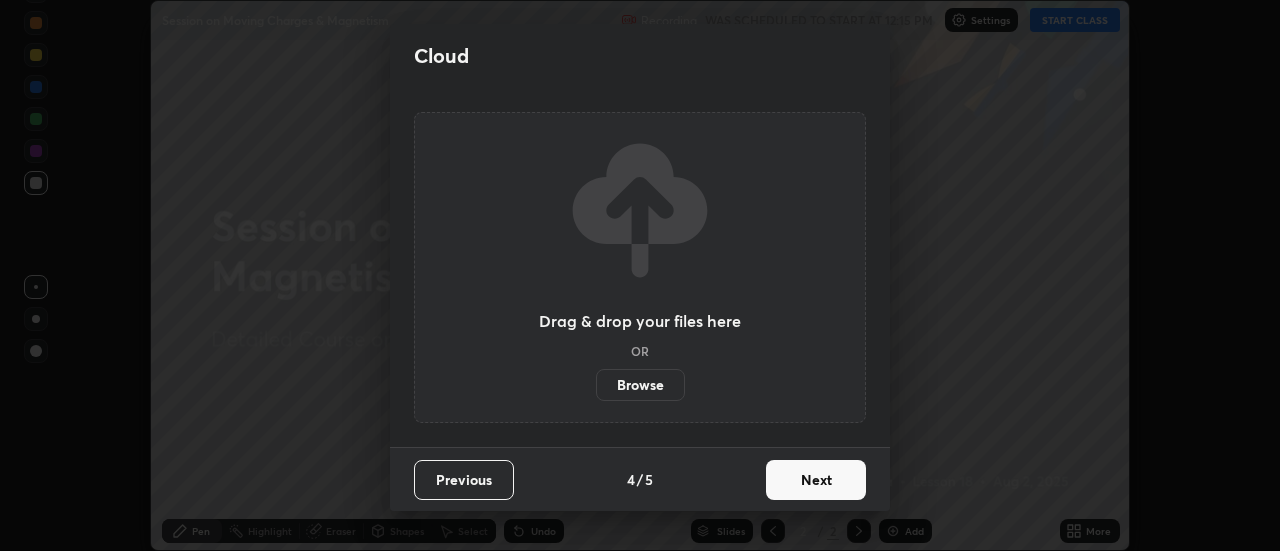 scroll, scrollTop: 0, scrollLeft: 0, axis: both 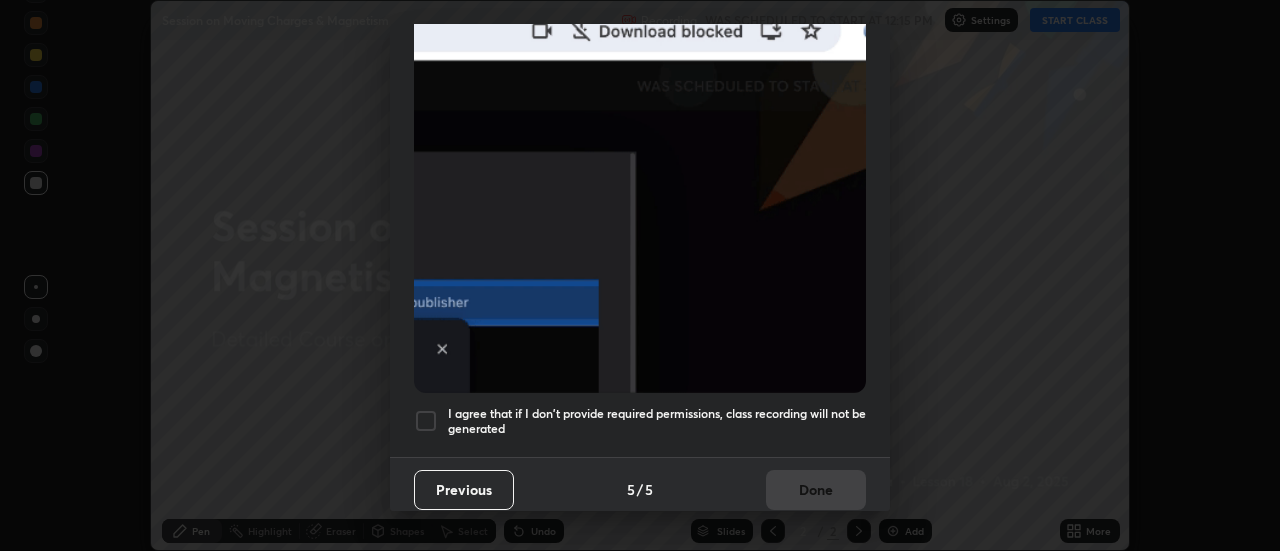 click at bounding box center (426, 421) 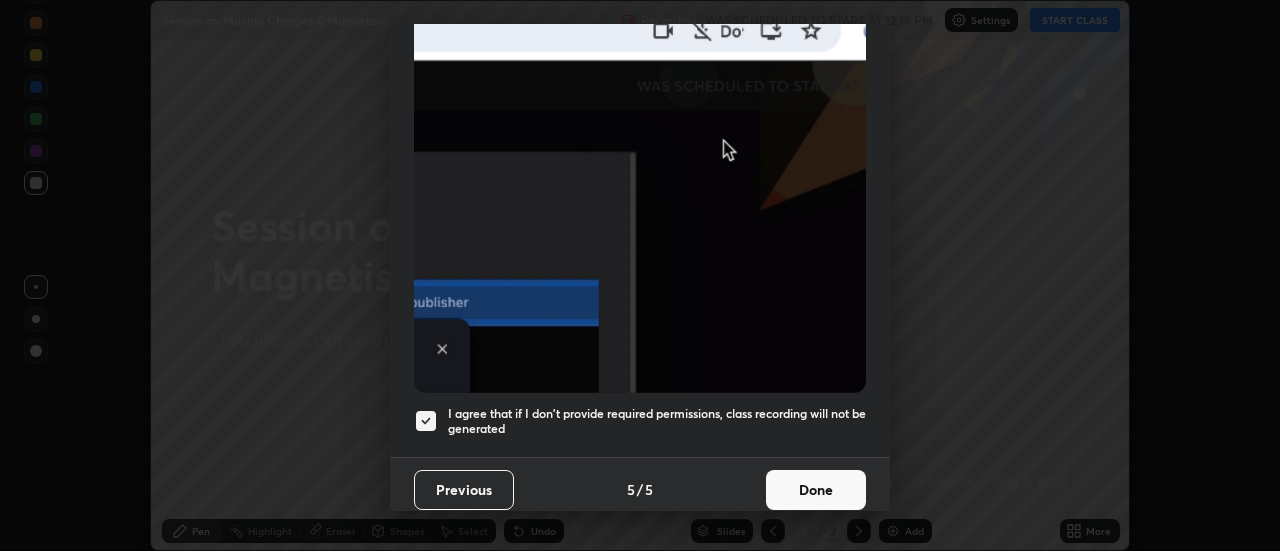 click on "Done" at bounding box center [816, 490] 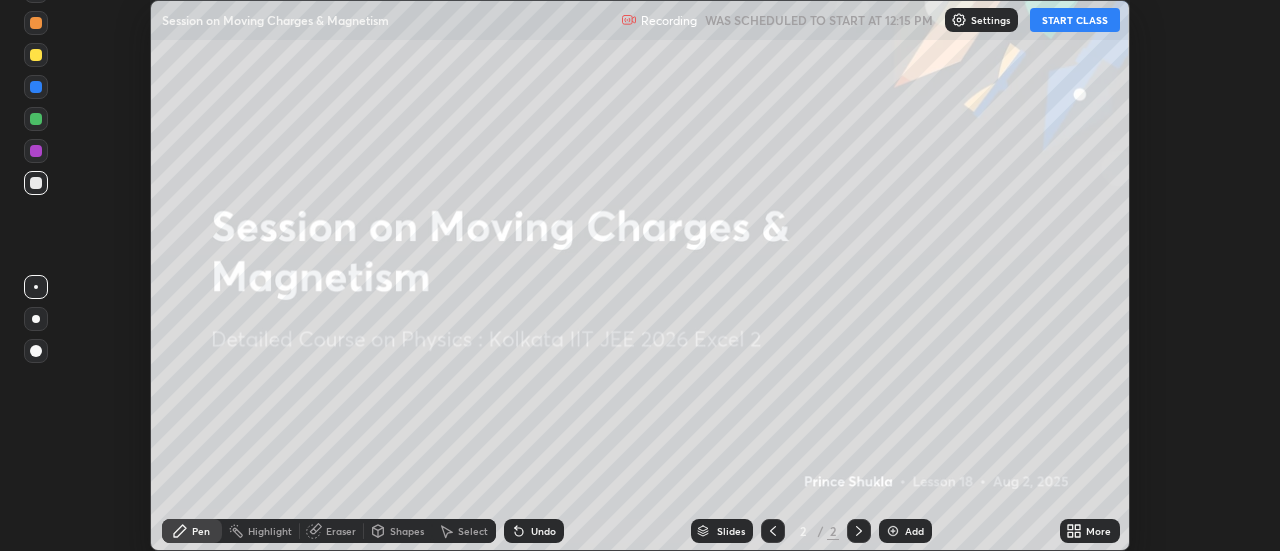 click on "START CLASS" at bounding box center (1075, 20) 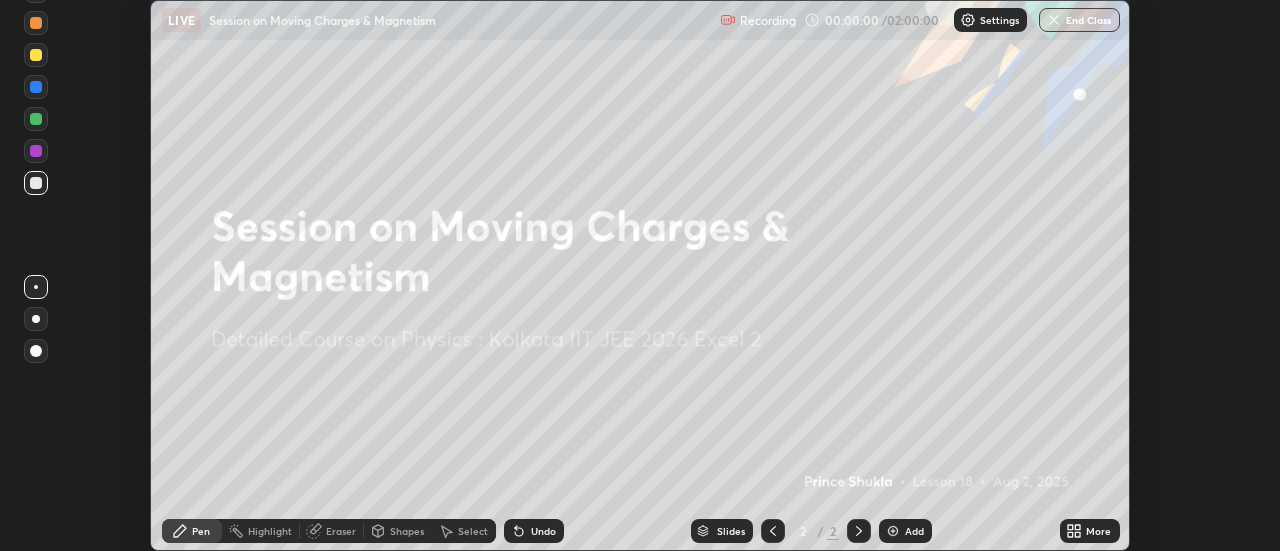 click 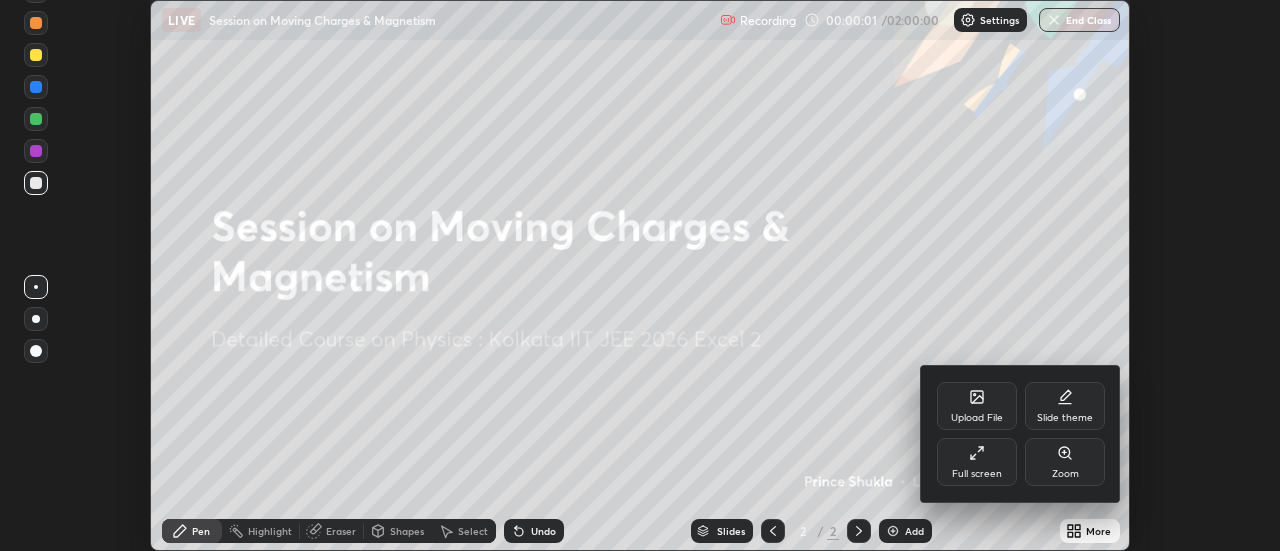 click on "Full screen" at bounding box center [977, 462] 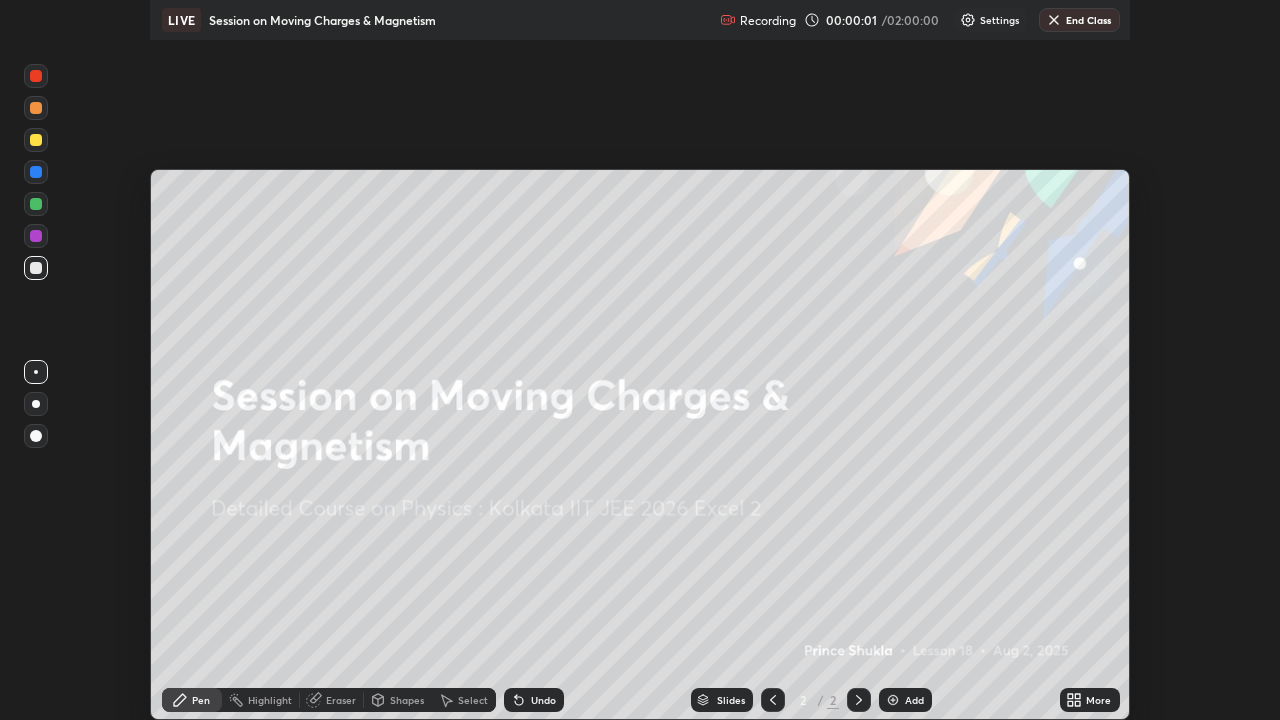 scroll, scrollTop: 99280, scrollLeft: 98720, axis: both 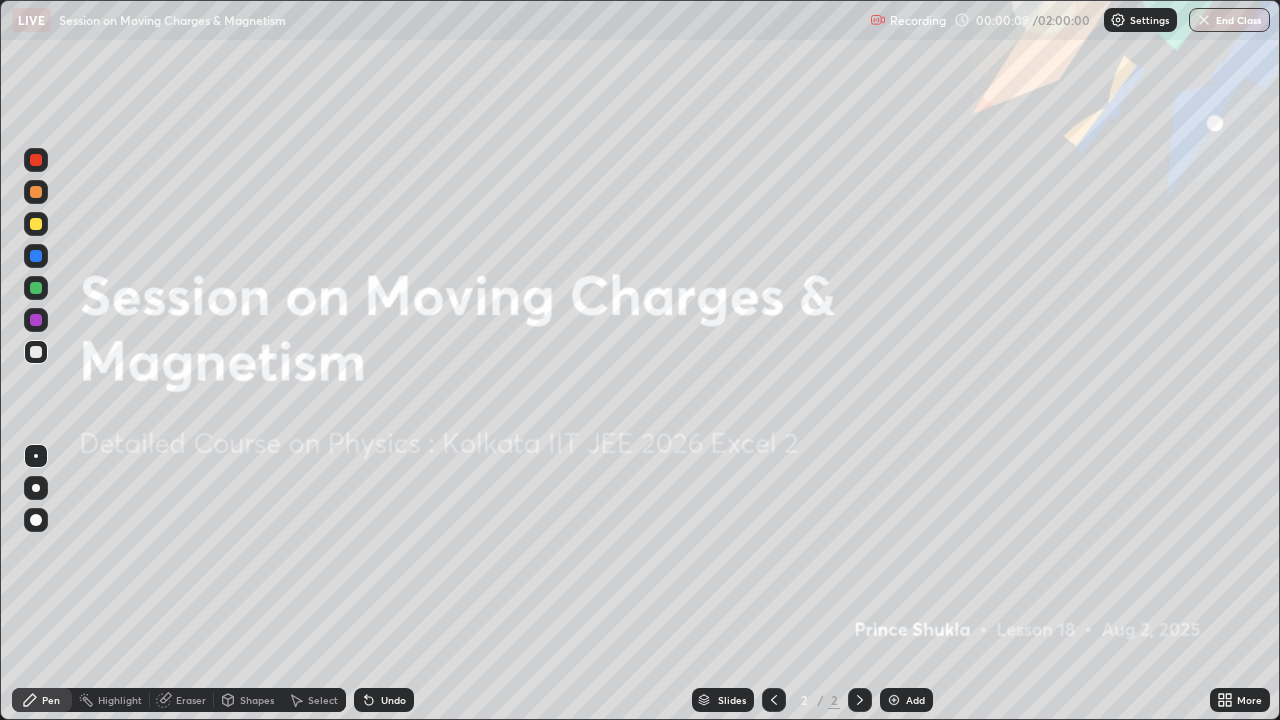 click 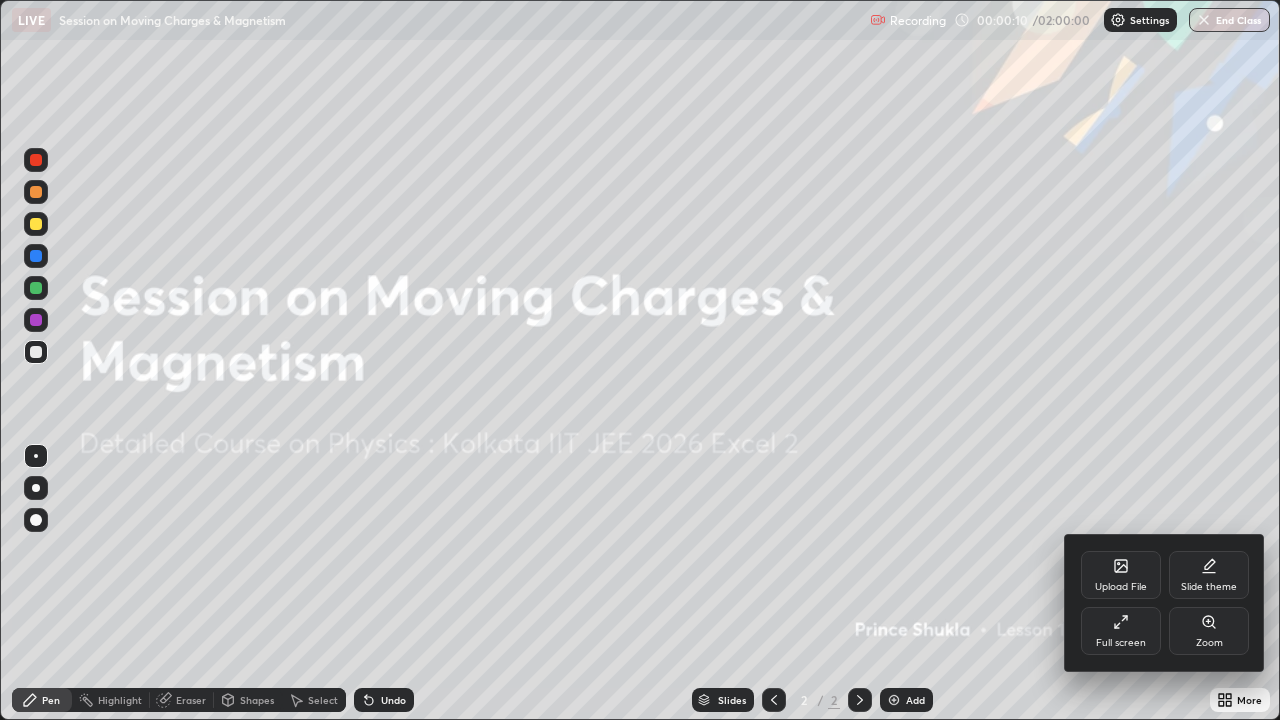 click on "Upload File" at bounding box center [1121, 575] 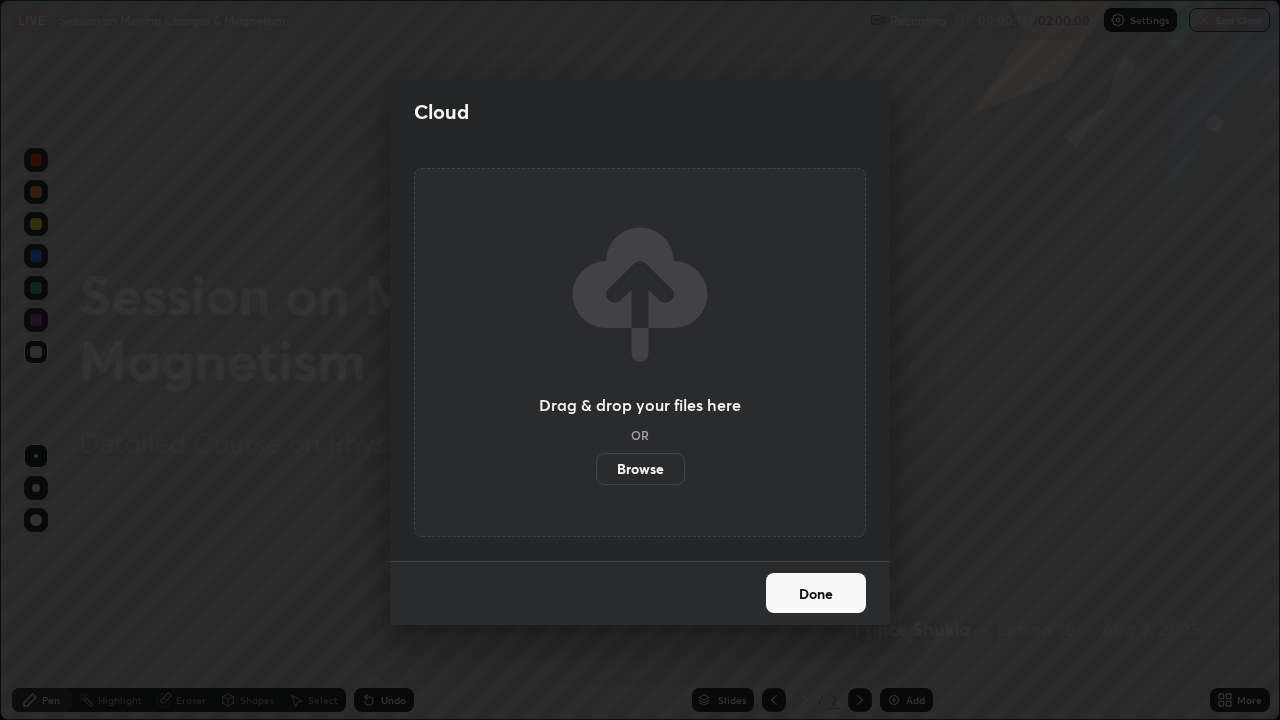 click on "Browse" at bounding box center (640, 469) 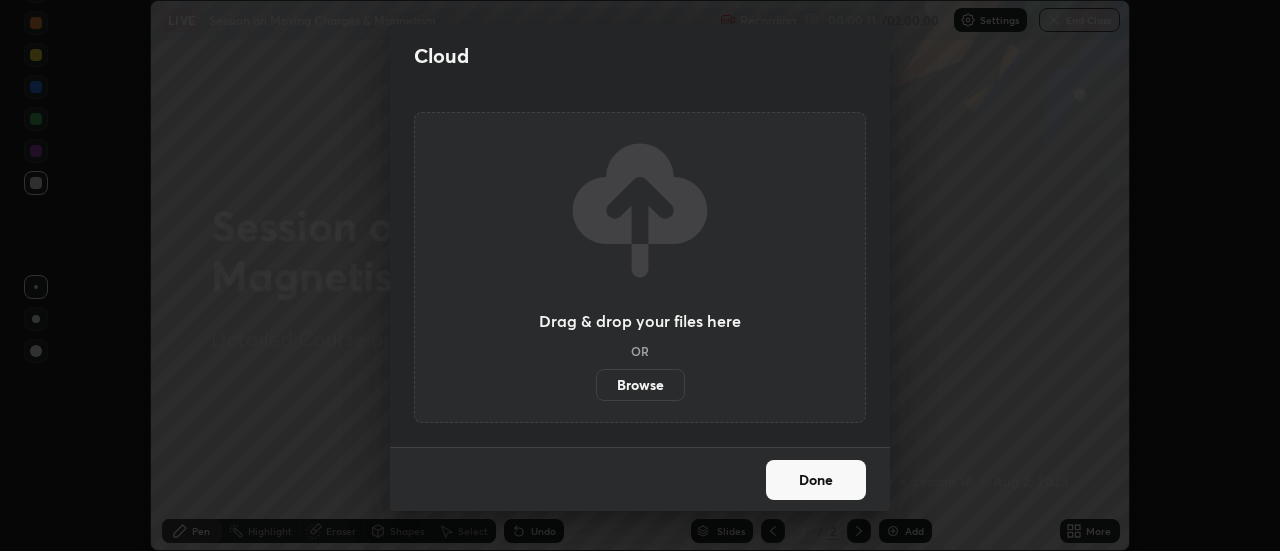 scroll, scrollTop: 551, scrollLeft: 1280, axis: both 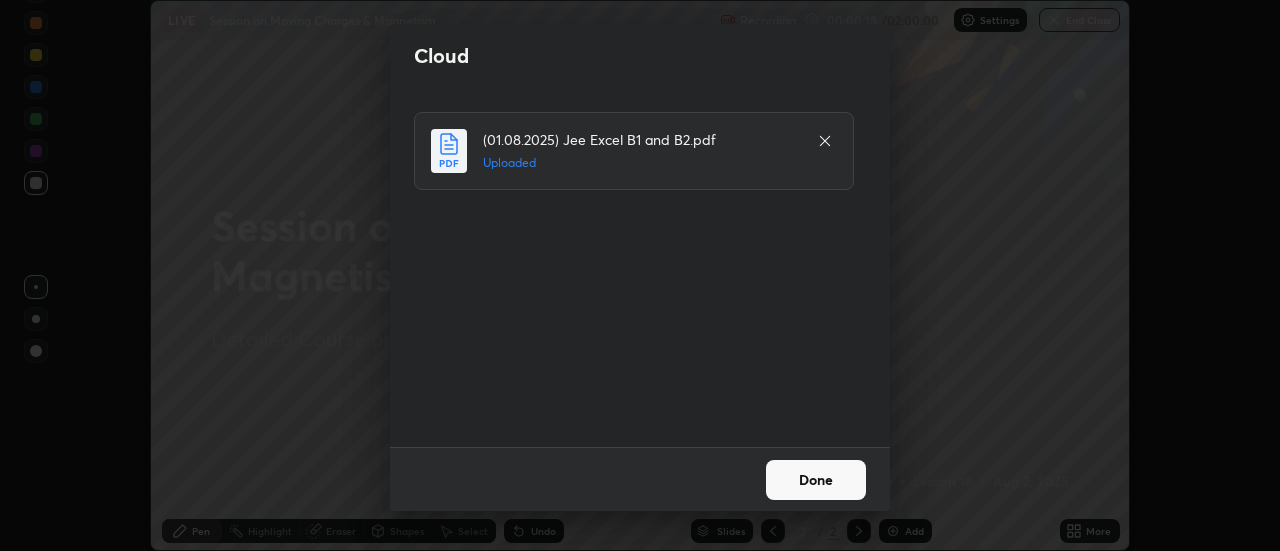 click on "Done" at bounding box center [816, 480] 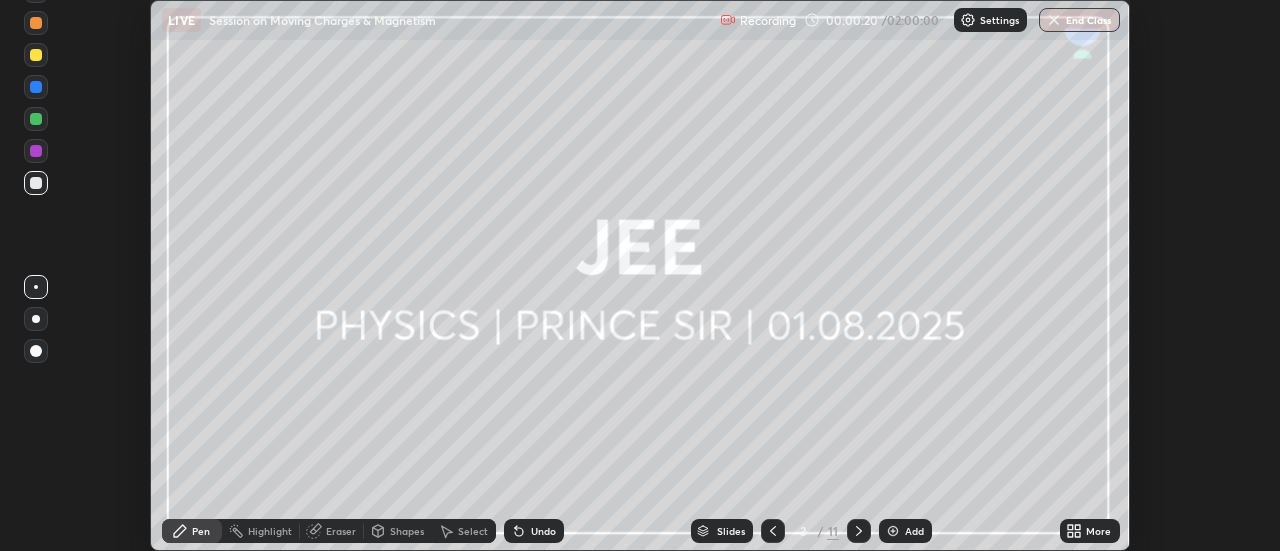 click on "Slides" at bounding box center [731, 531] 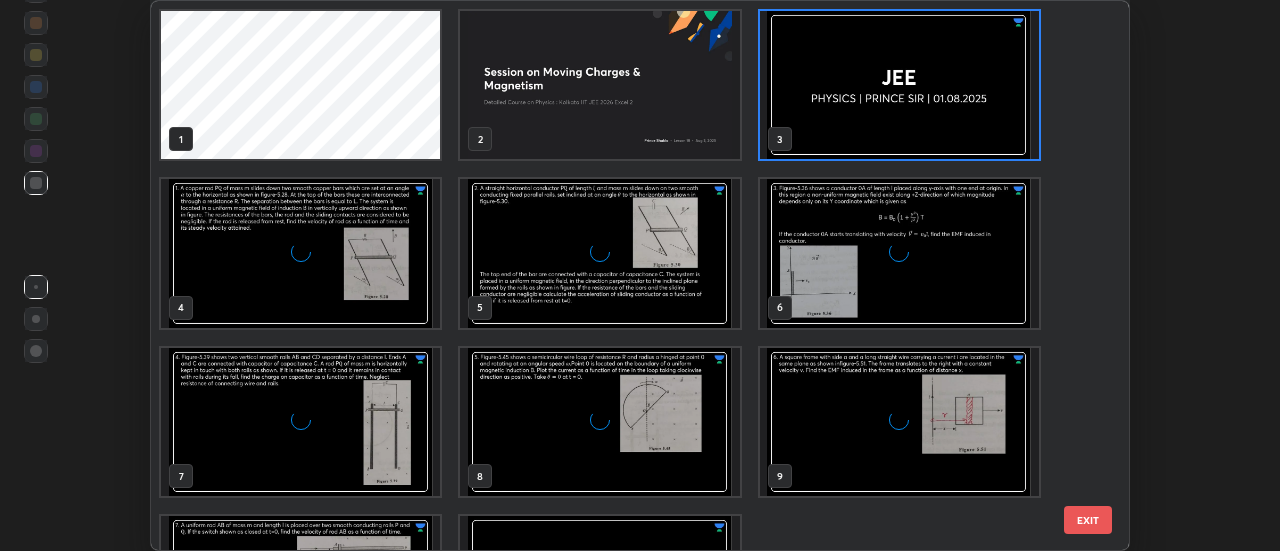 scroll, scrollTop: 7, scrollLeft: 11, axis: both 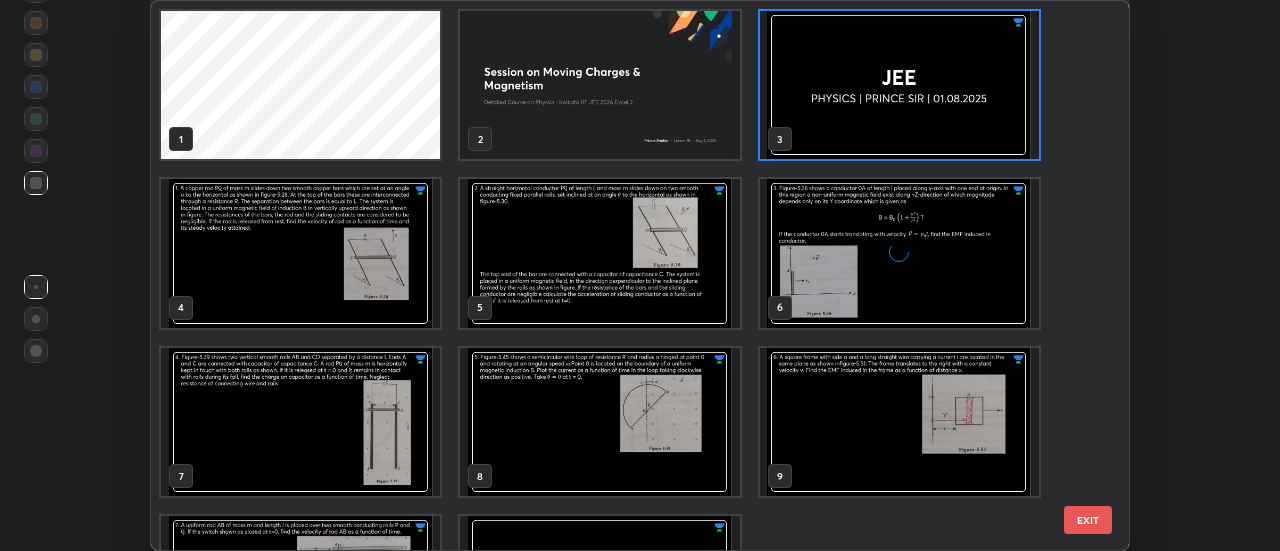click at bounding box center (300, 253) 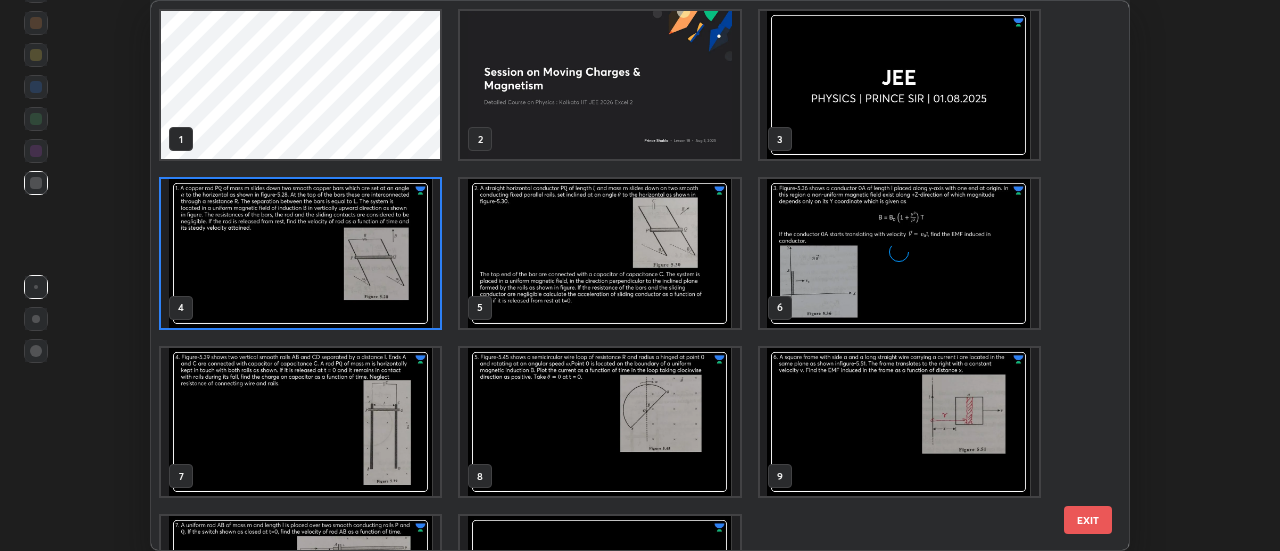 click at bounding box center (300, 253) 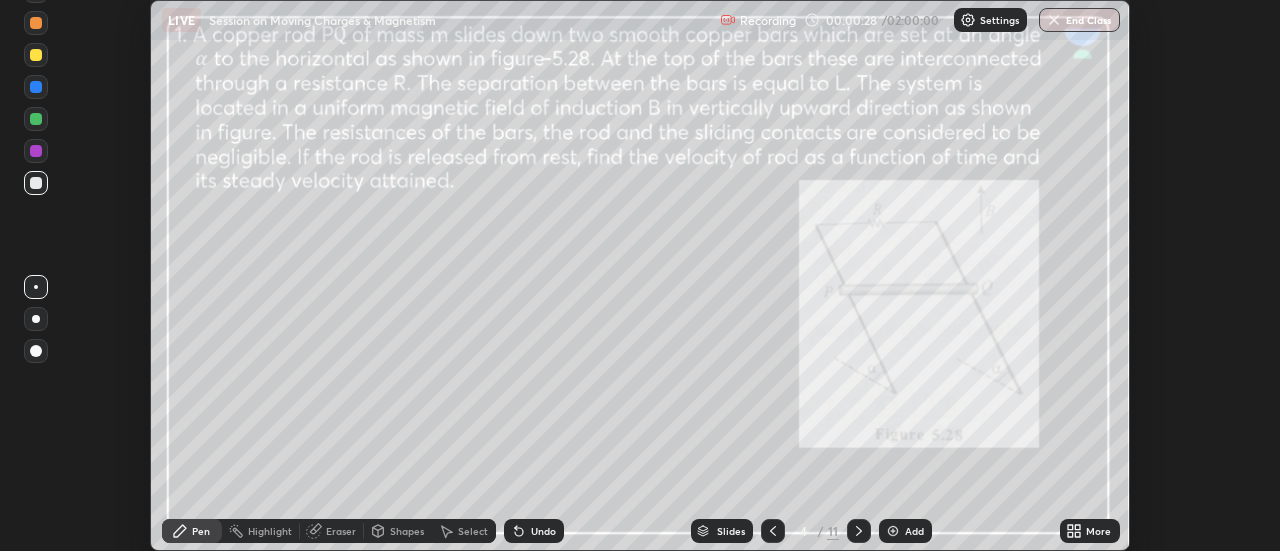 click 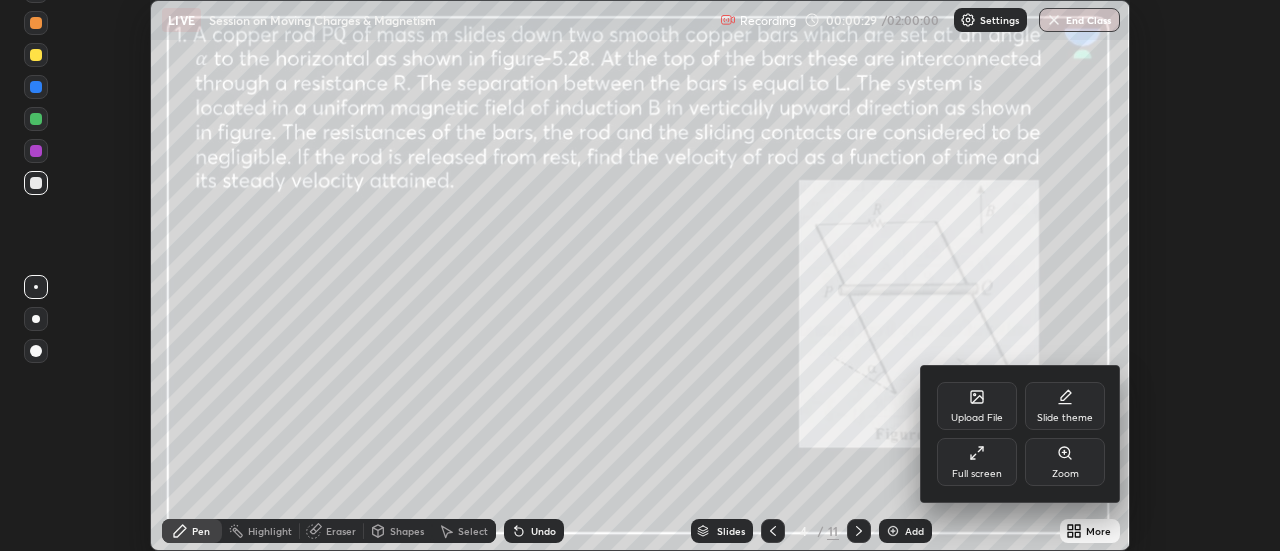 click on "Full screen" at bounding box center [977, 462] 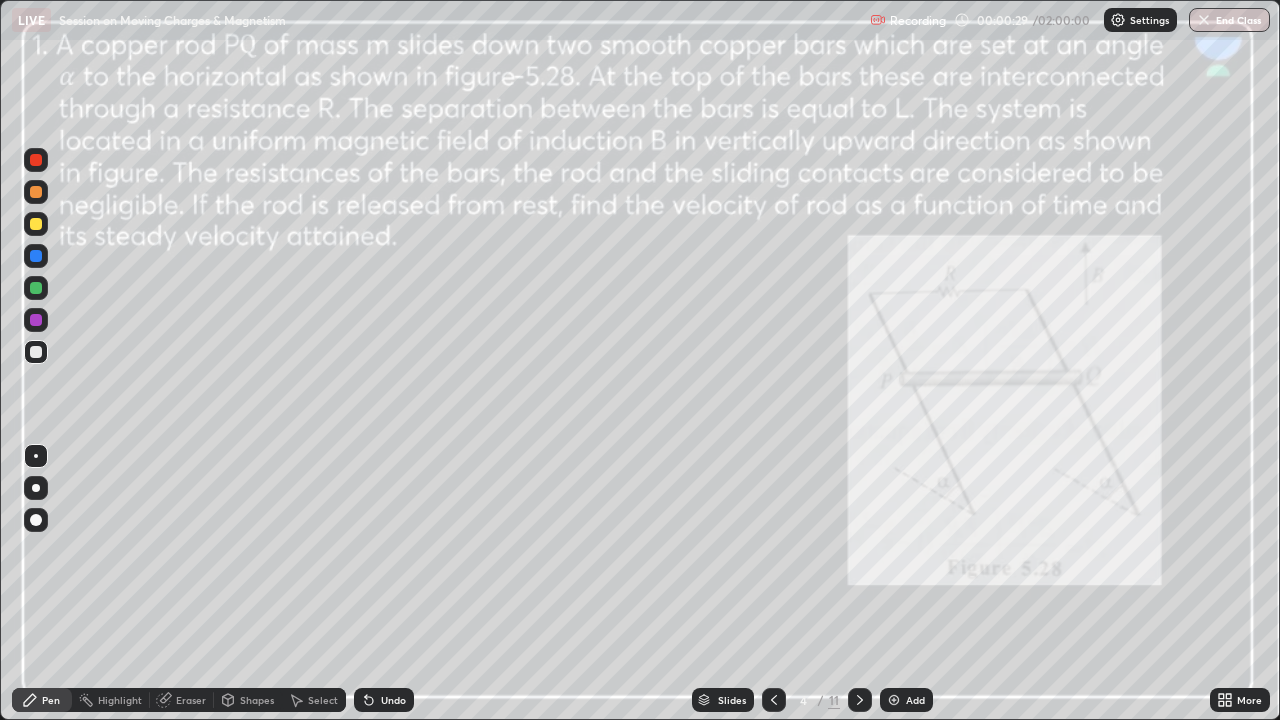 scroll, scrollTop: 99280, scrollLeft: 98720, axis: both 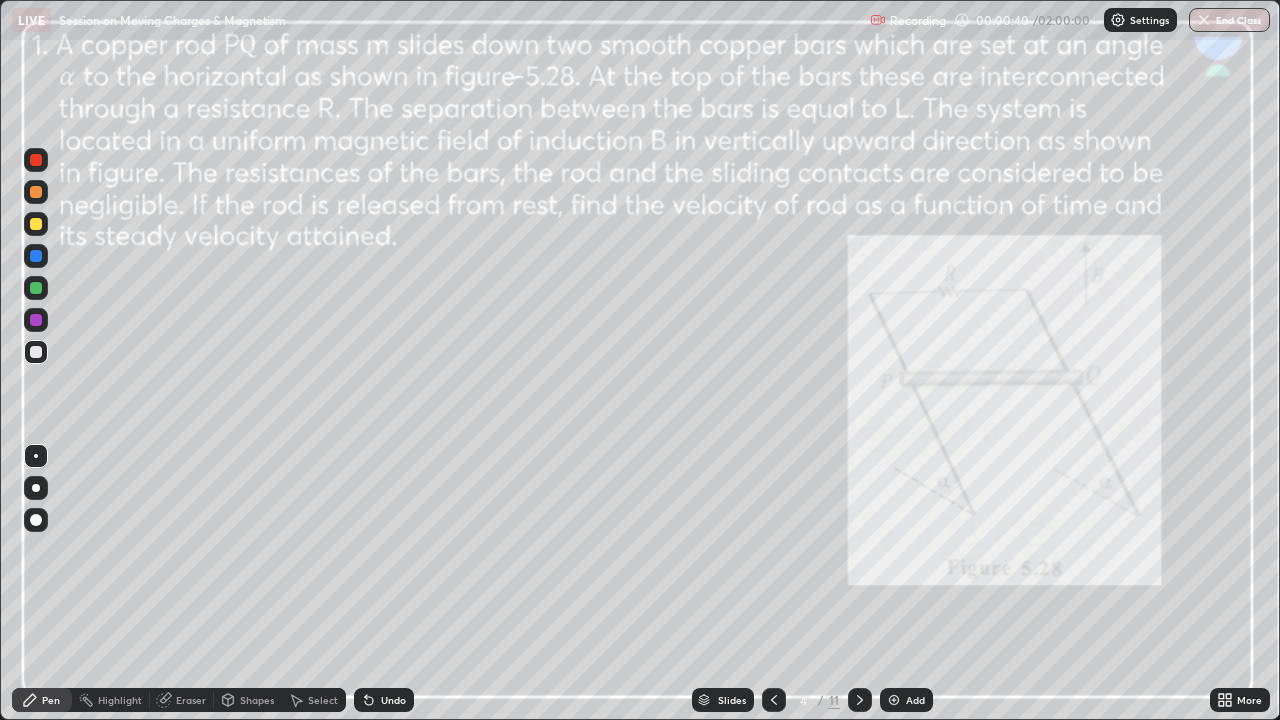 click 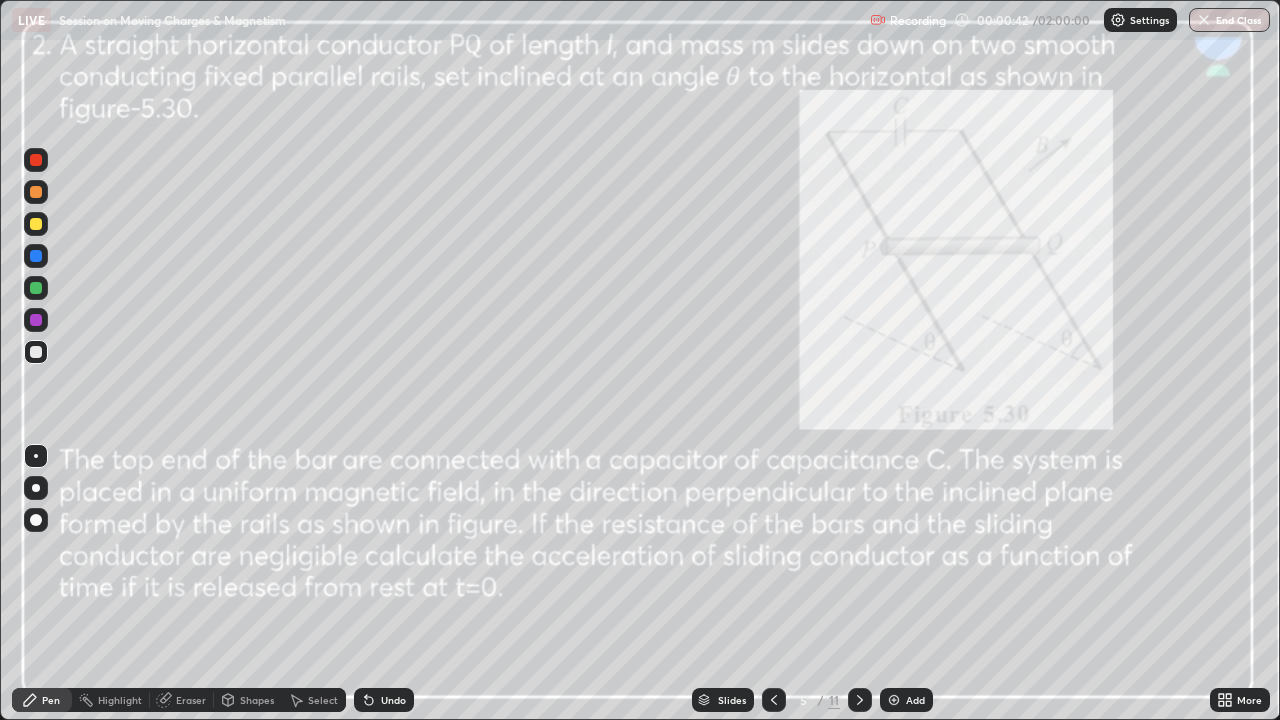 click 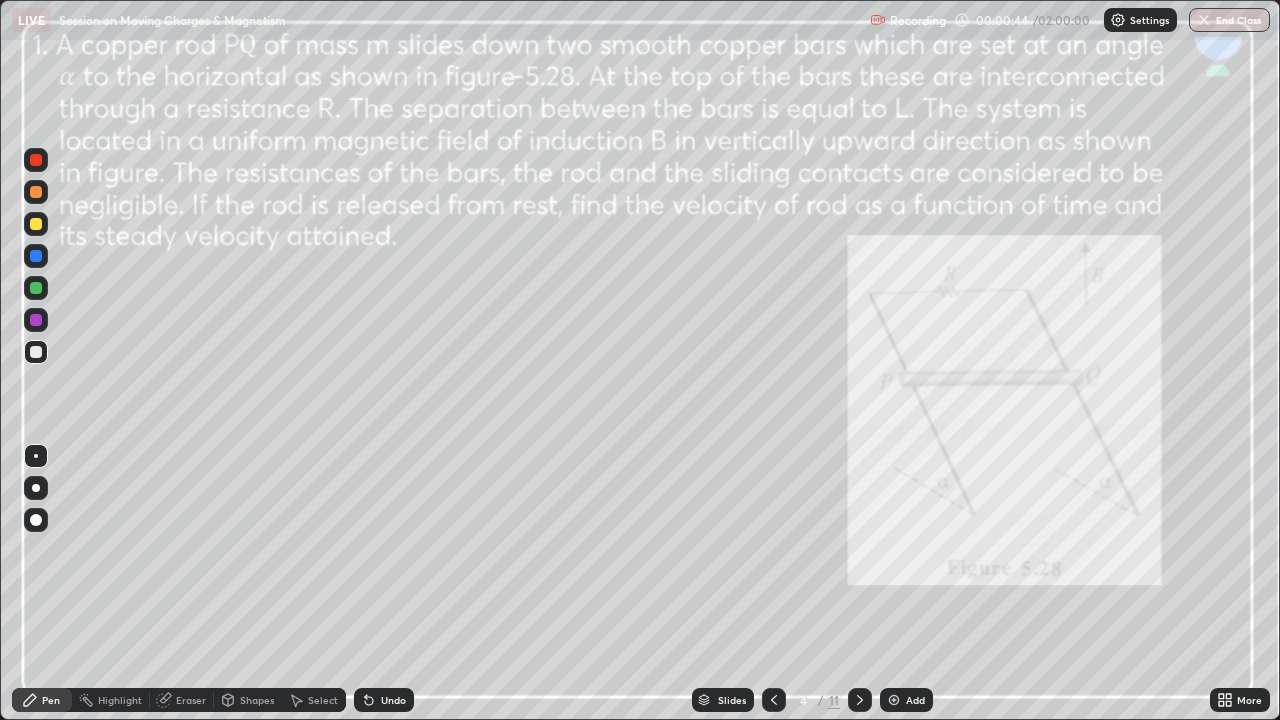 click 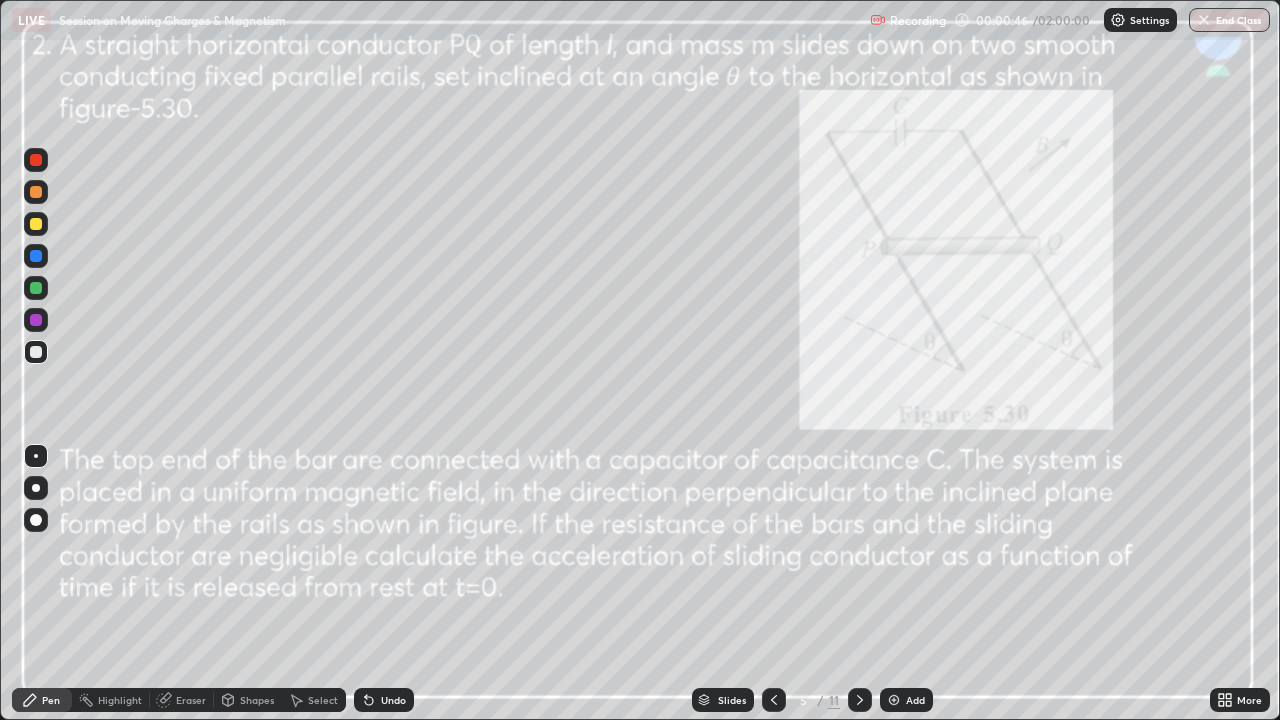 click 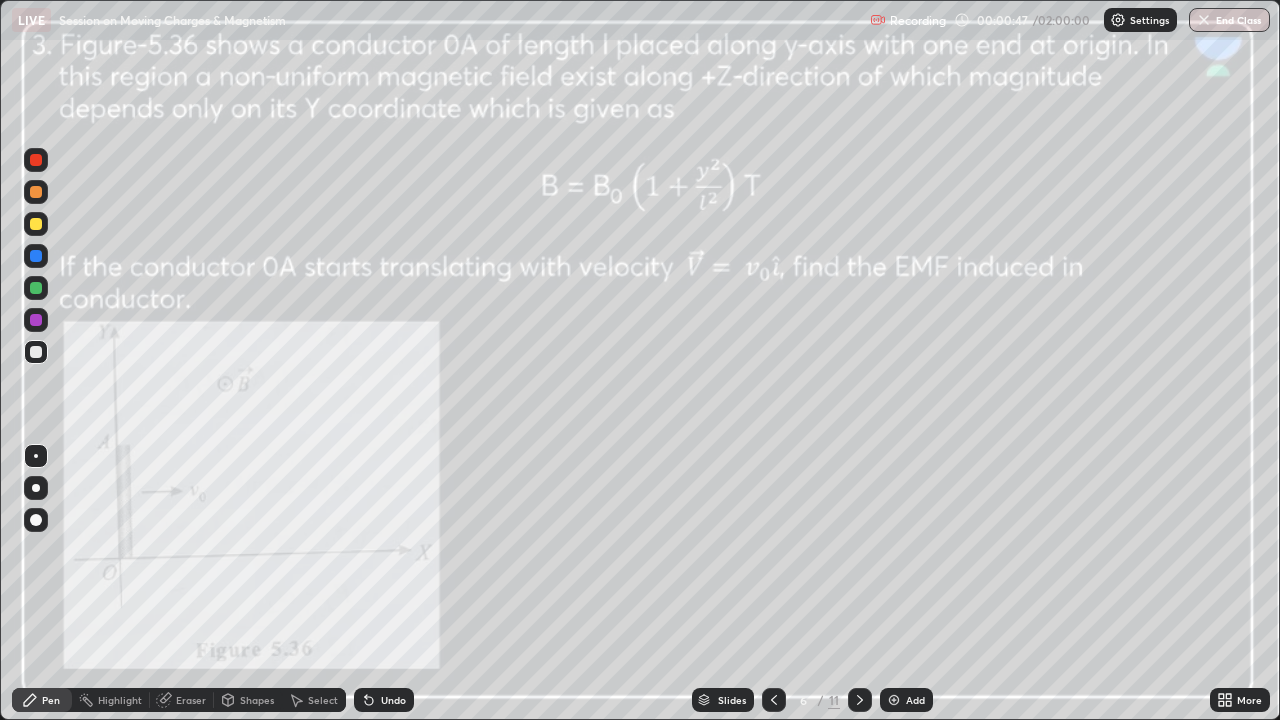 click 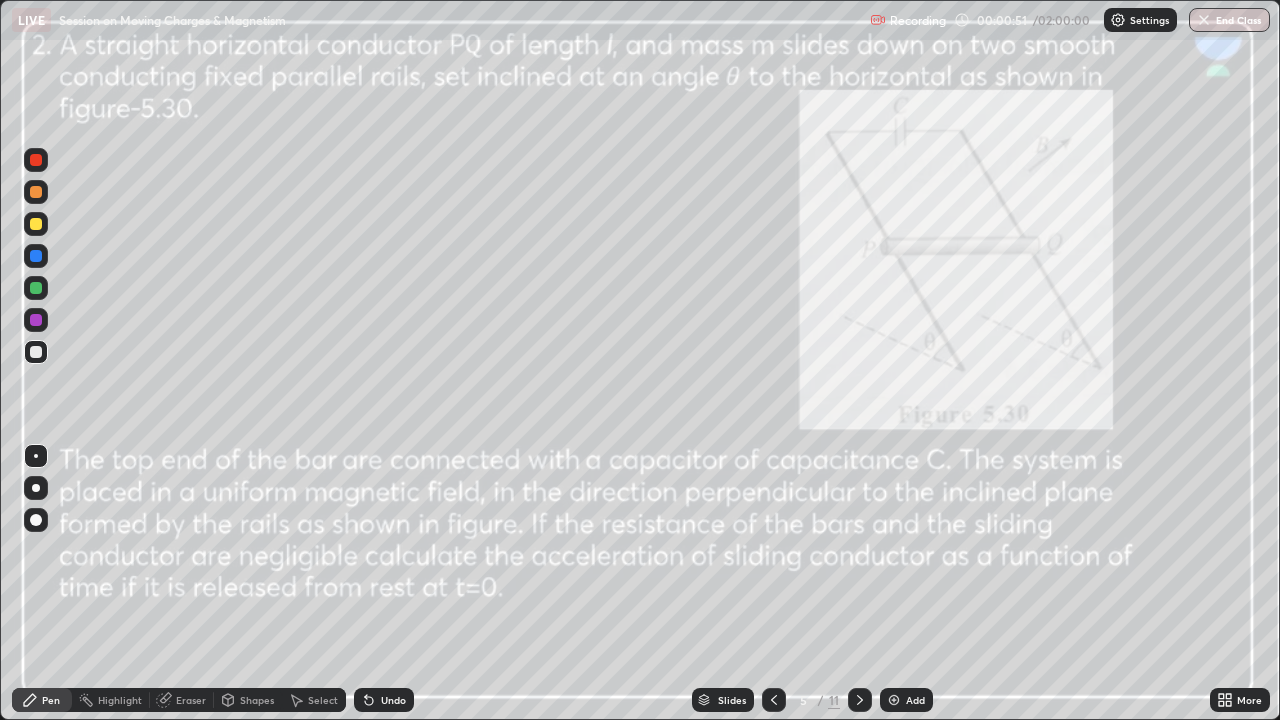 click 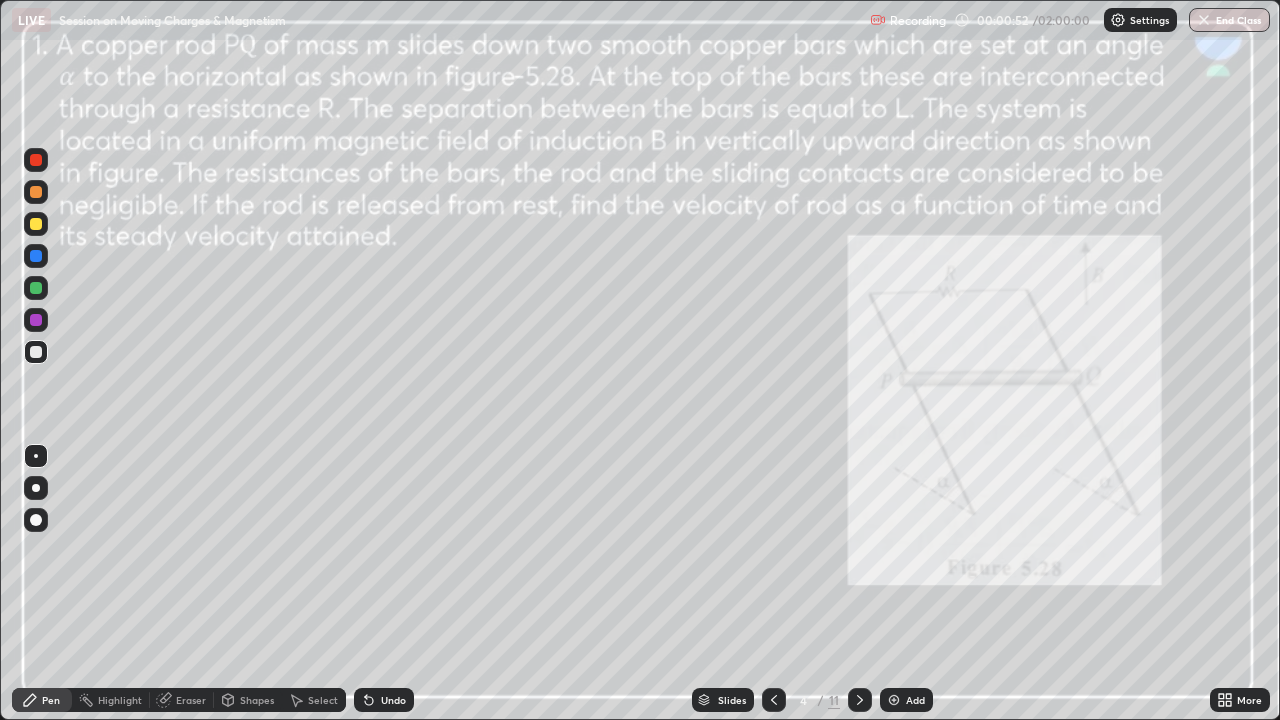 click on "Add" at bounding box center [906, 700] 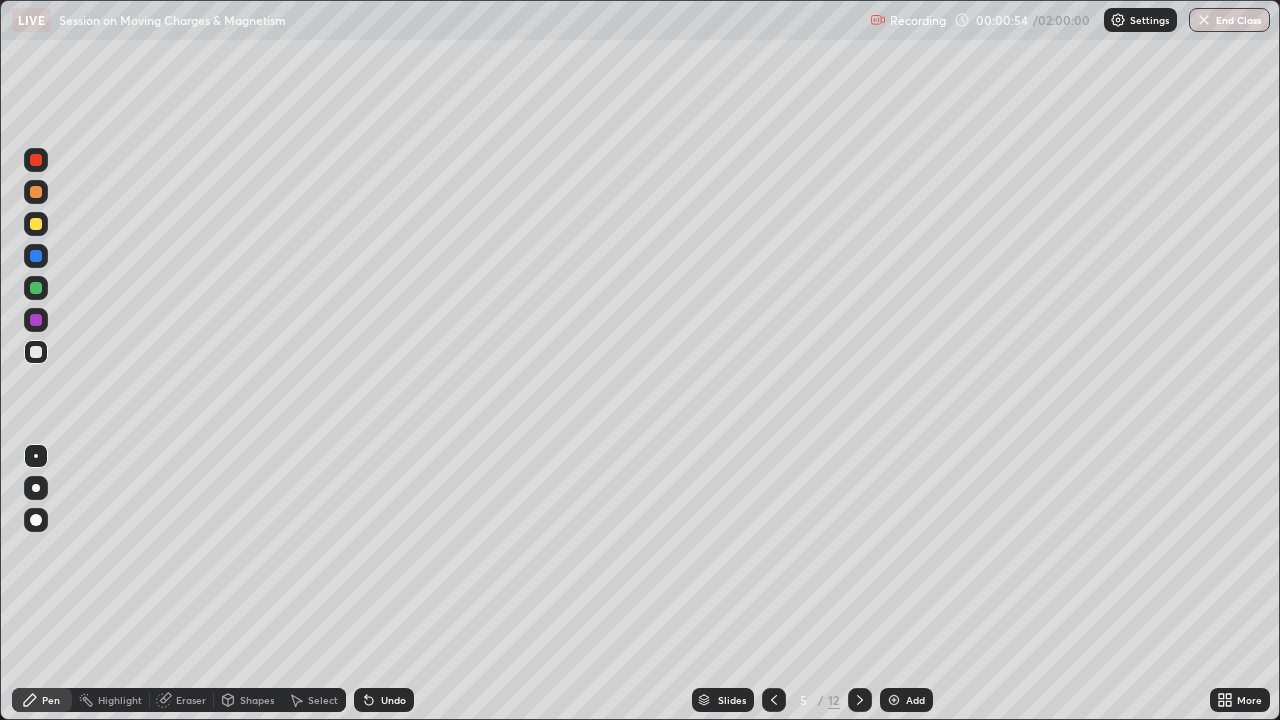 click at bounding box center (36, 192) 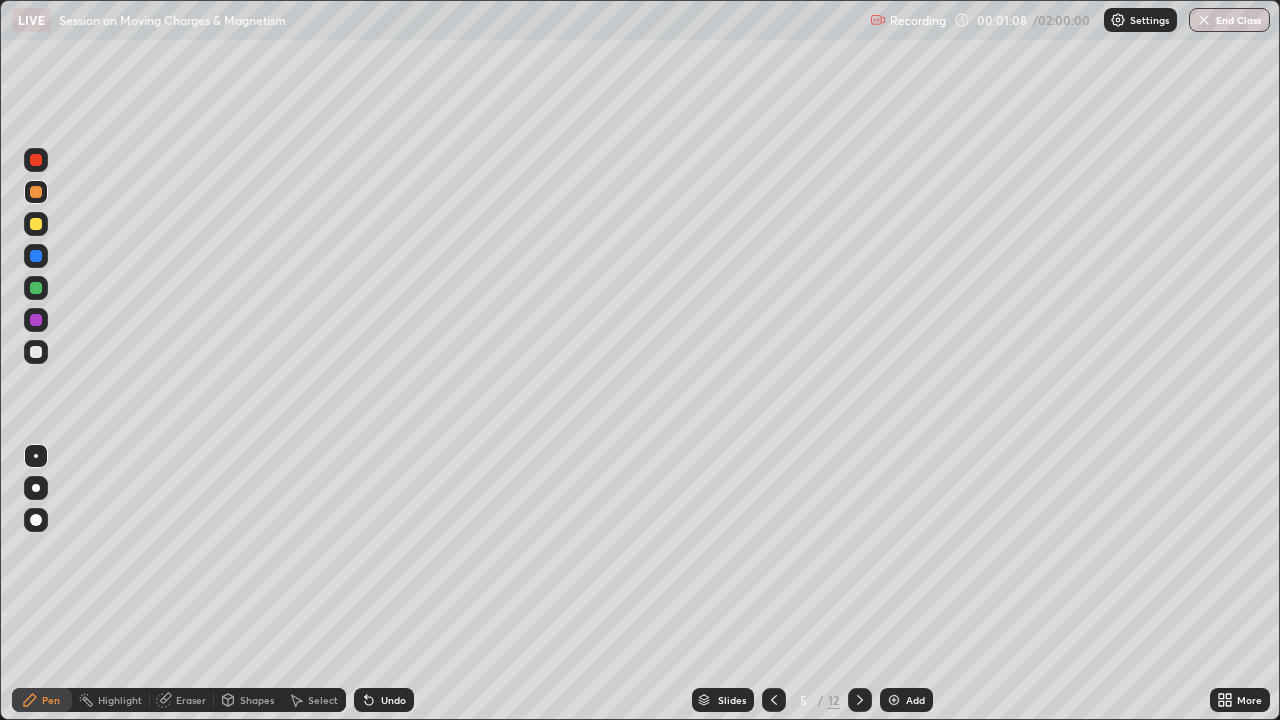click at bounding box center (36, 224) 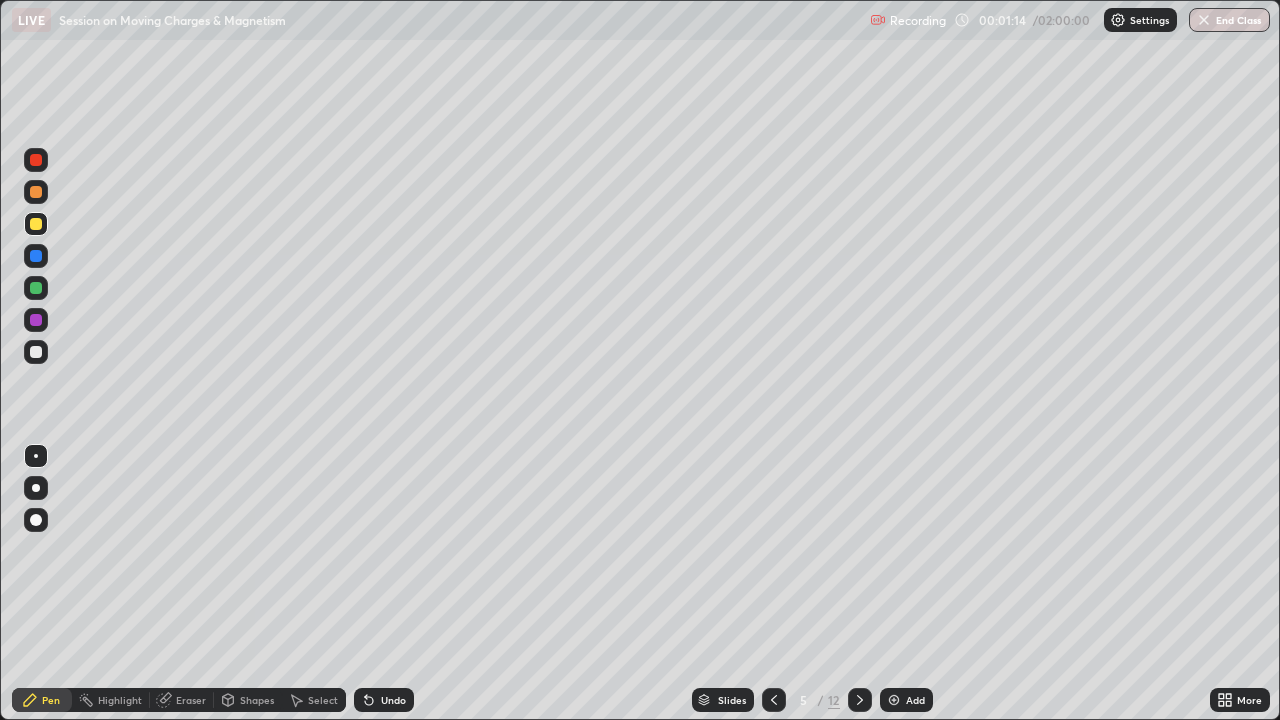 click at bounding box center (36, 192) 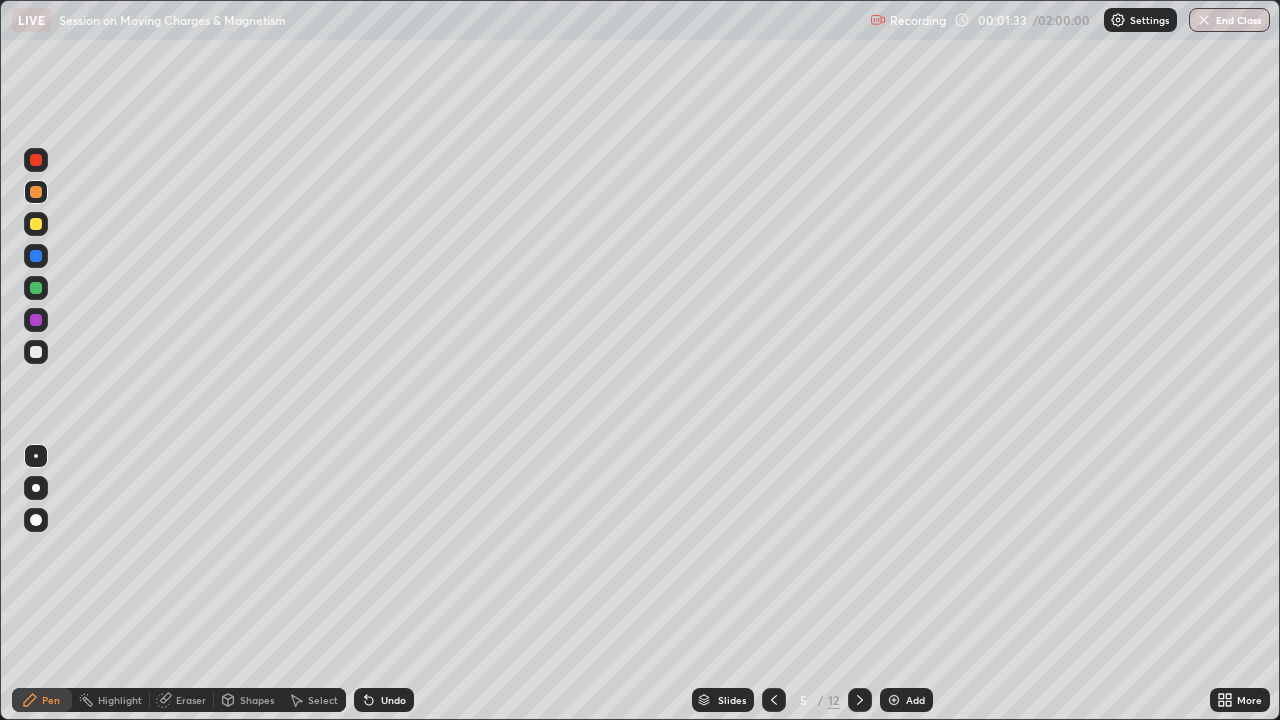 click on "Undo" at bounding box center (393, 700) 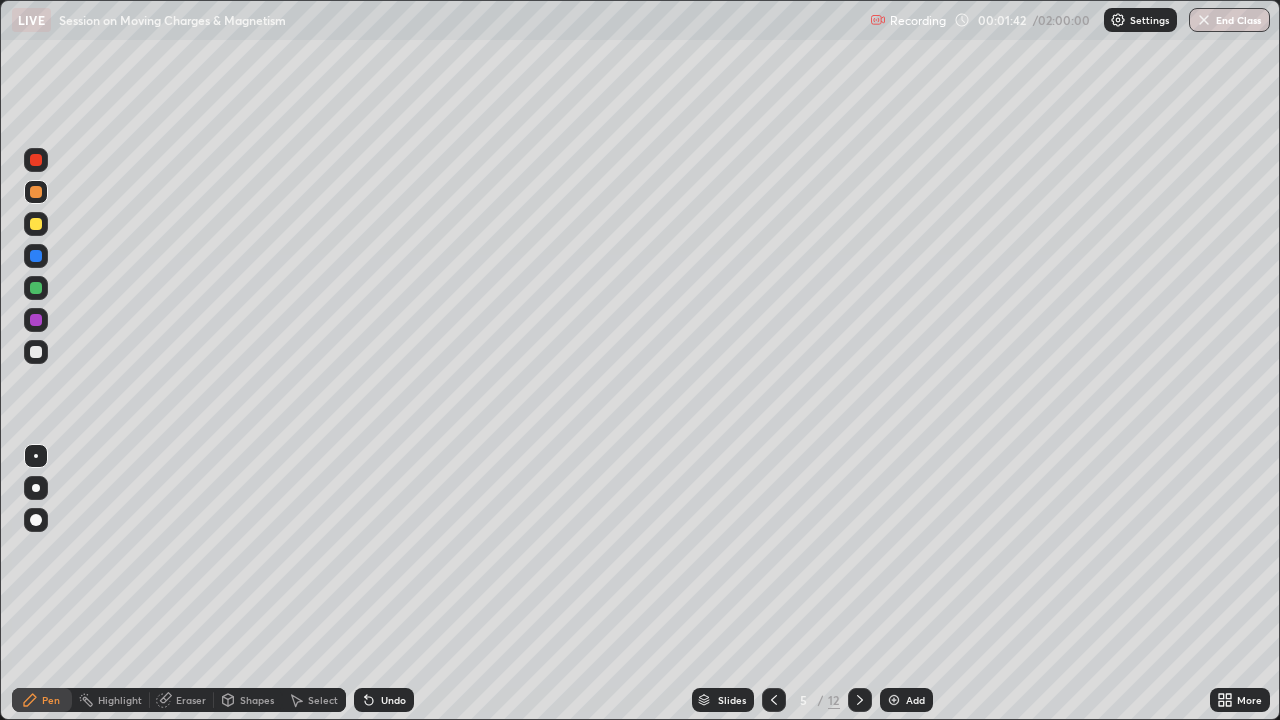 click at bounding box center (36, 224) 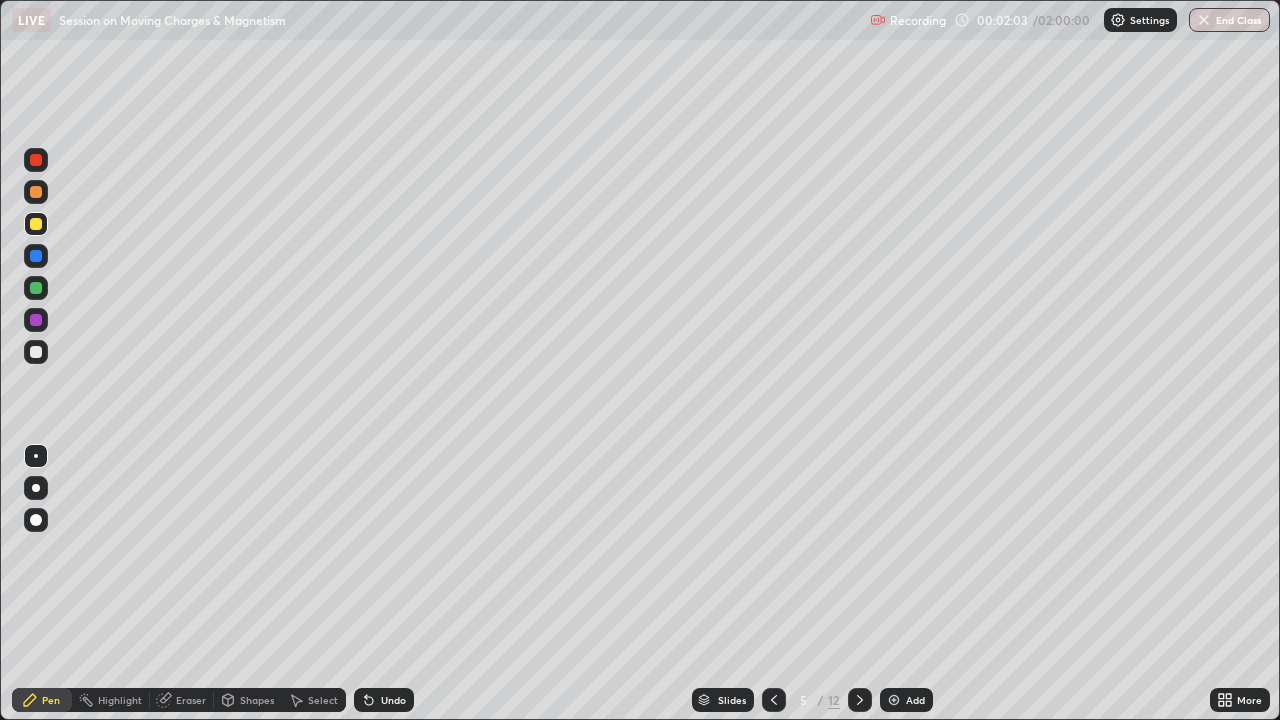 click on "Undo" at bounding box center [393, 700] 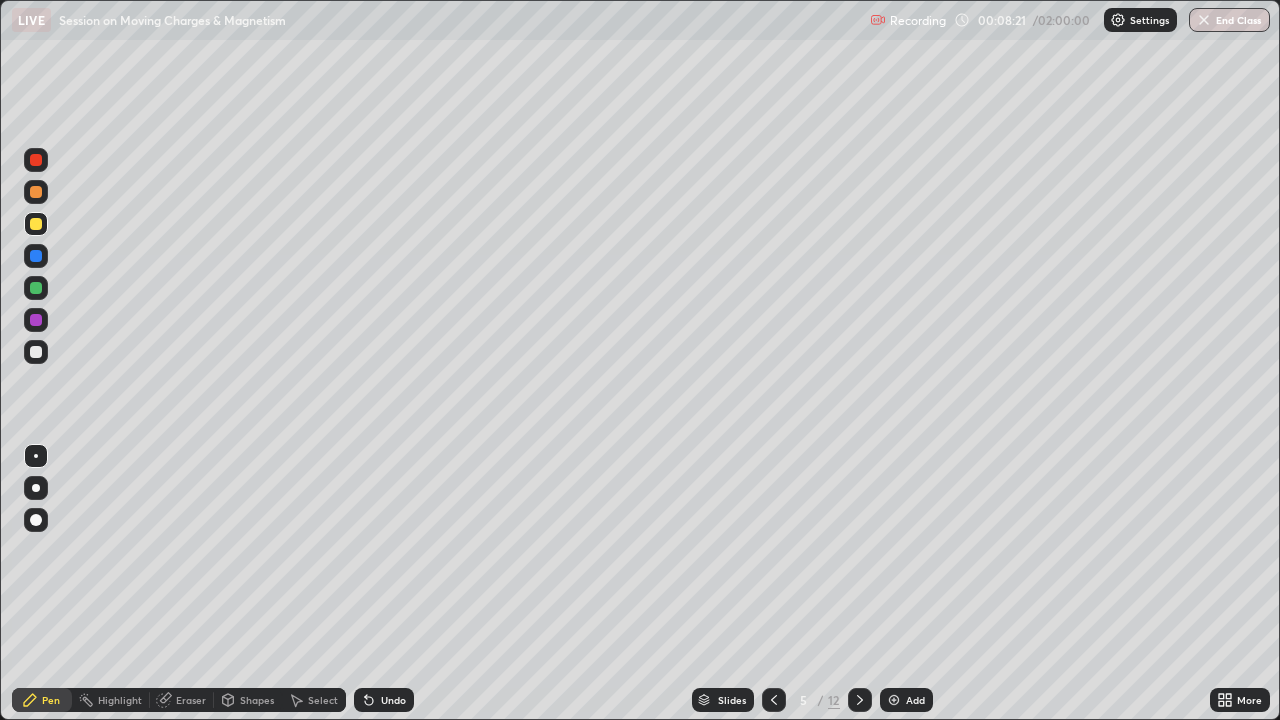 click at bounding box center (36, 192) 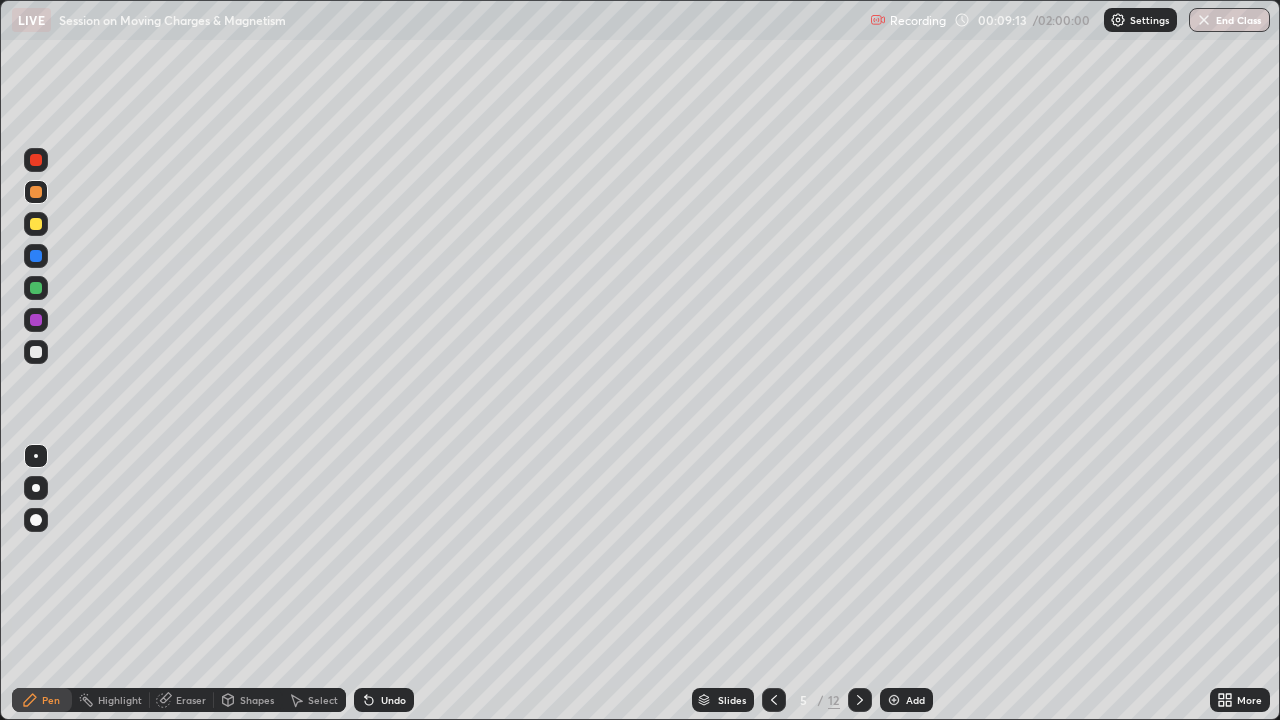 click at bounding box center (36, 224) 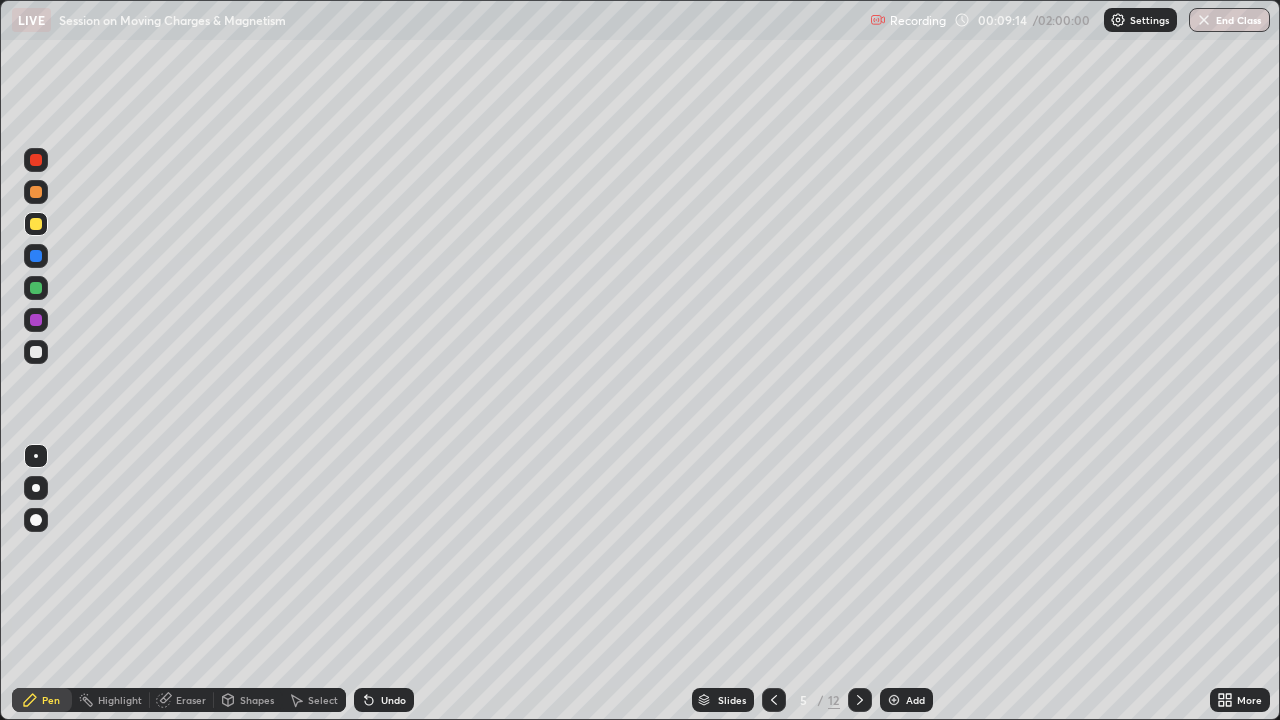 click at bounding box center (36, 288) 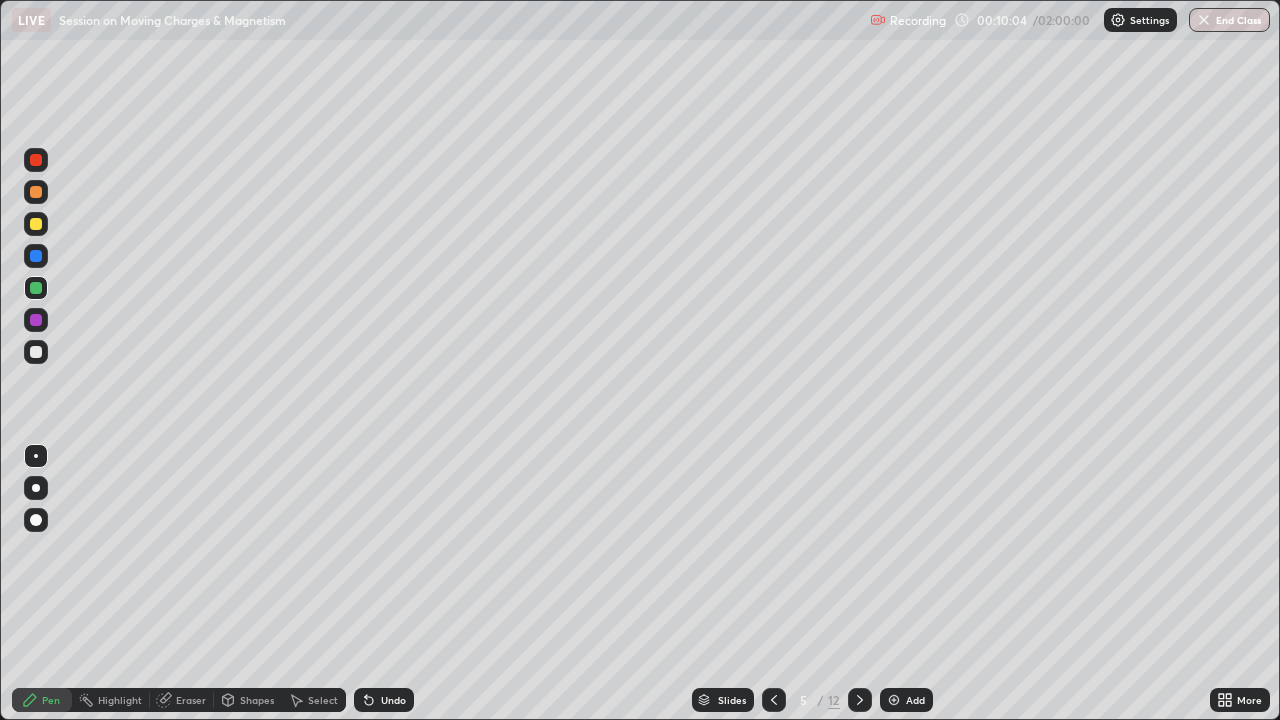 click on "Undo" at bounding box center [384, 700] 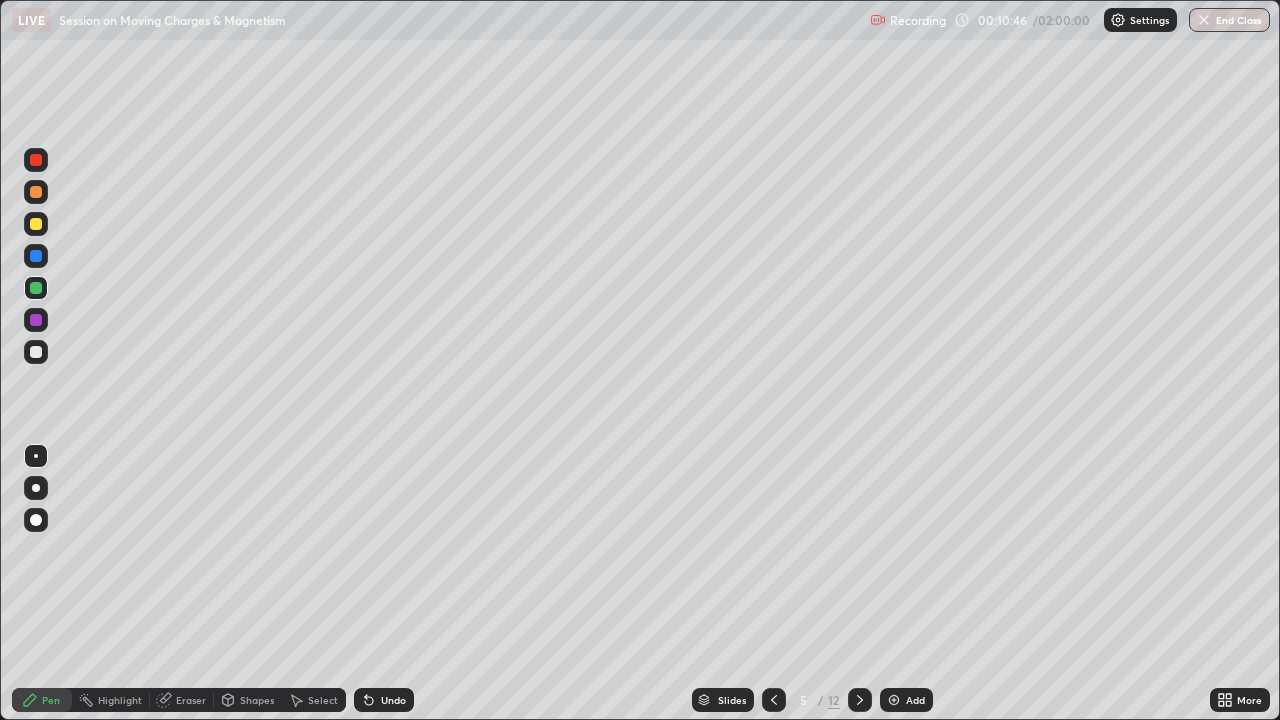 click on "Undo" at bounding box center [393, 700] 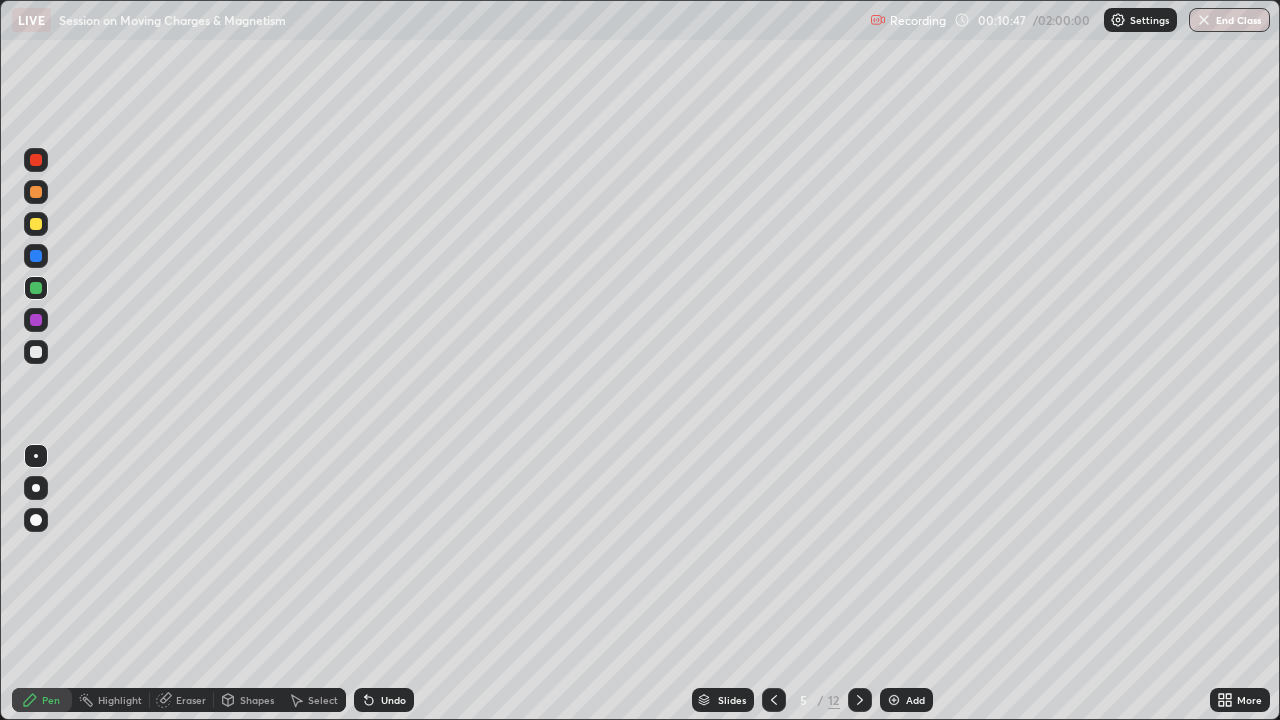 click on "Undo" at bounding box center [393, 700] 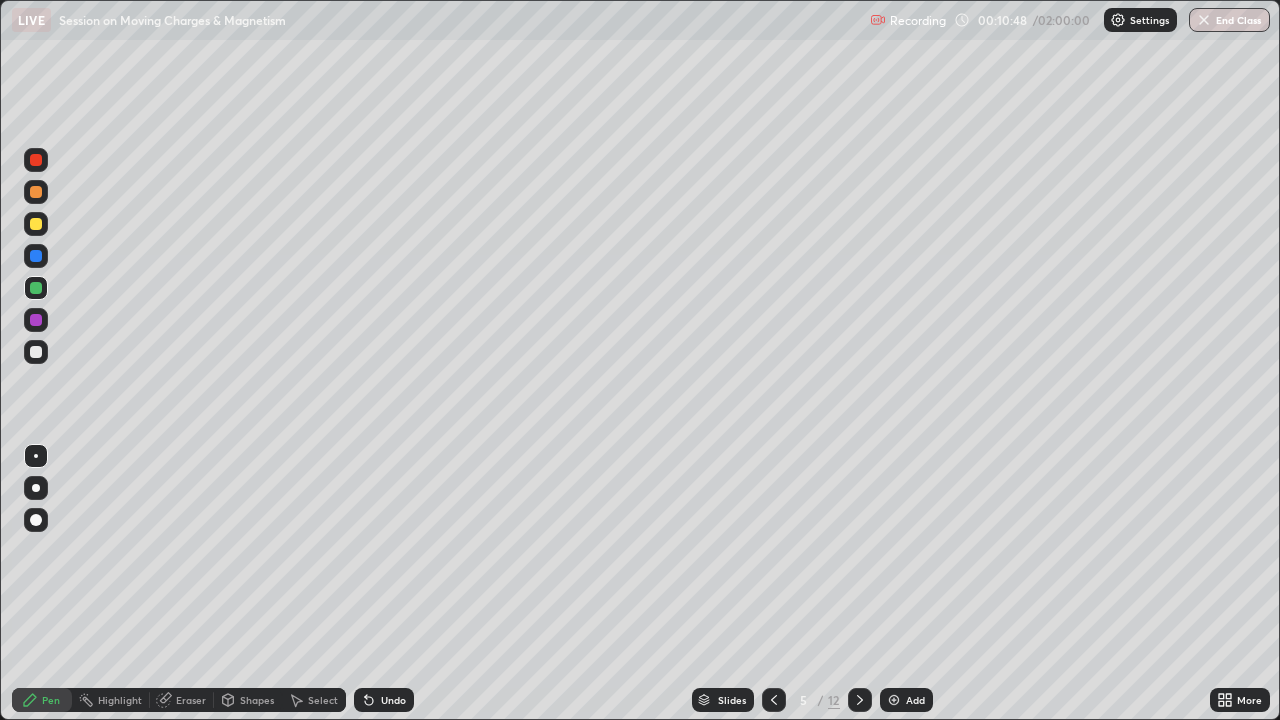 click on "Undo" at bounding box center [393, 700] 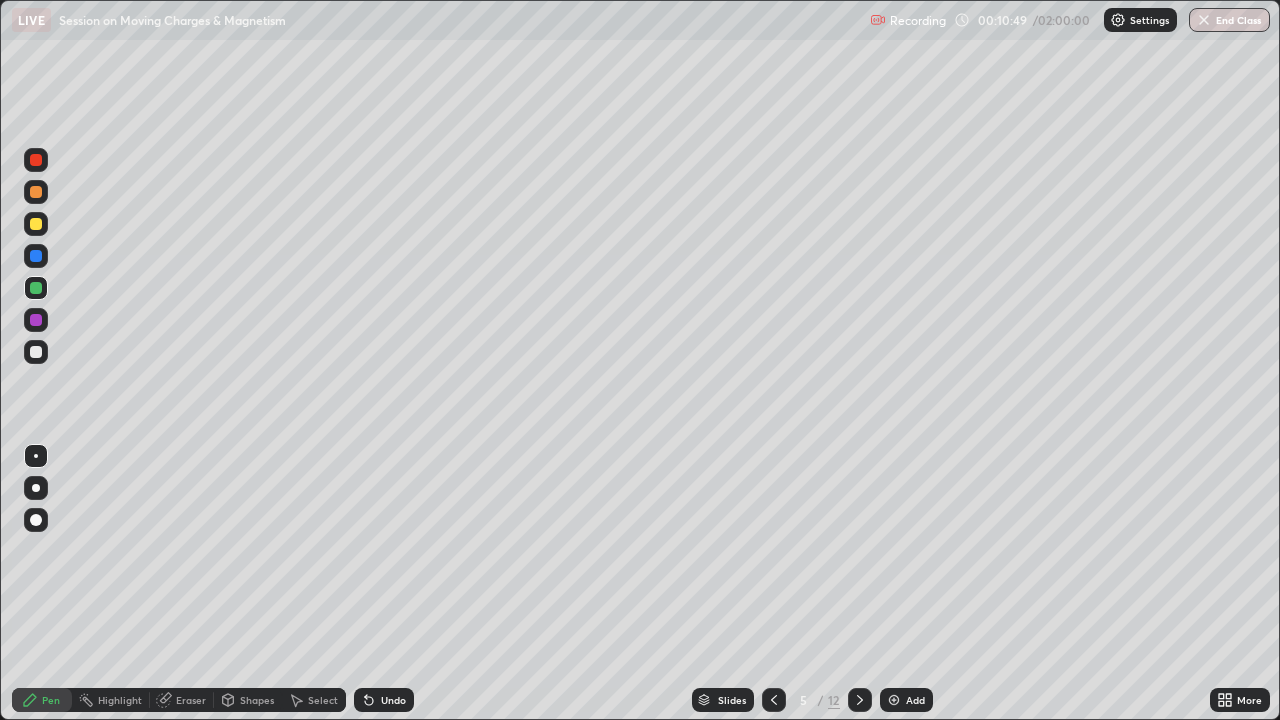 click on "Undo" at bounding box center (393, 700) 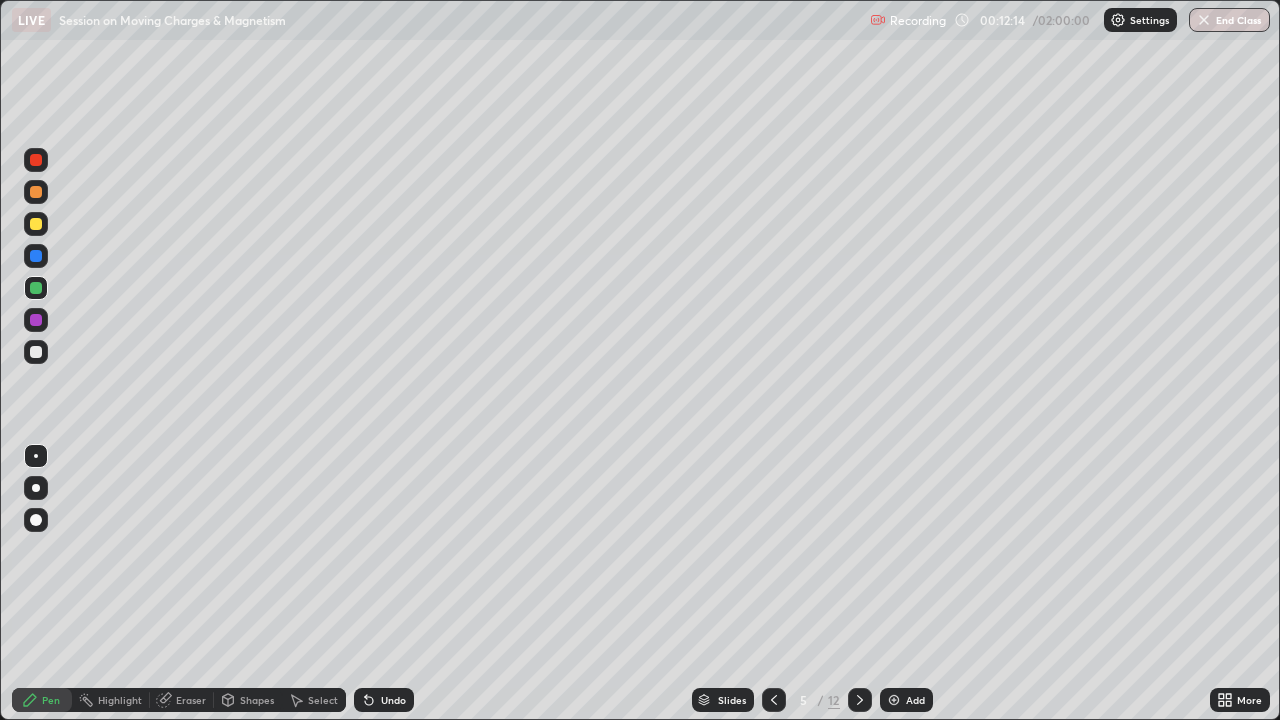 click at bounding box center (894, 700) 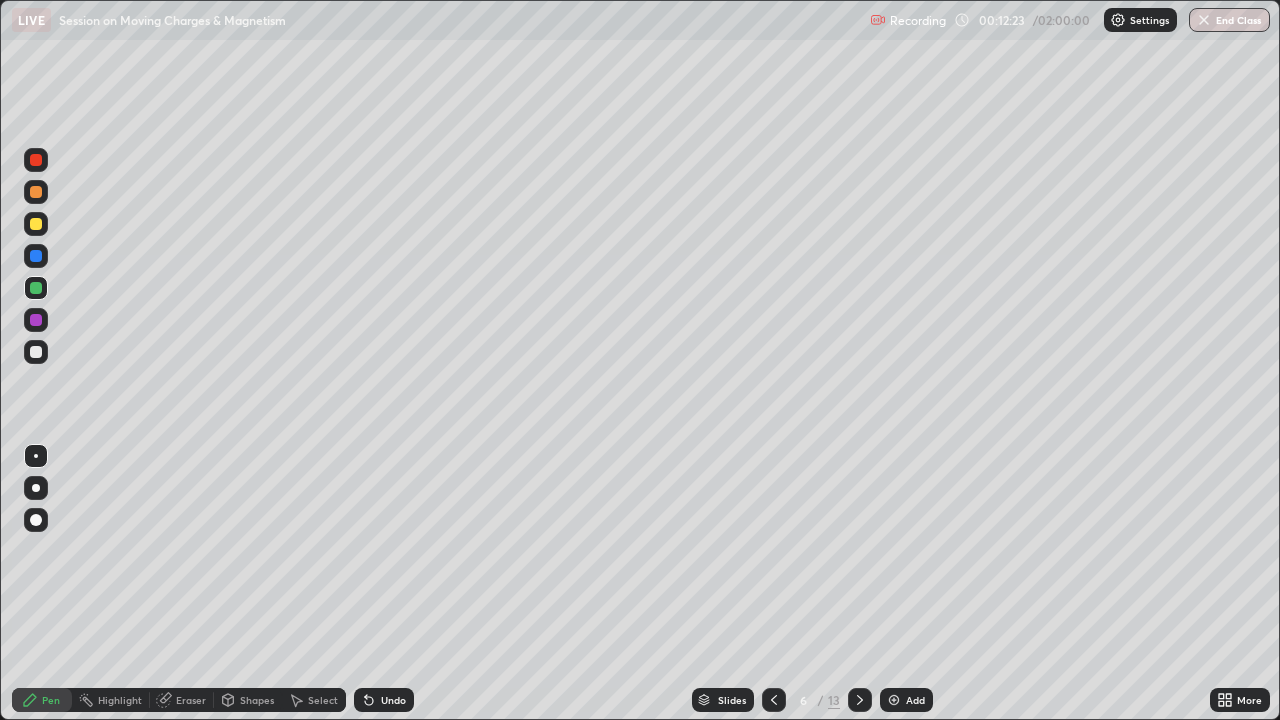 click 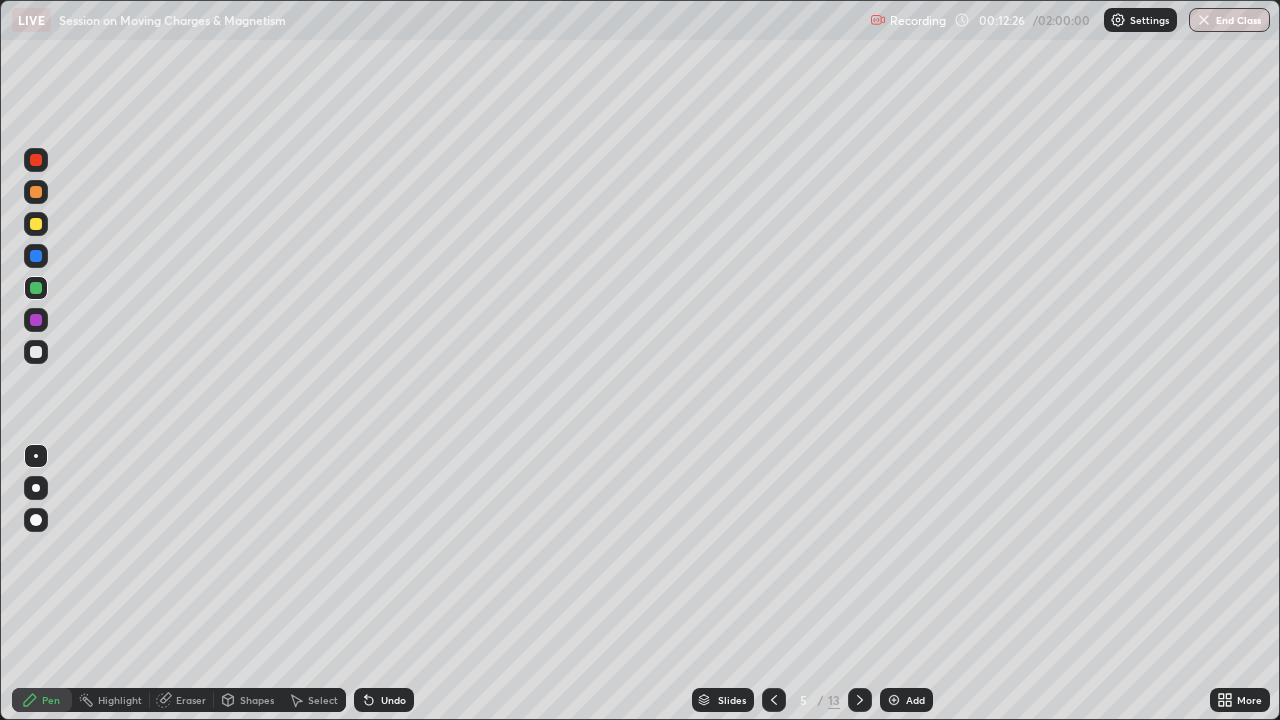 click at bounding box center (860, 700) 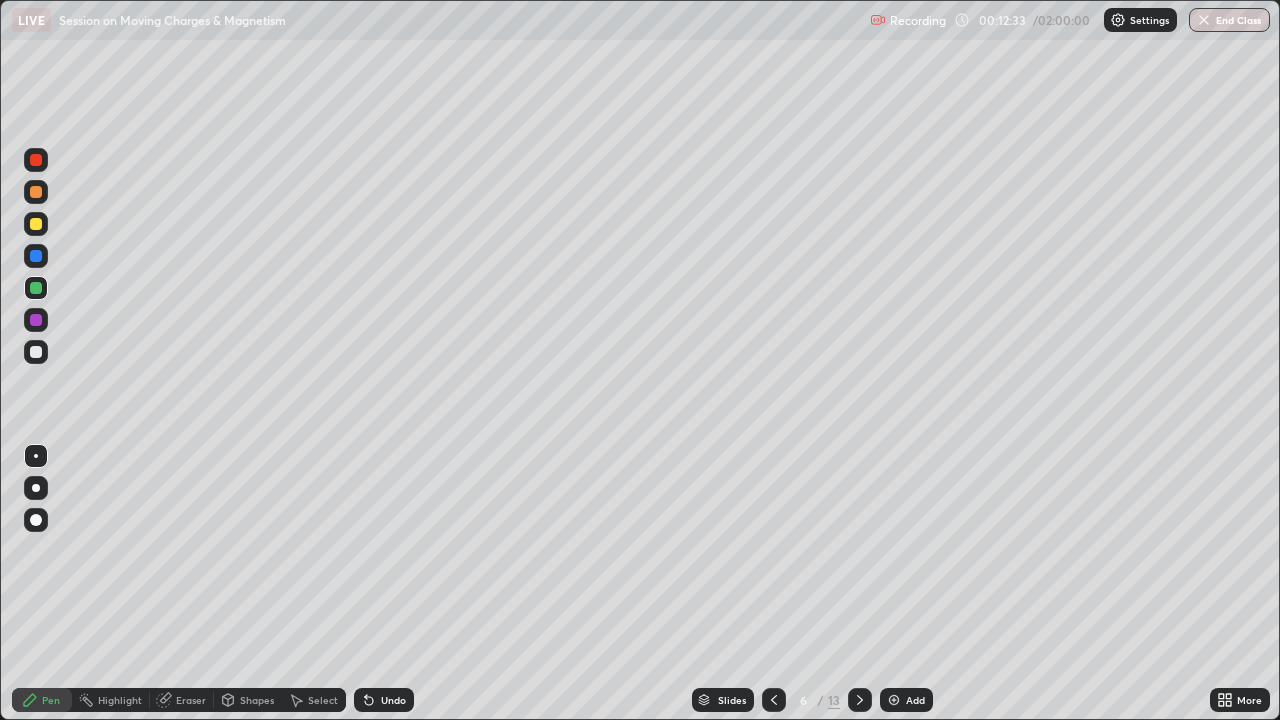 click 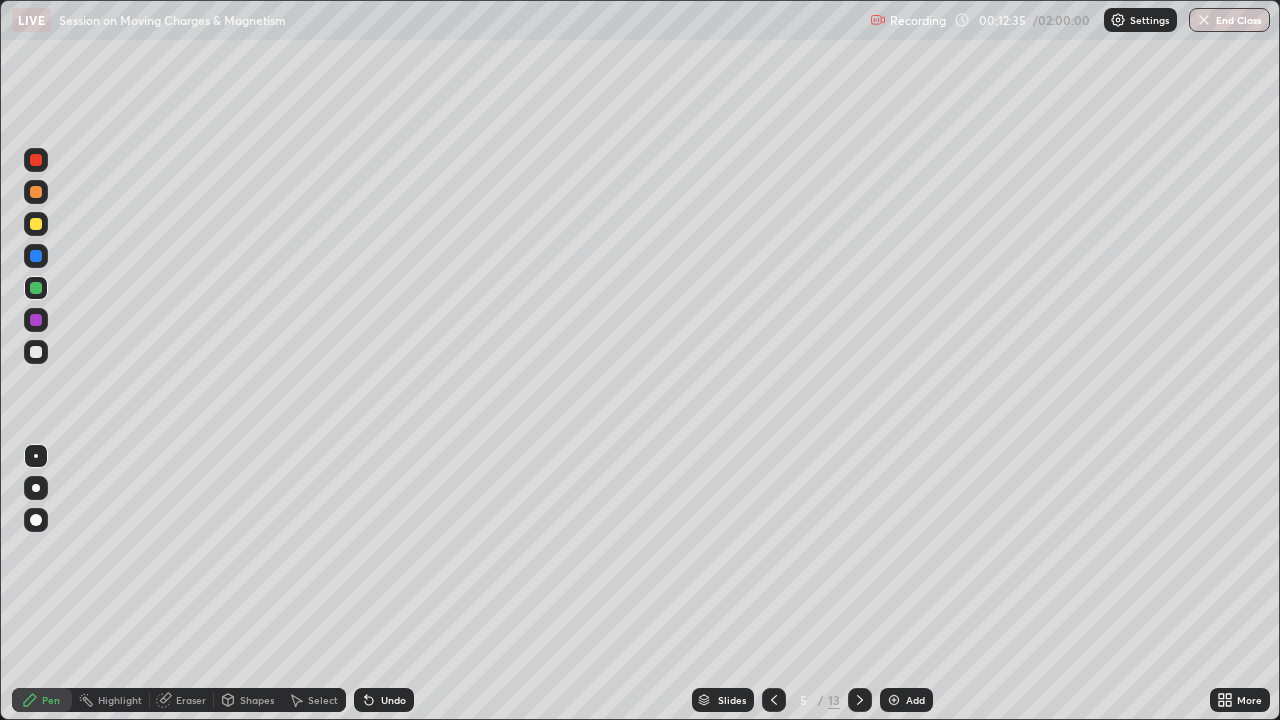 click 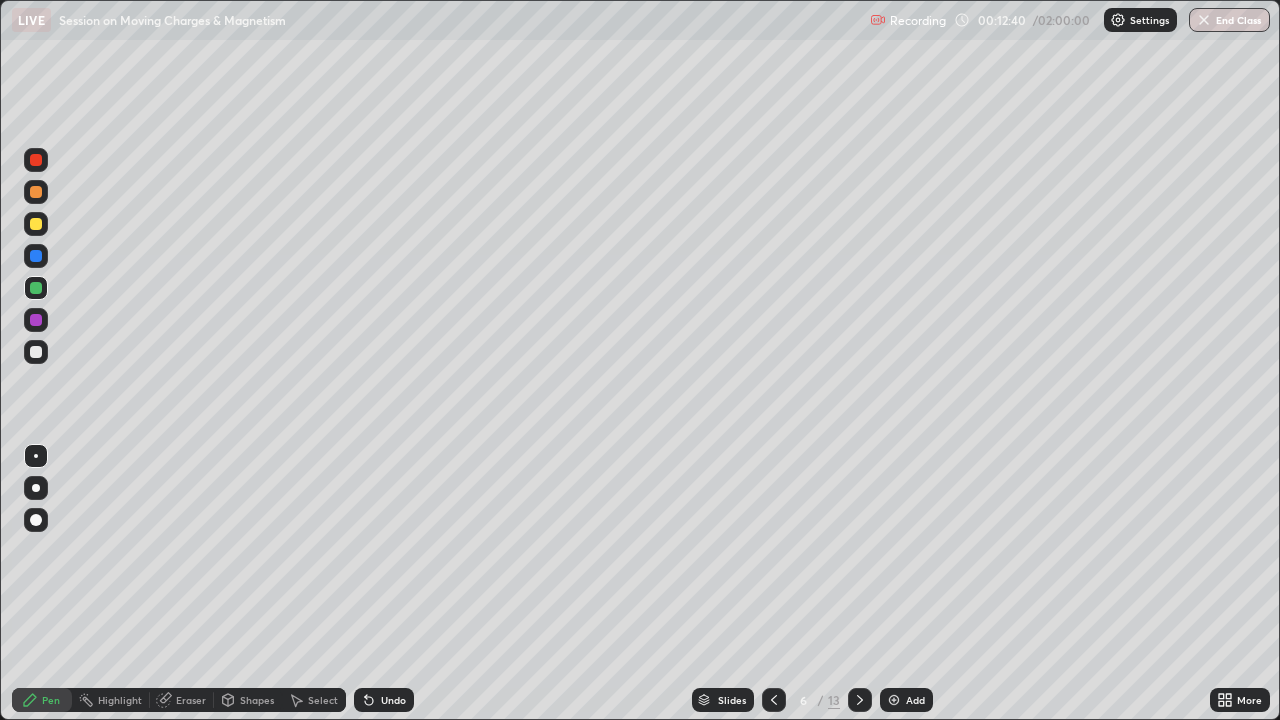 click 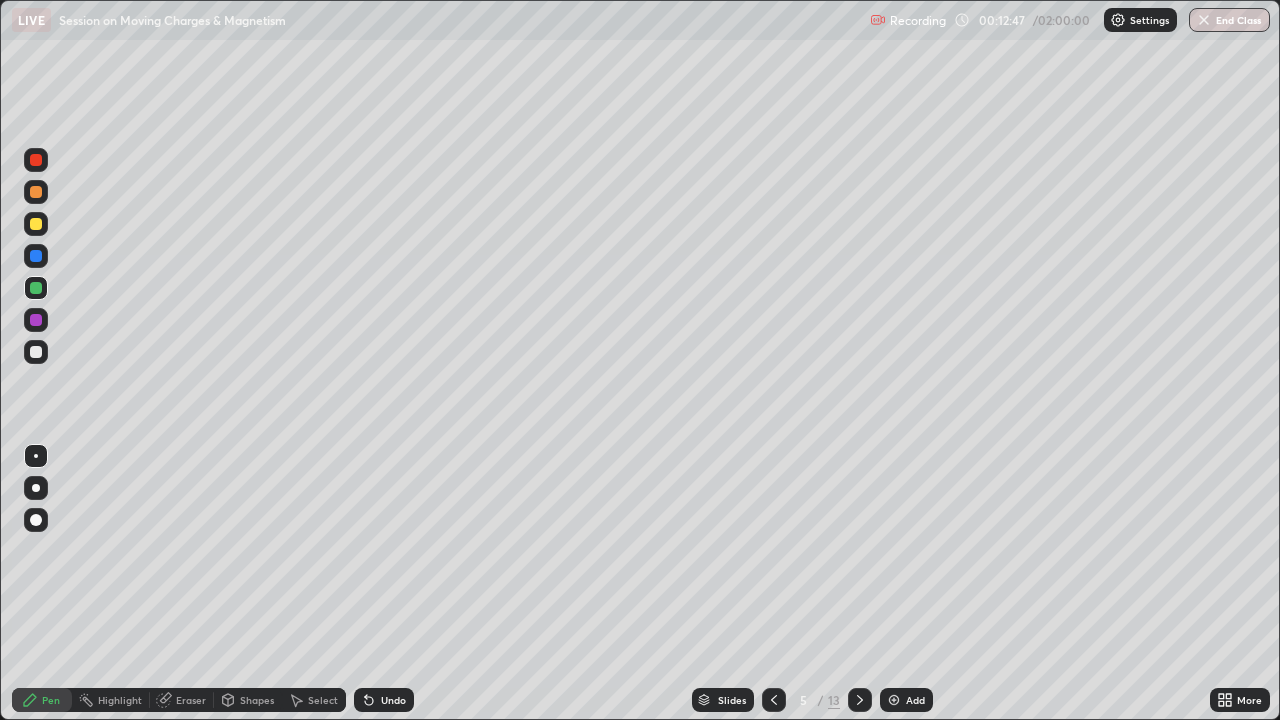 click 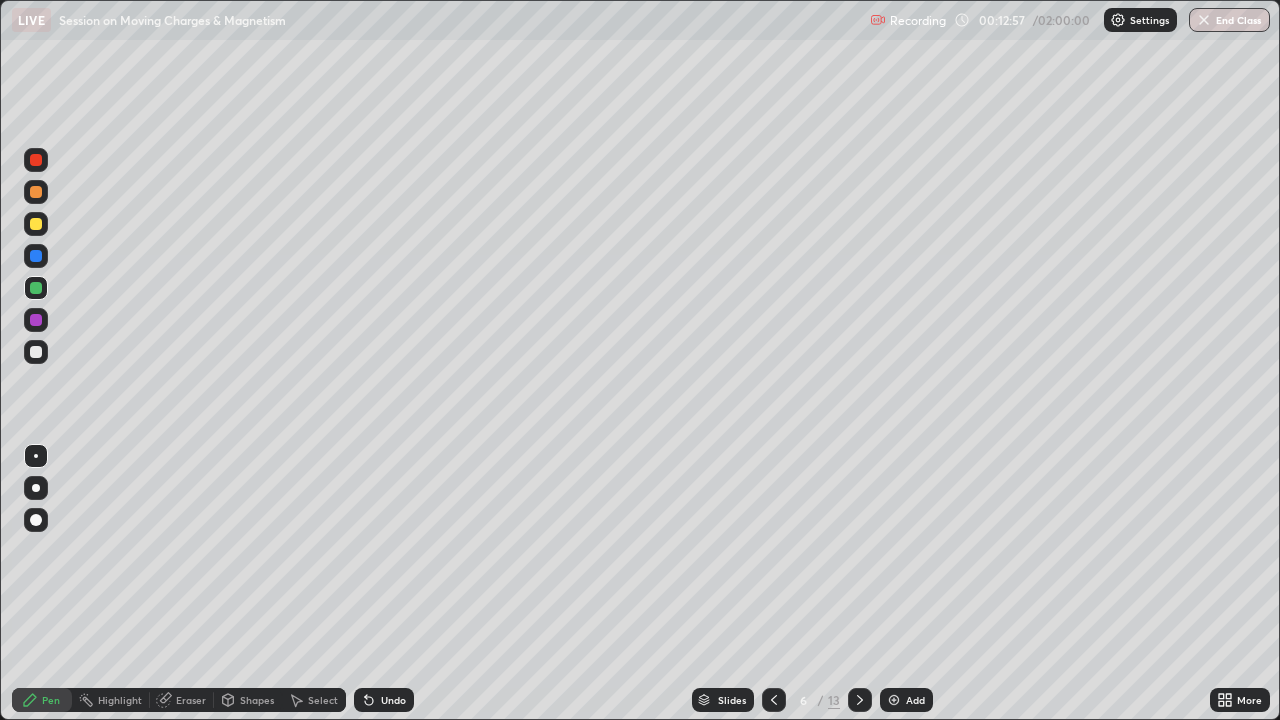 click 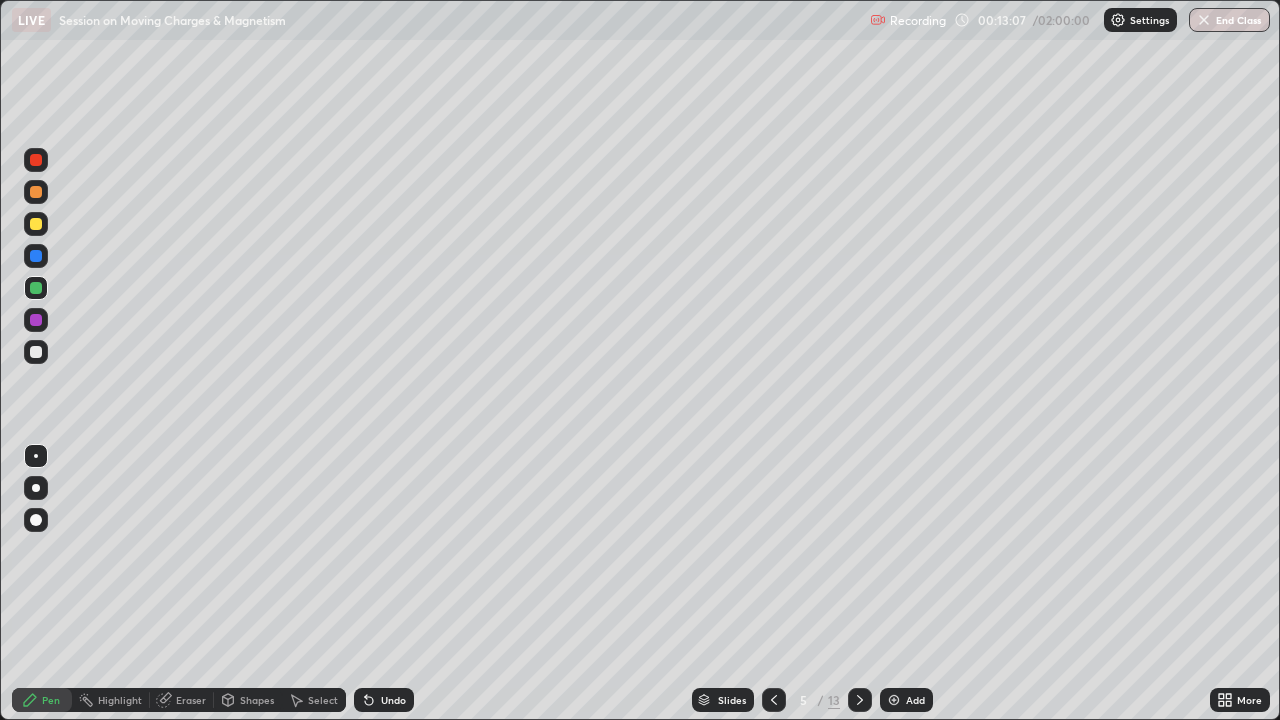 click 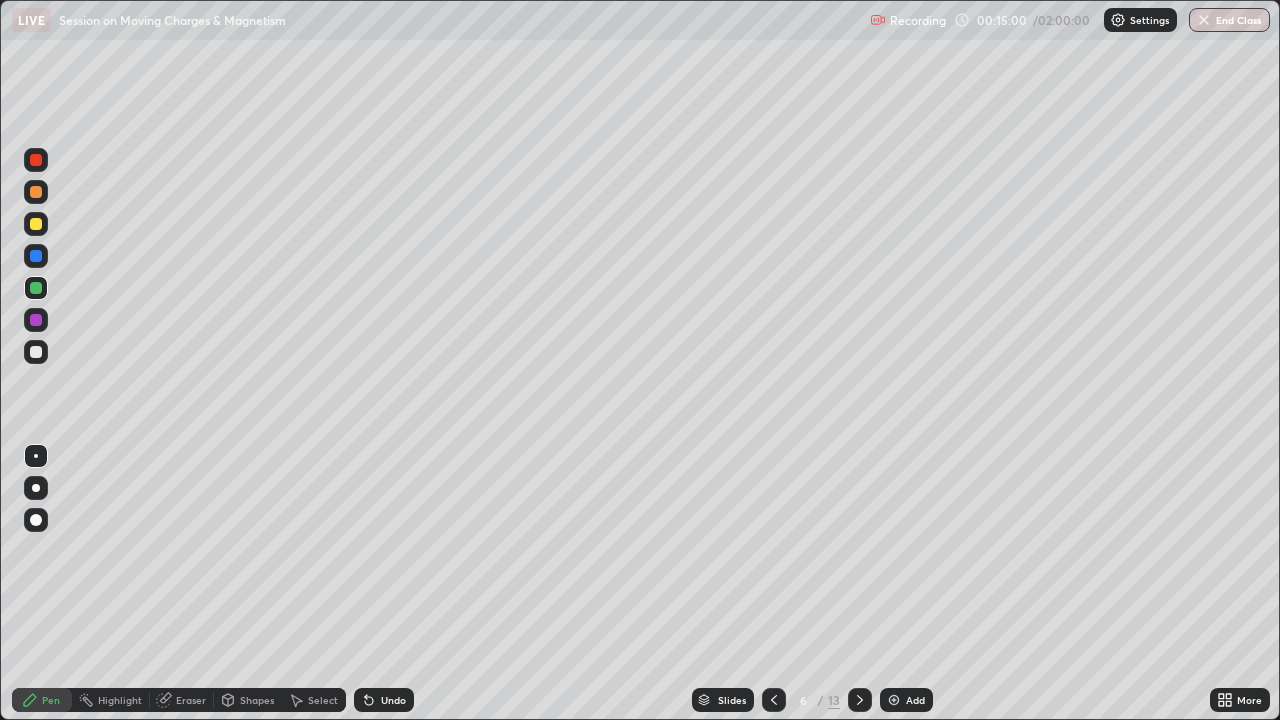click on "Eraser" at bounding box center (191, 700) 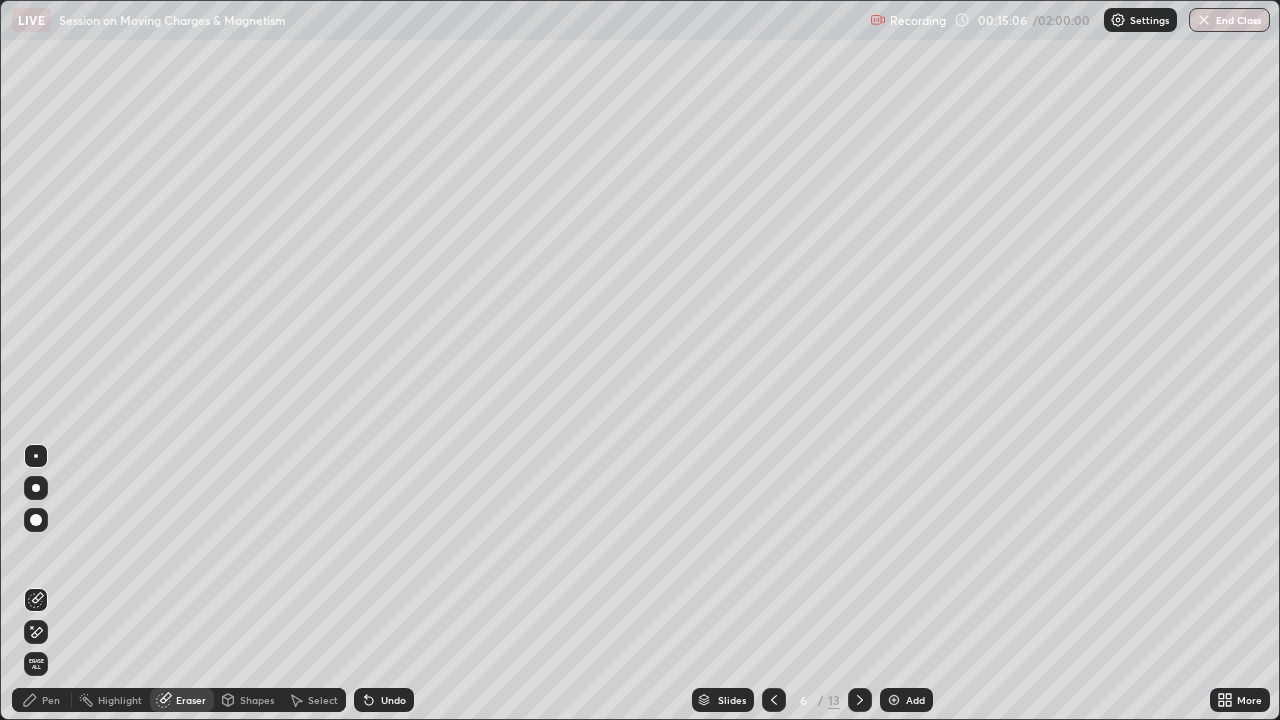 click on "Pen" at bounding box center (51, 700) 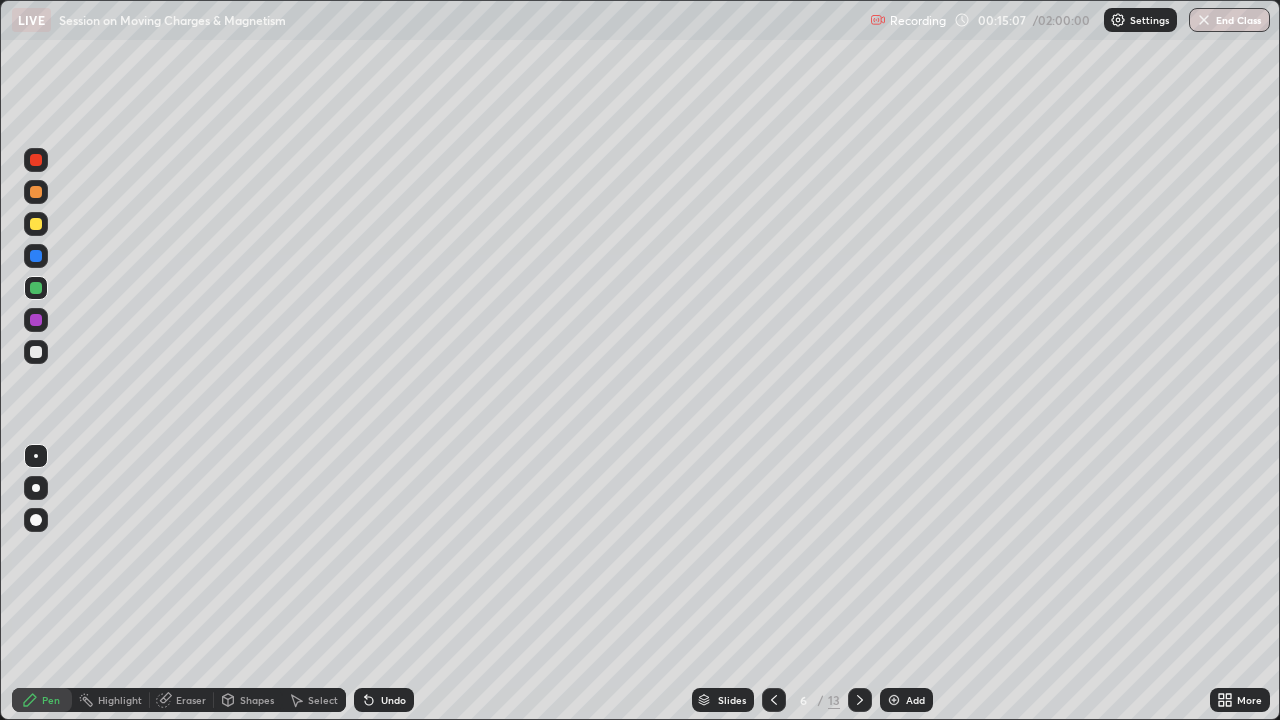 click at bounding box center [36, 224] 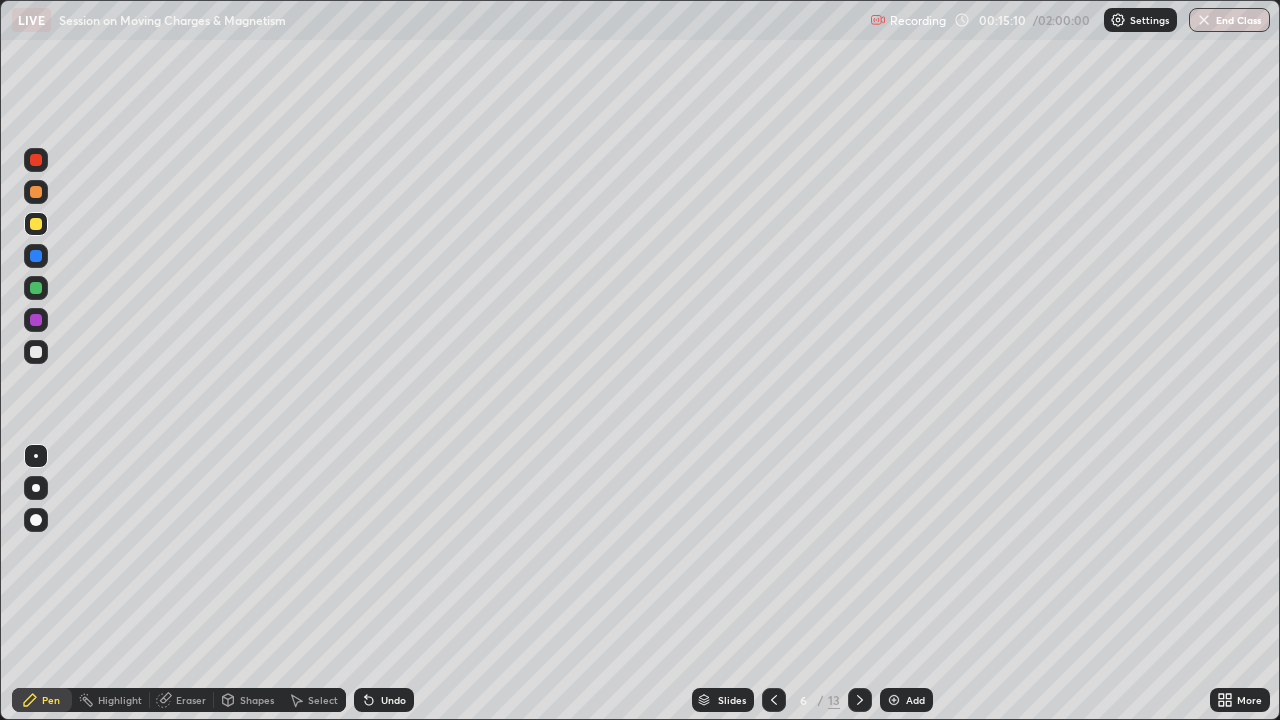 click 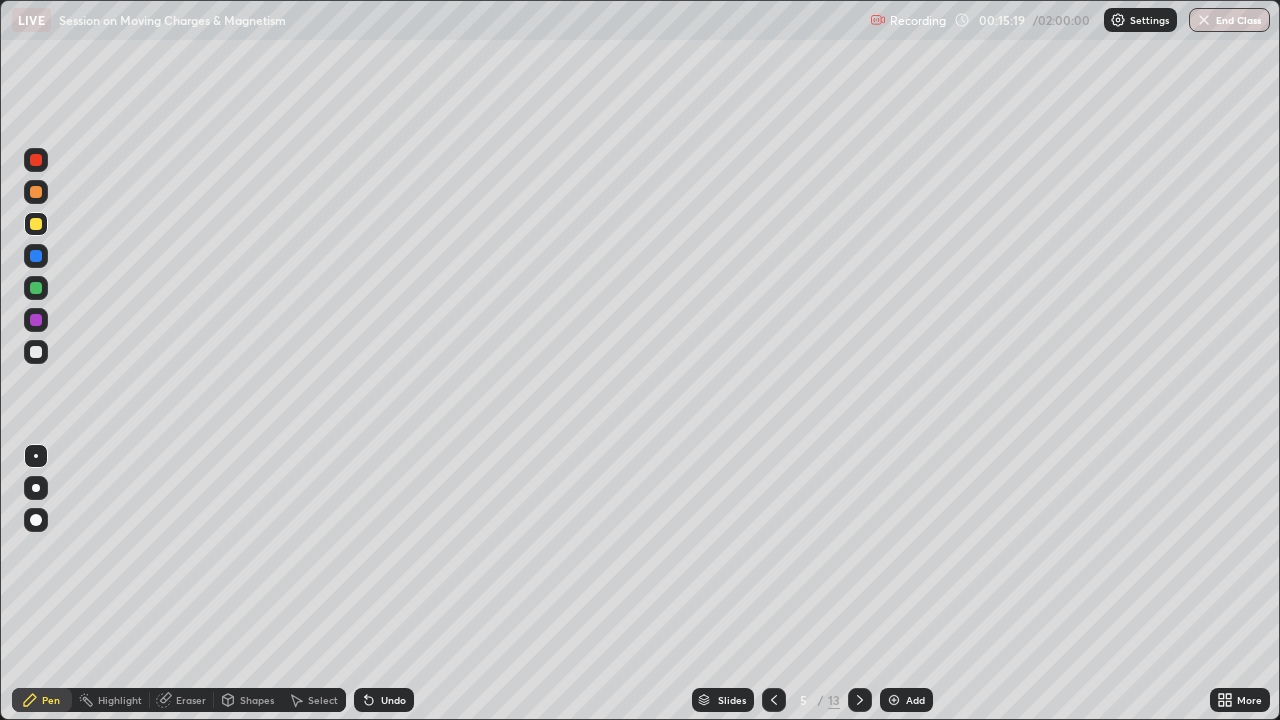 click 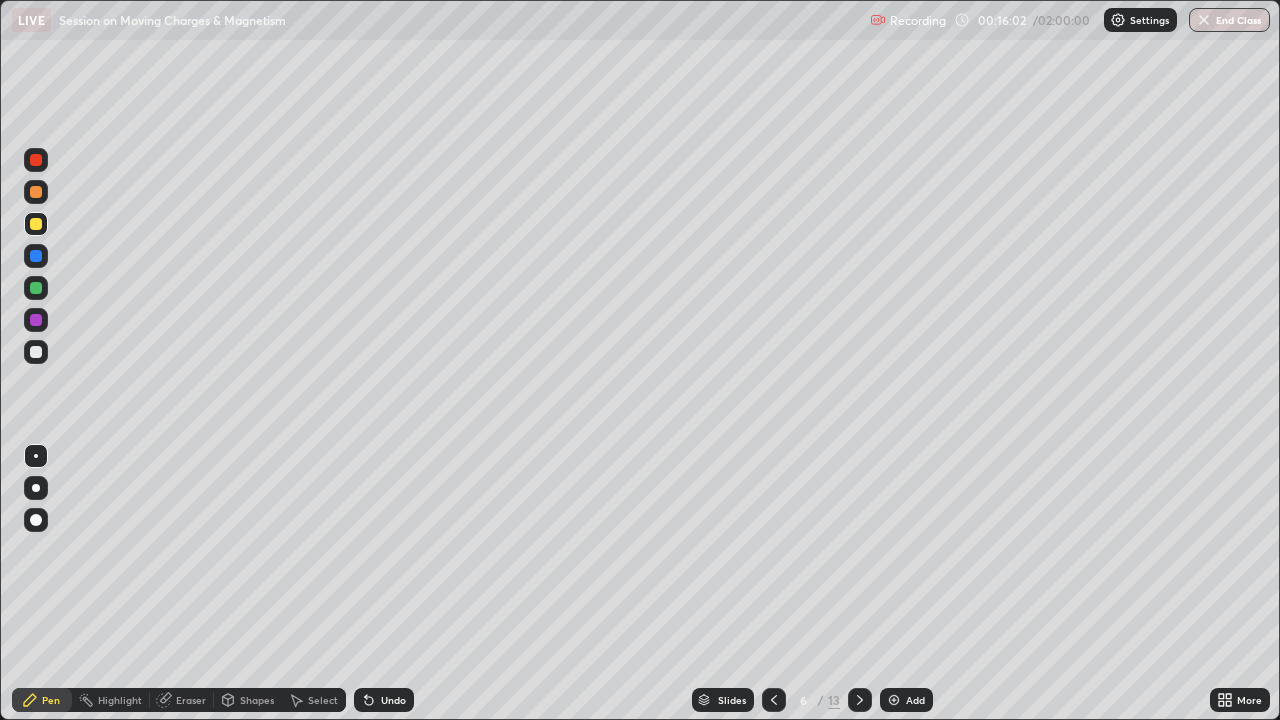 click 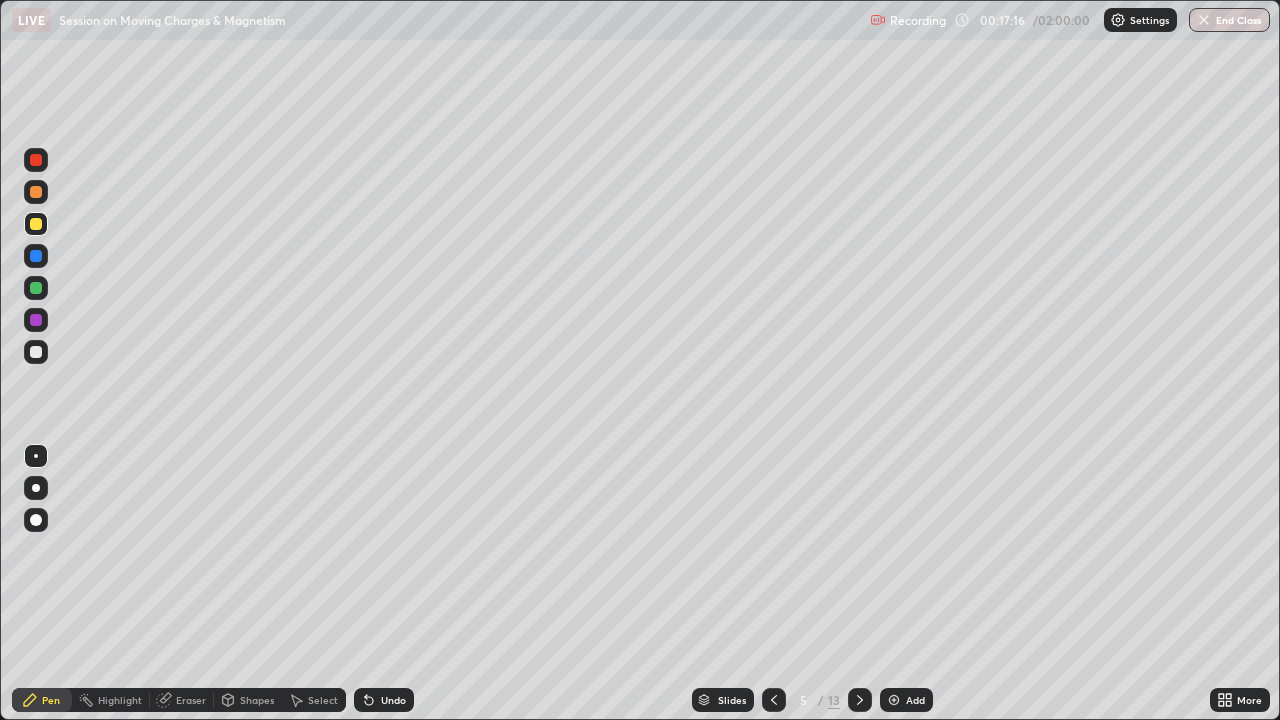 click 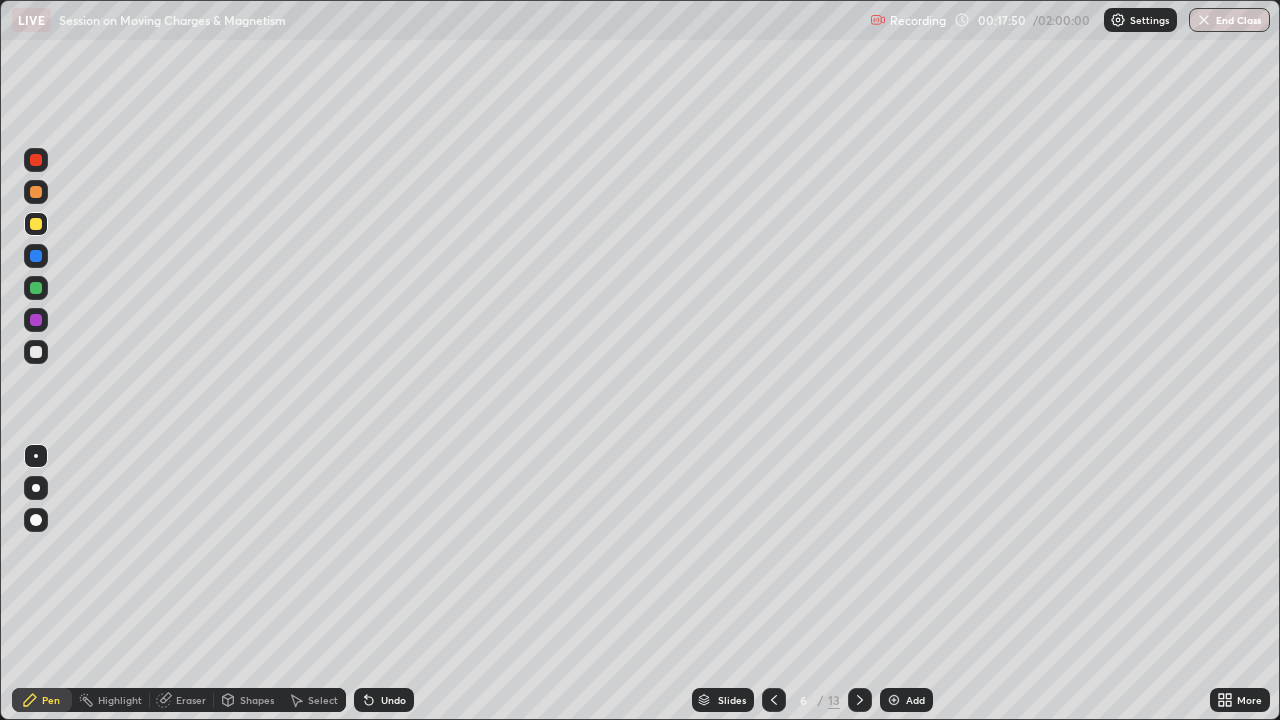 click 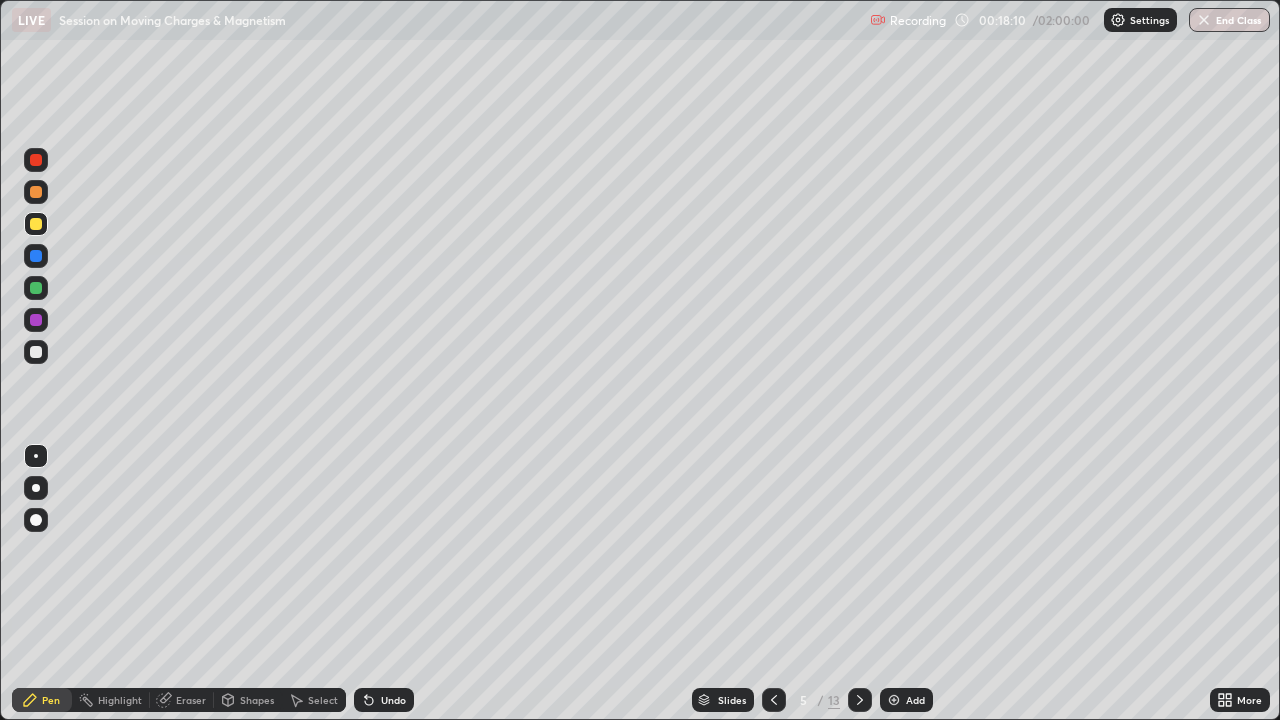 click on "Undo" at bounding box center [384, 700] 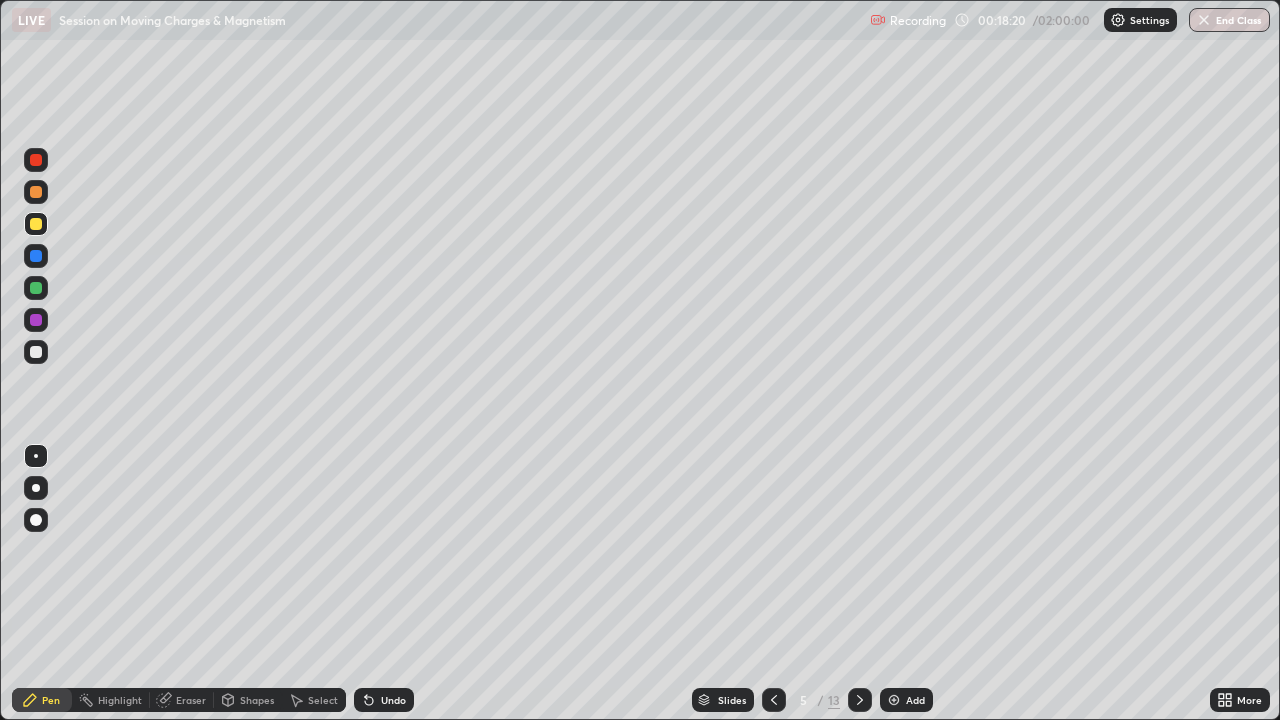 click 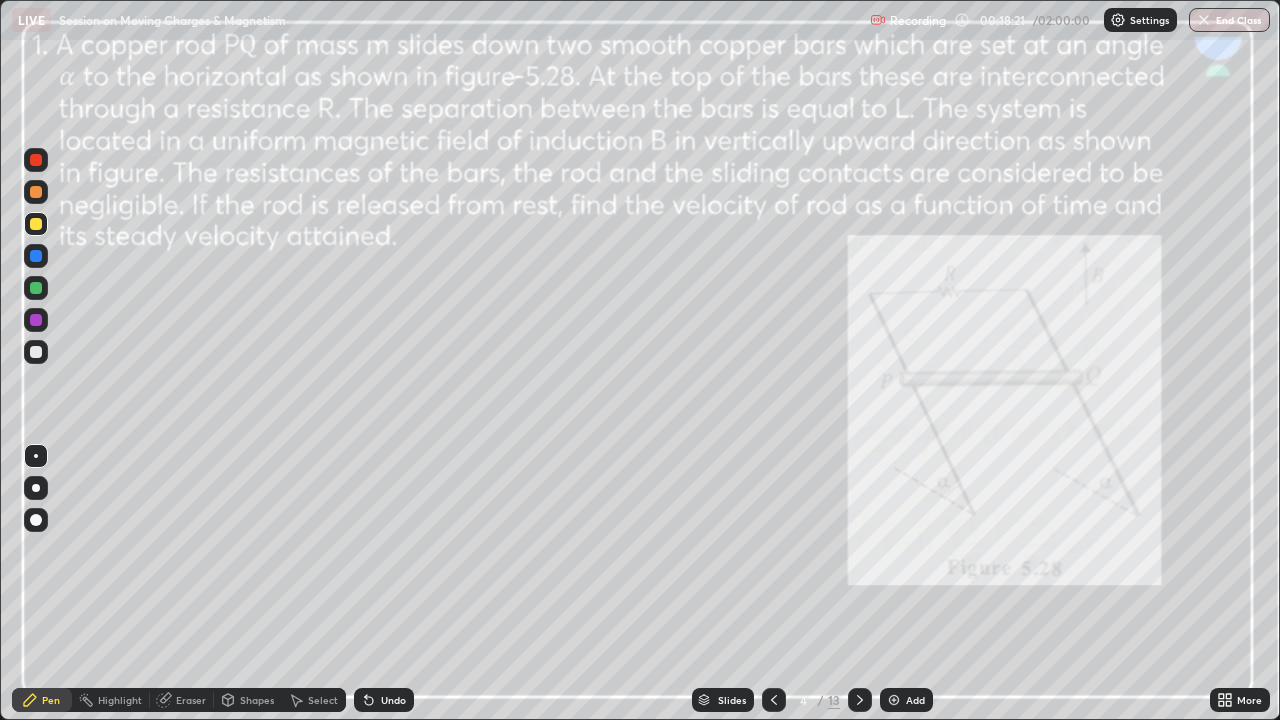 click 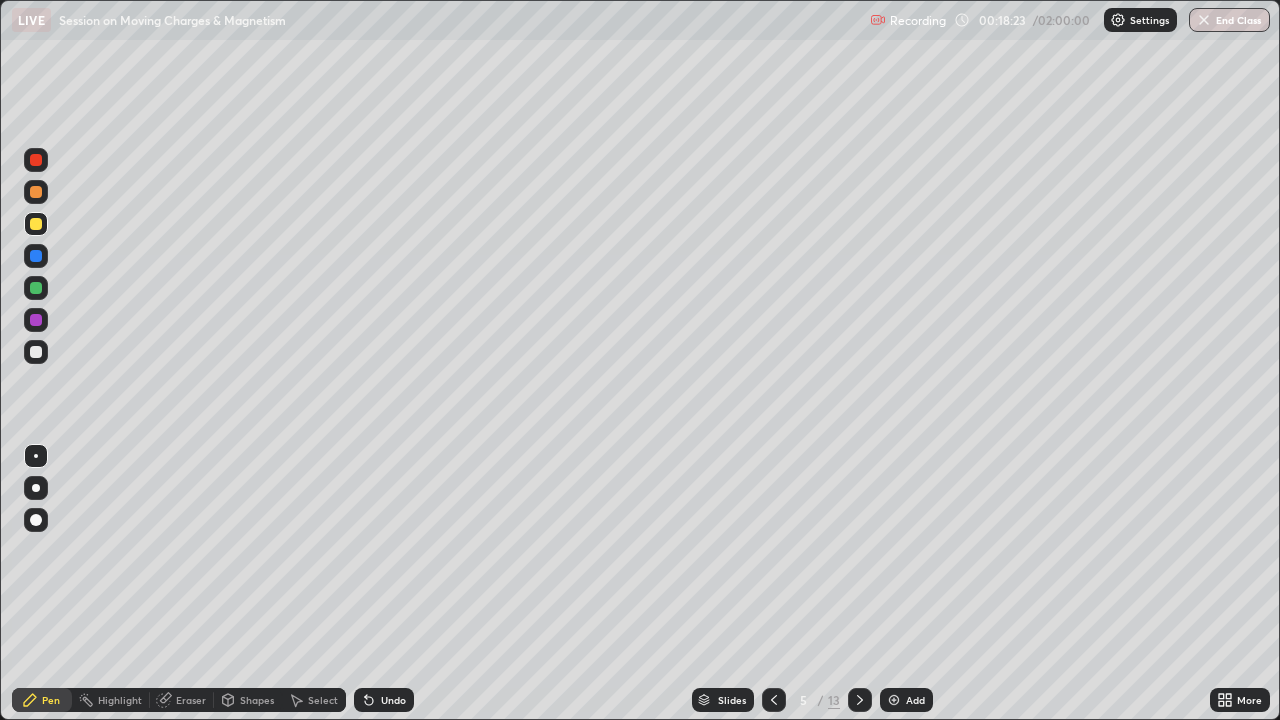 click 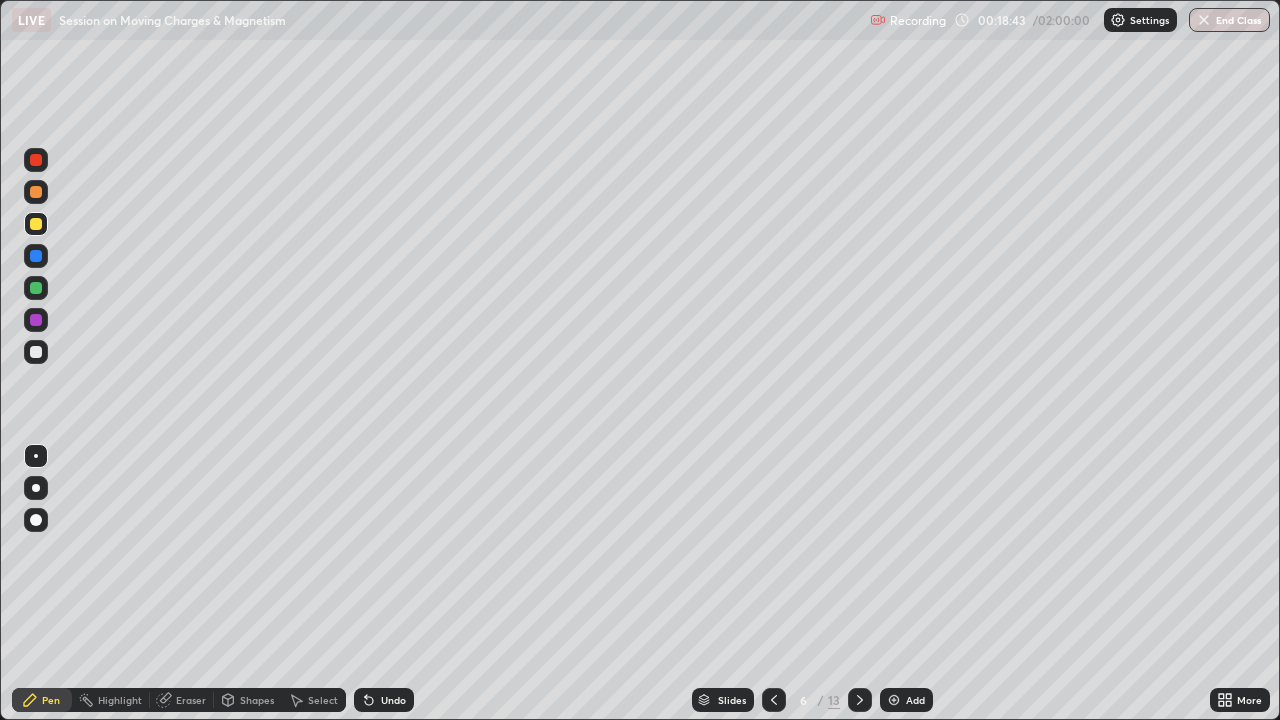 click at bounding box center (774, 700) 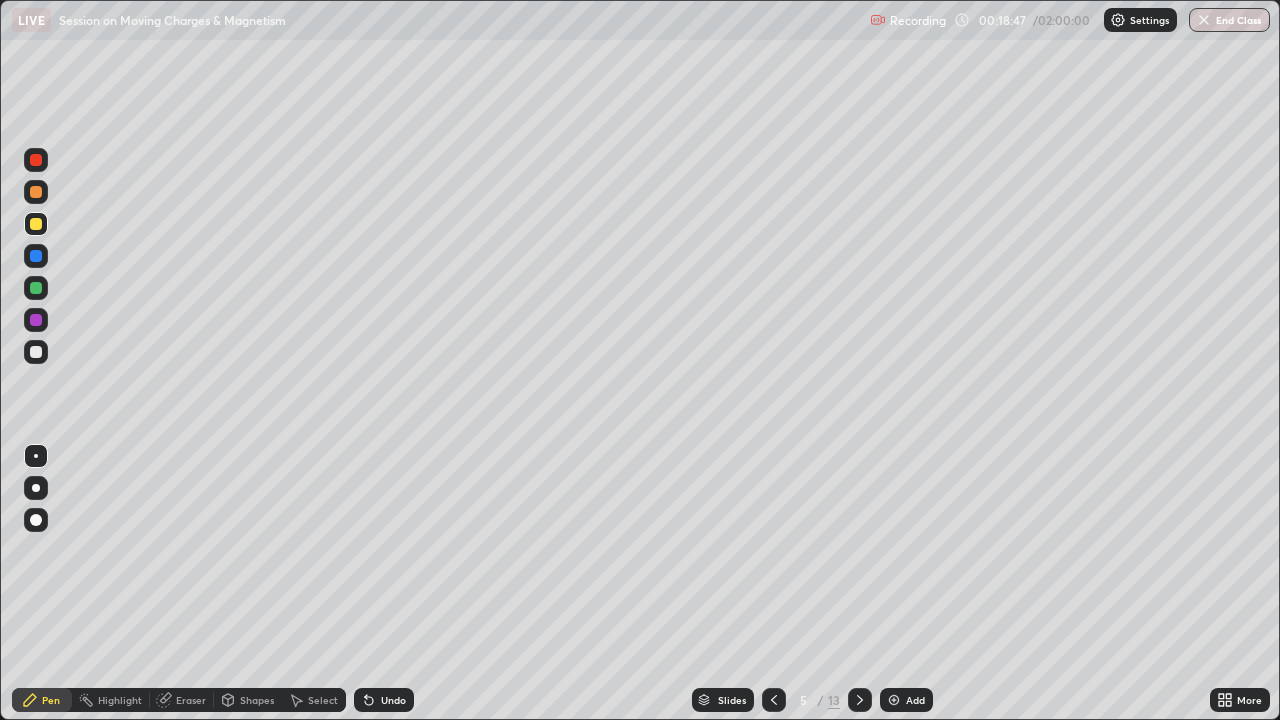 click 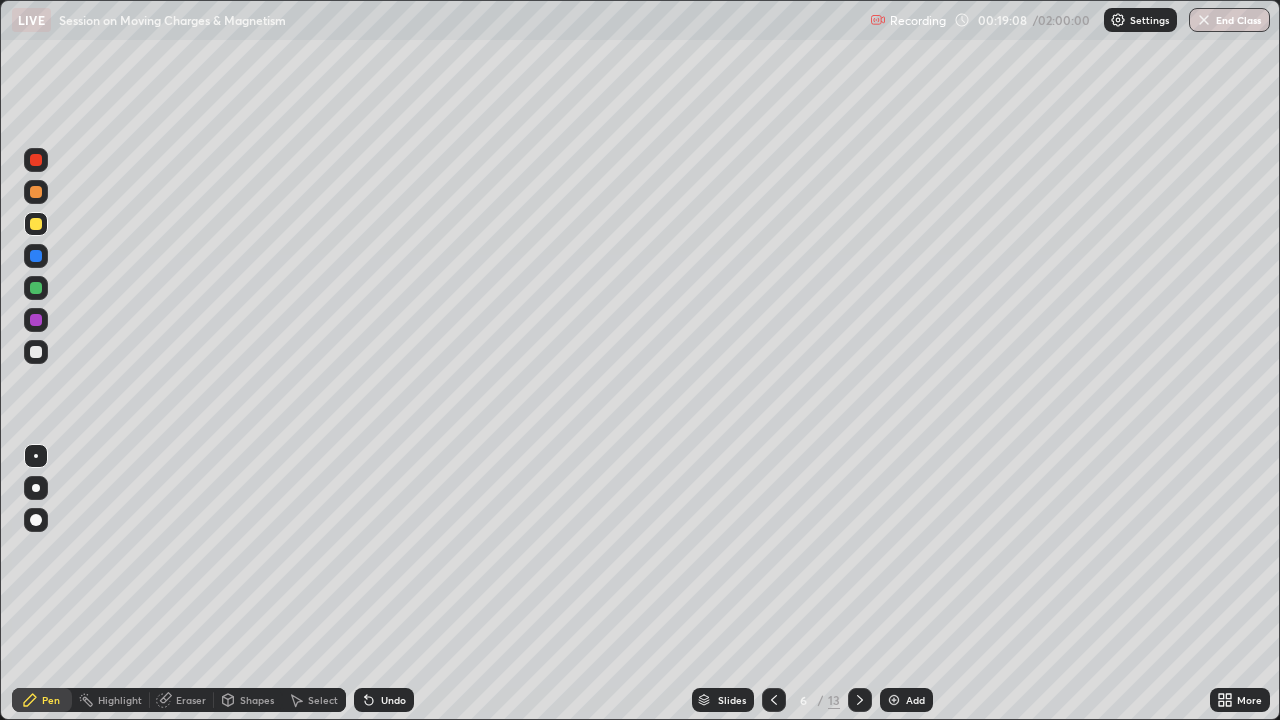 click at bounding box center [860, 700] 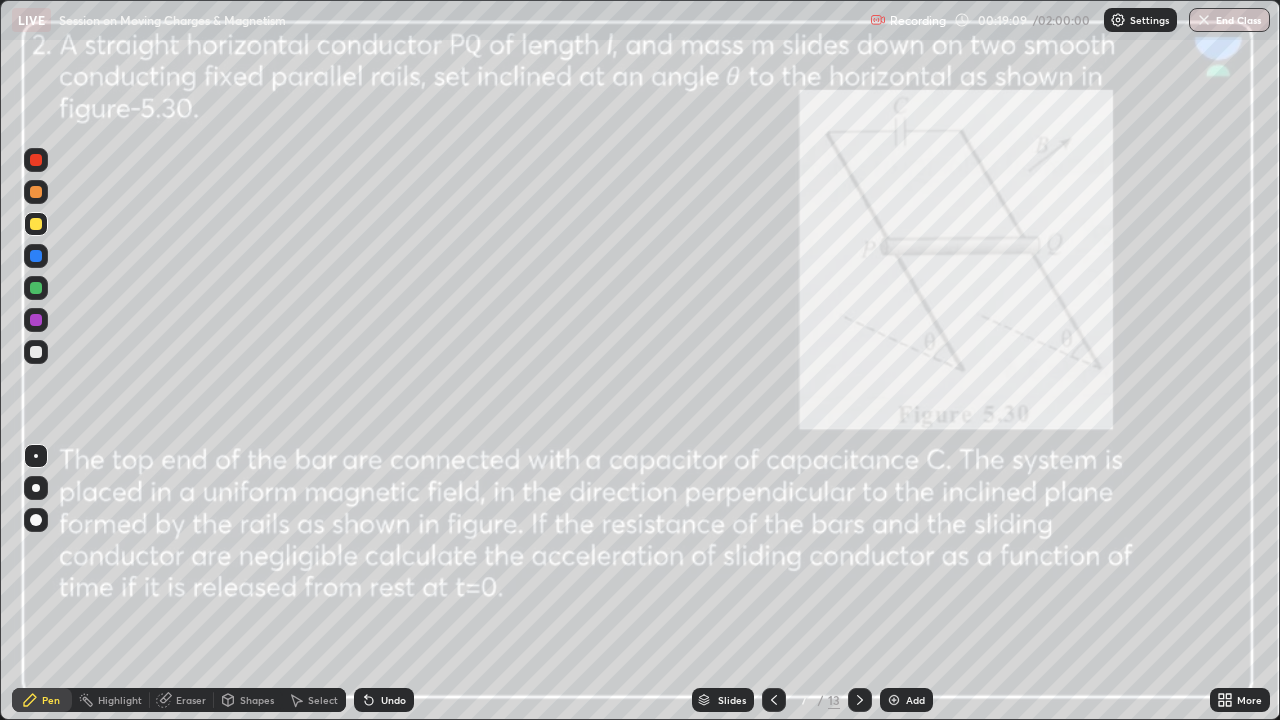 click 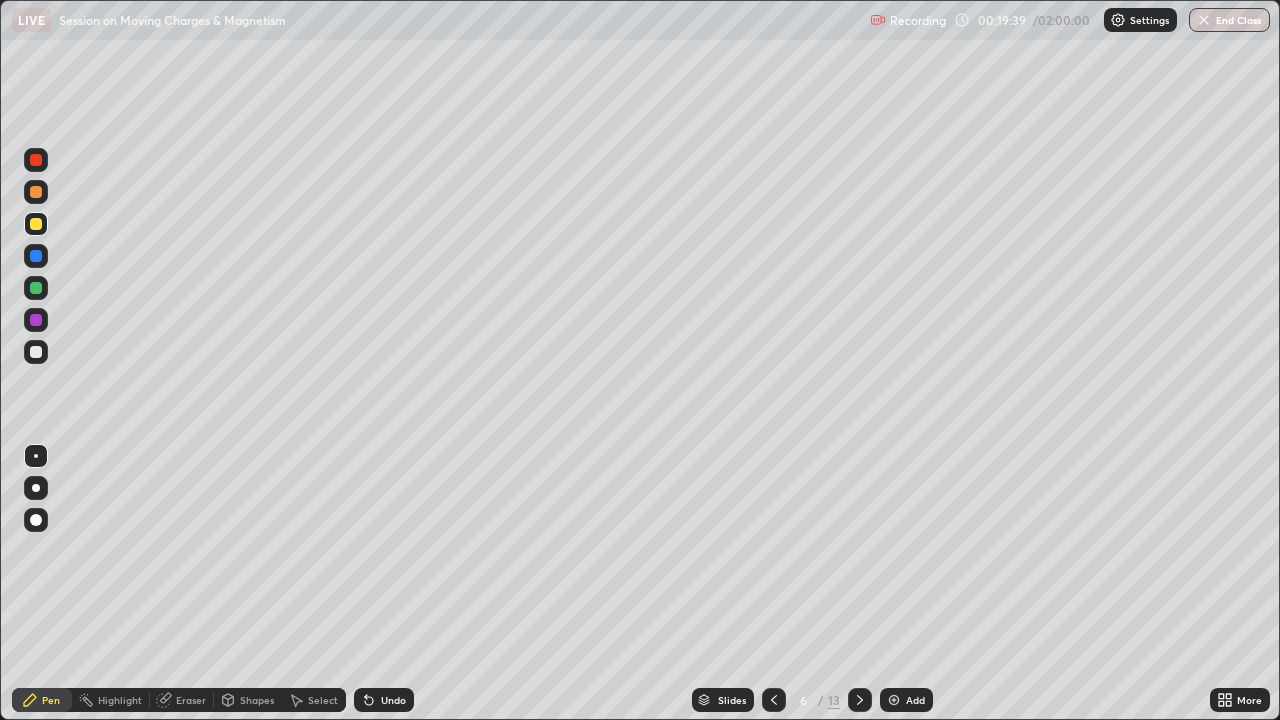 click on "Add" at bounding box center (915, 700) 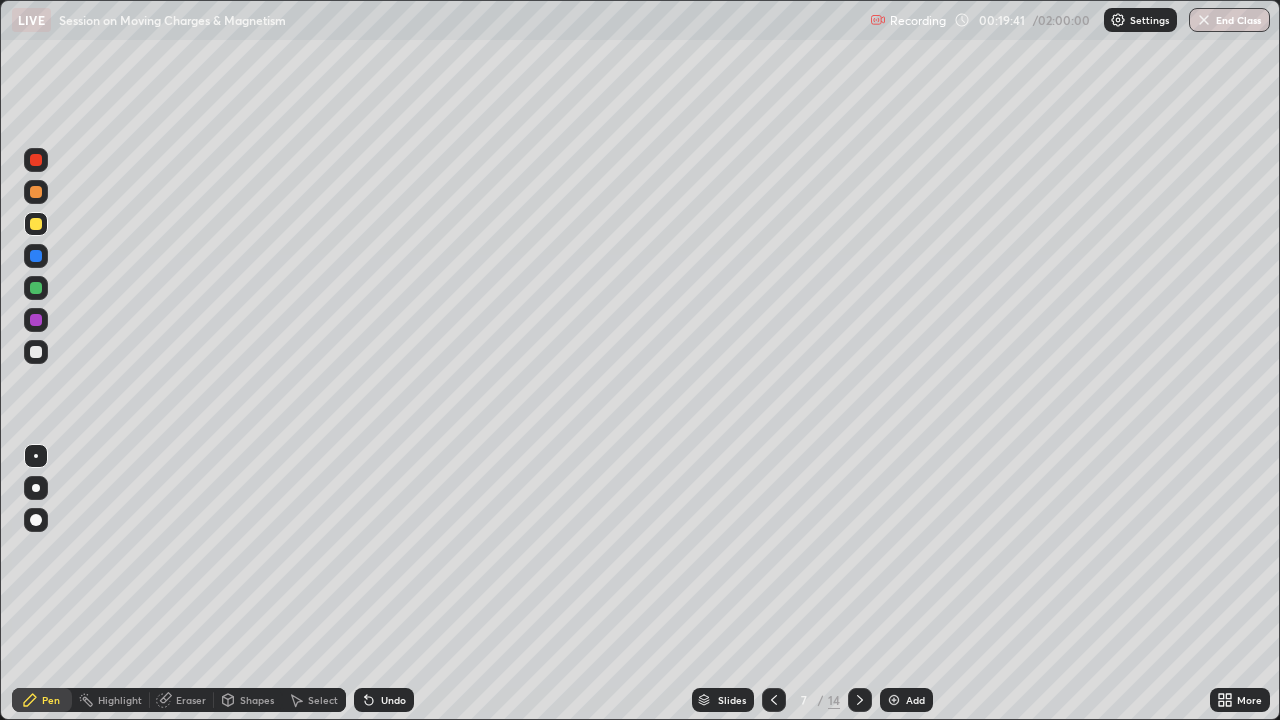click at bounding box center [36, 192] 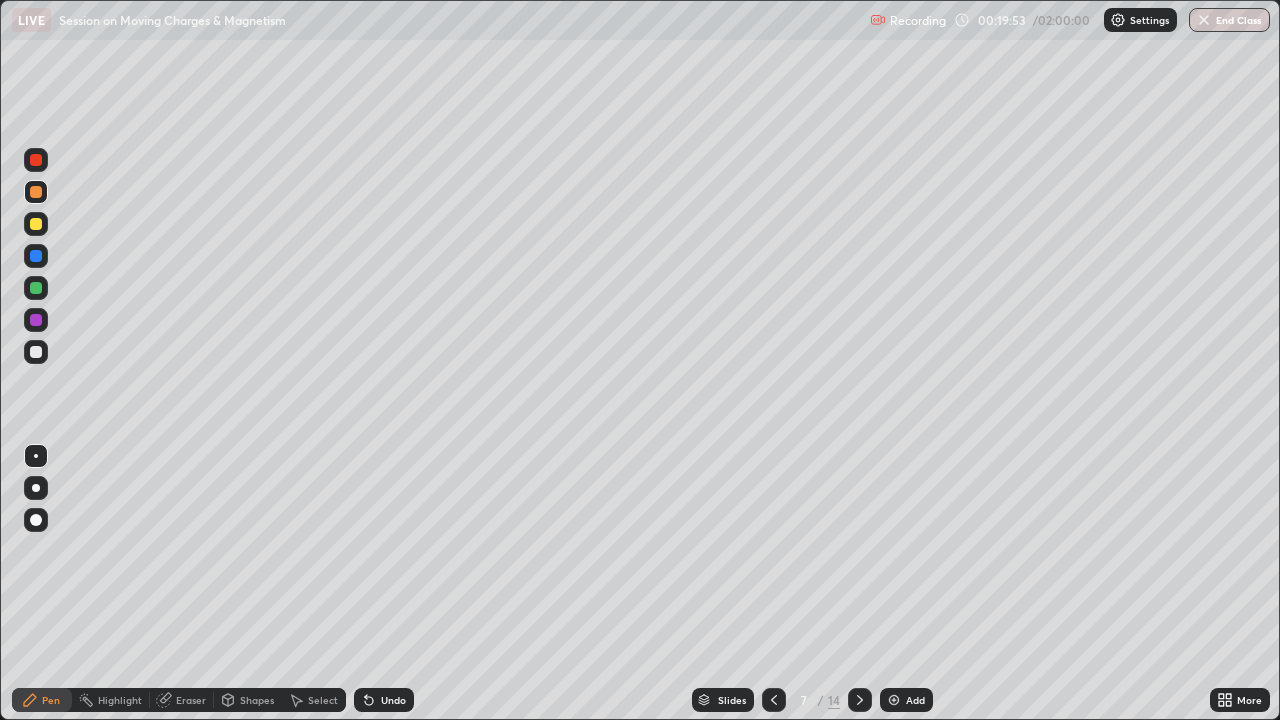 click at bounding box center [36, 224] 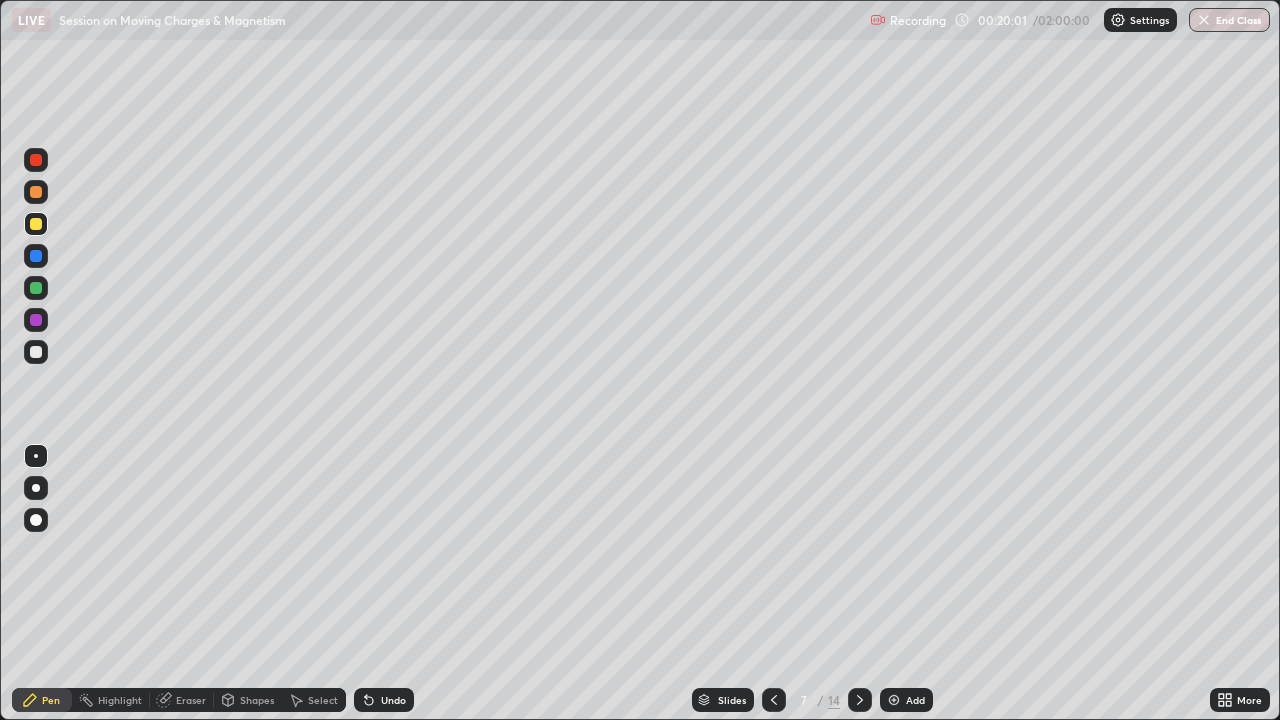 click at bounding box center (36, 160) 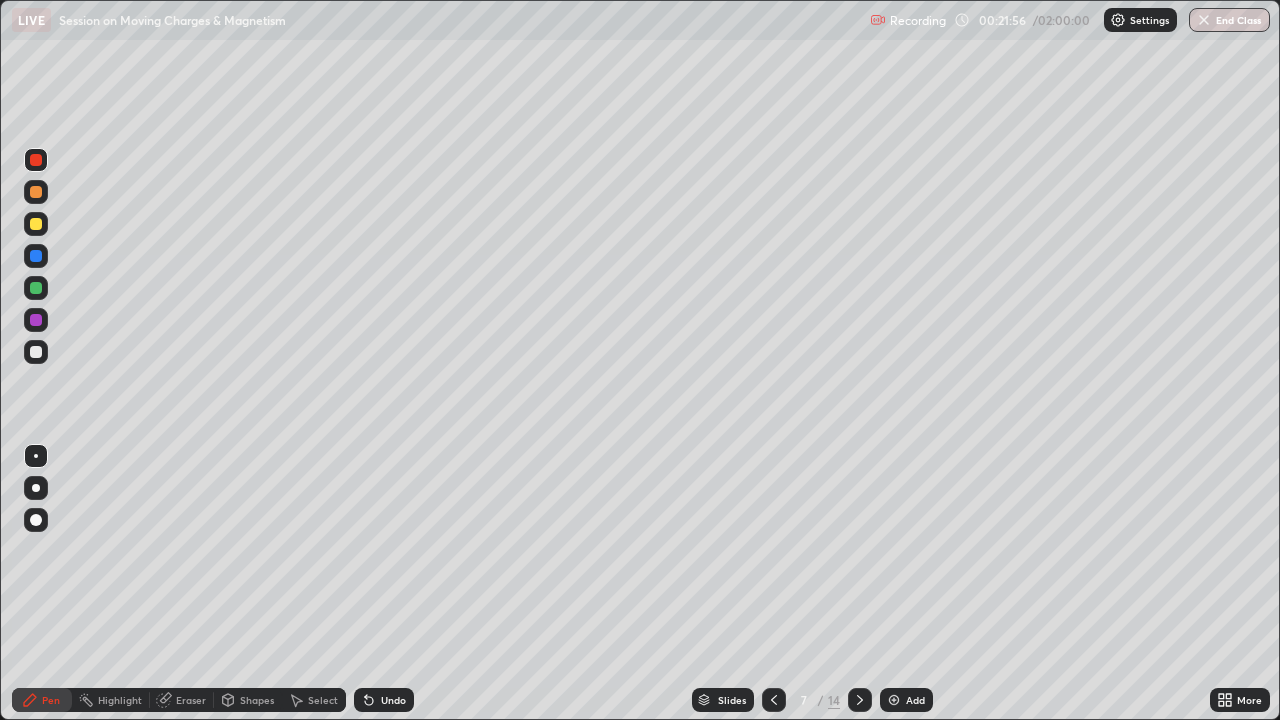 click on "Undo" at bounding box center (393, 700) 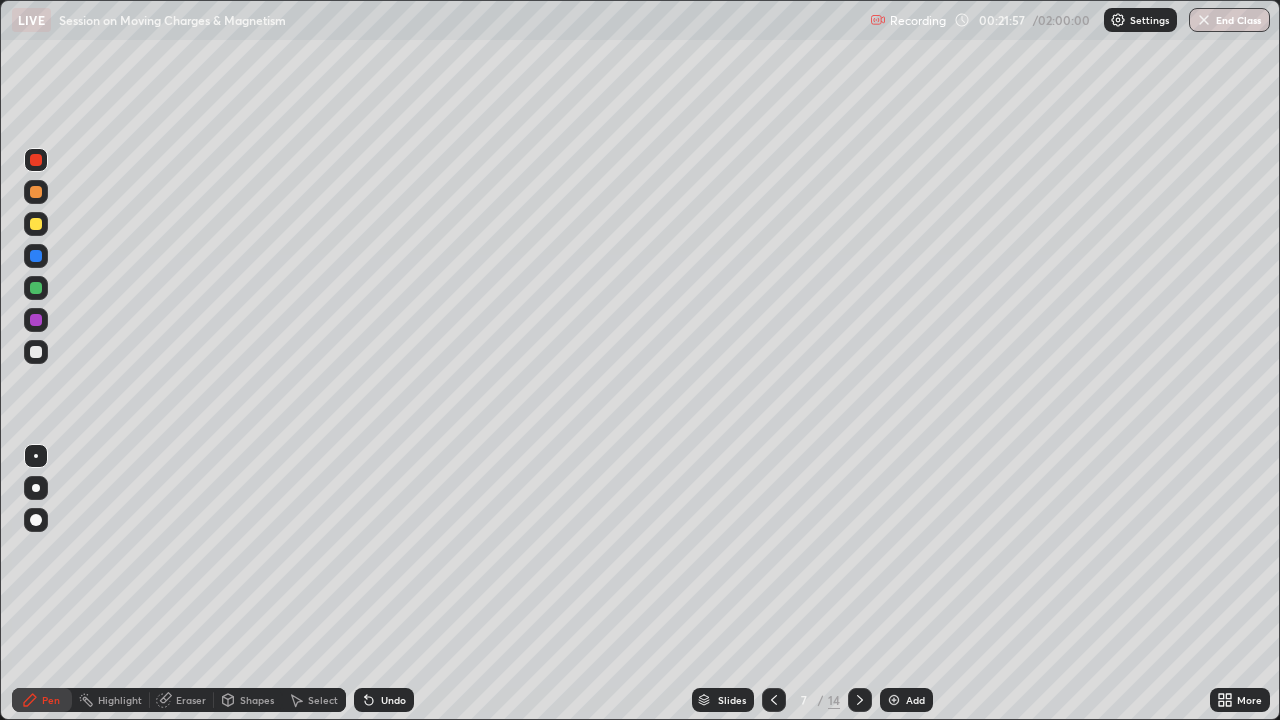 click on "Undo" at bounding box center [384, 700] 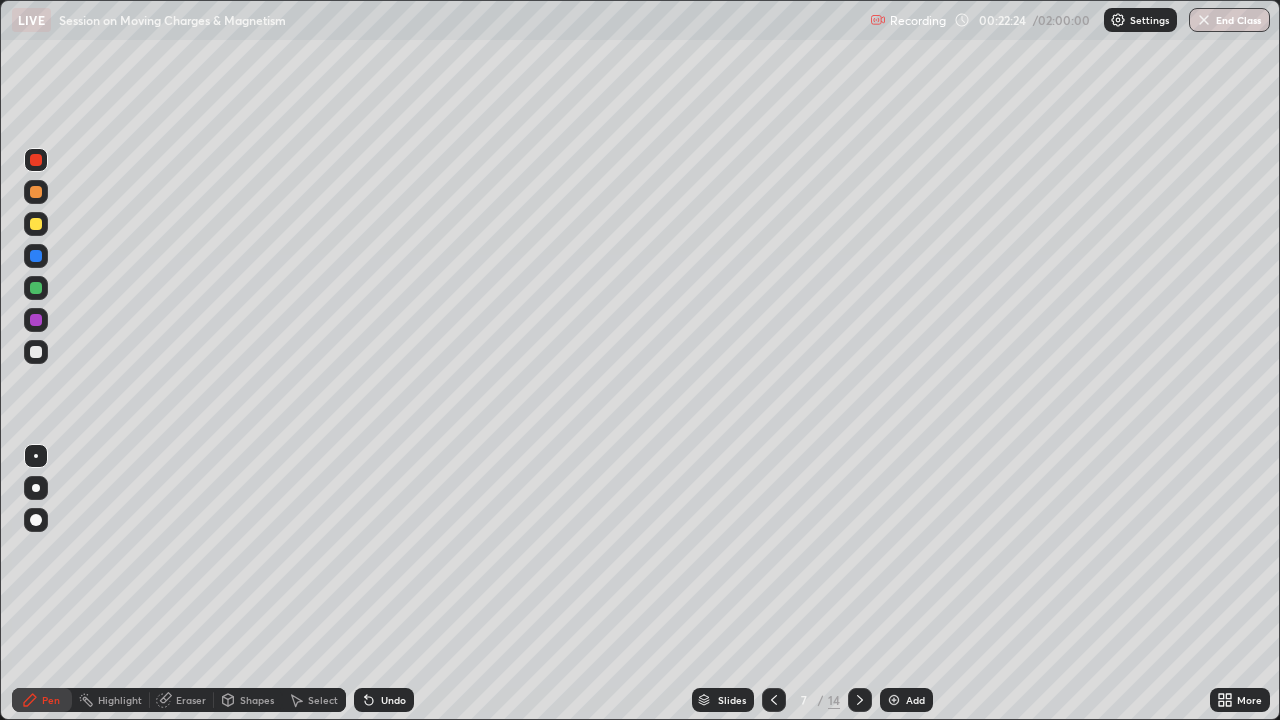 click at bounding box center (36, 352) 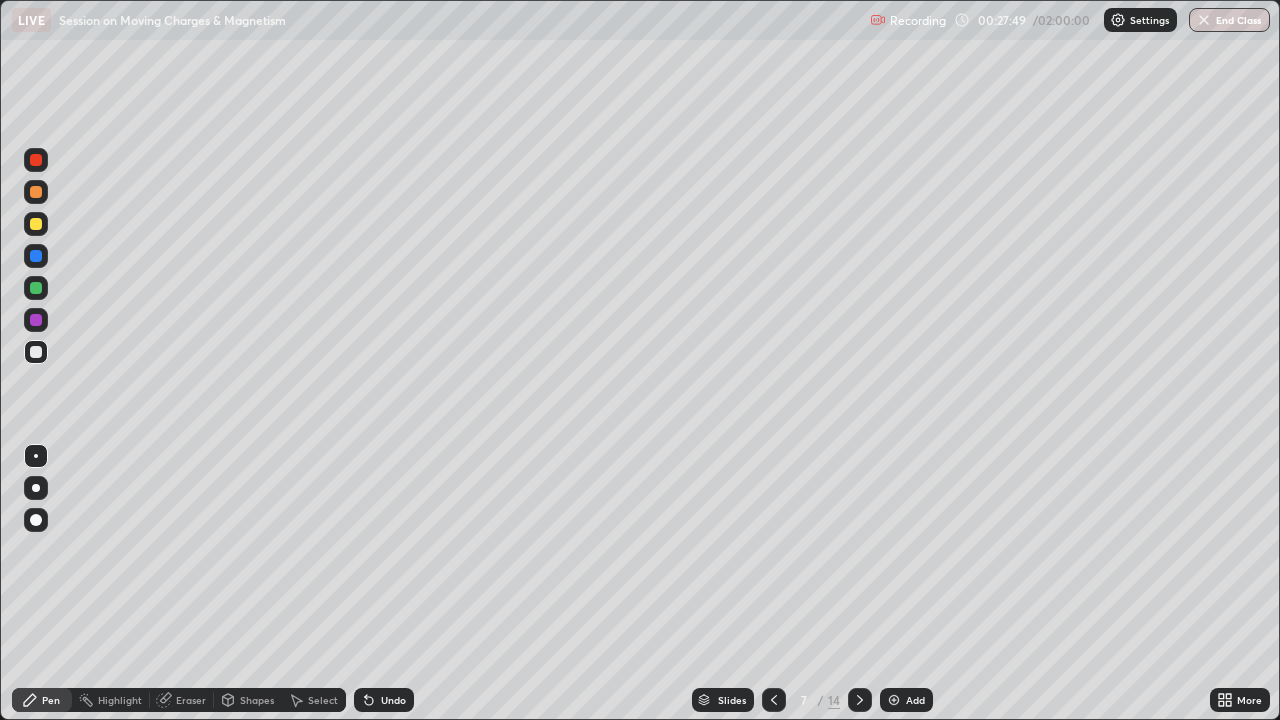 click at bounding box center (36, 256) 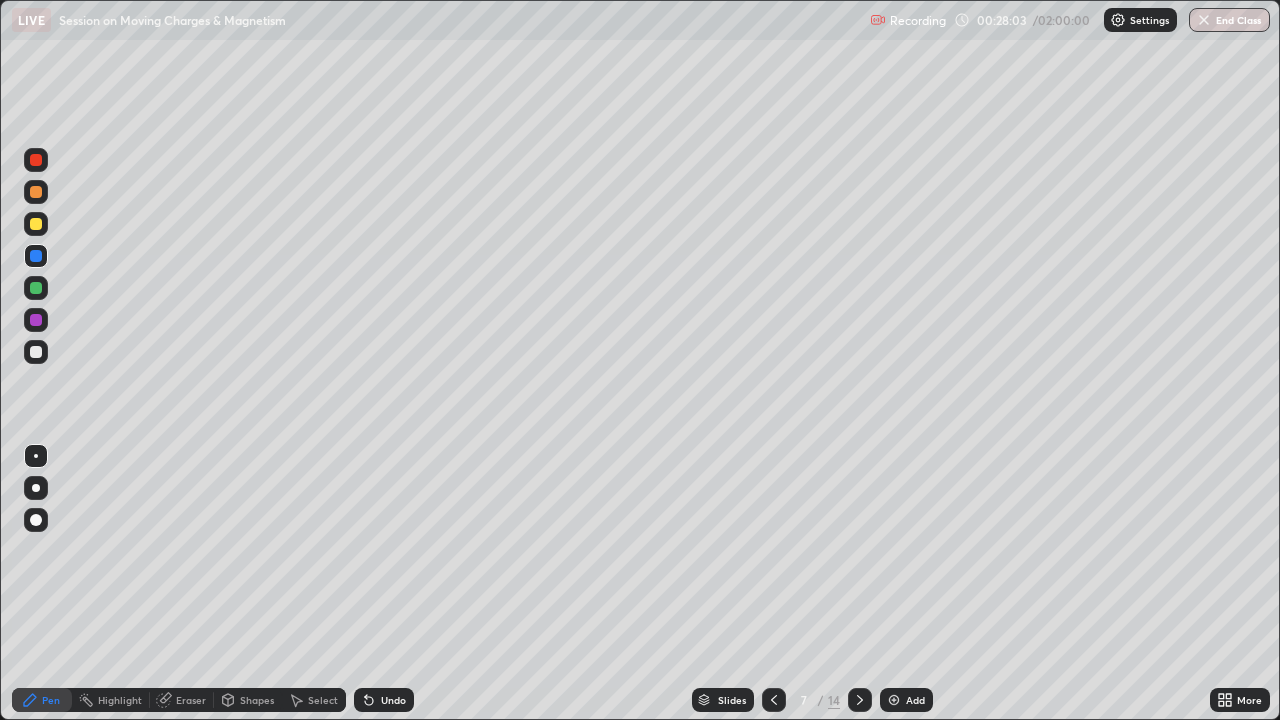 click at bounding box center [894, 700] 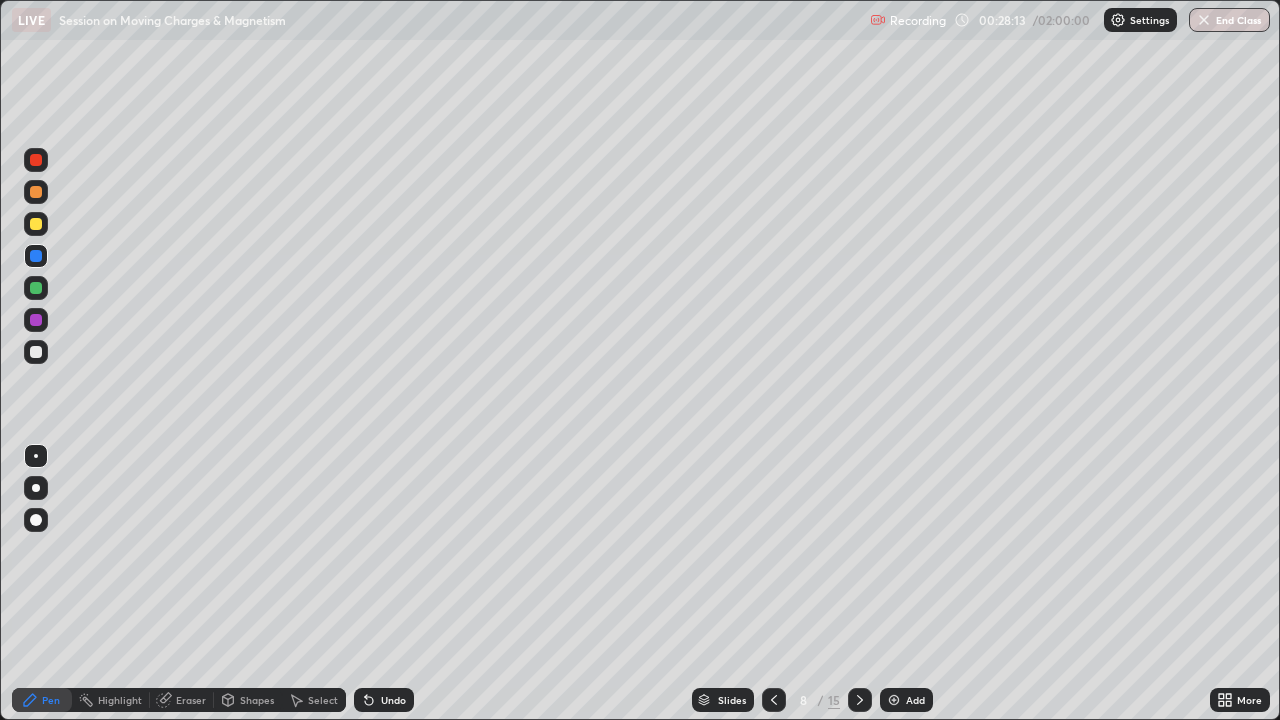 click 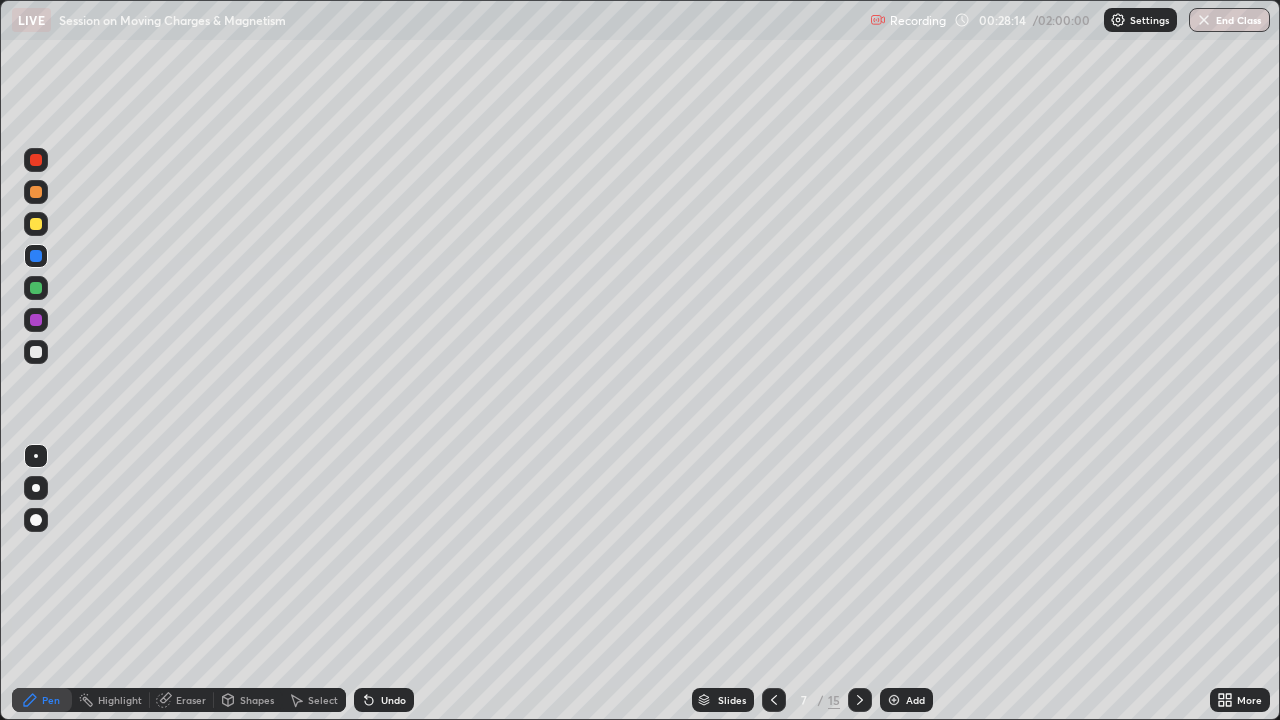 click 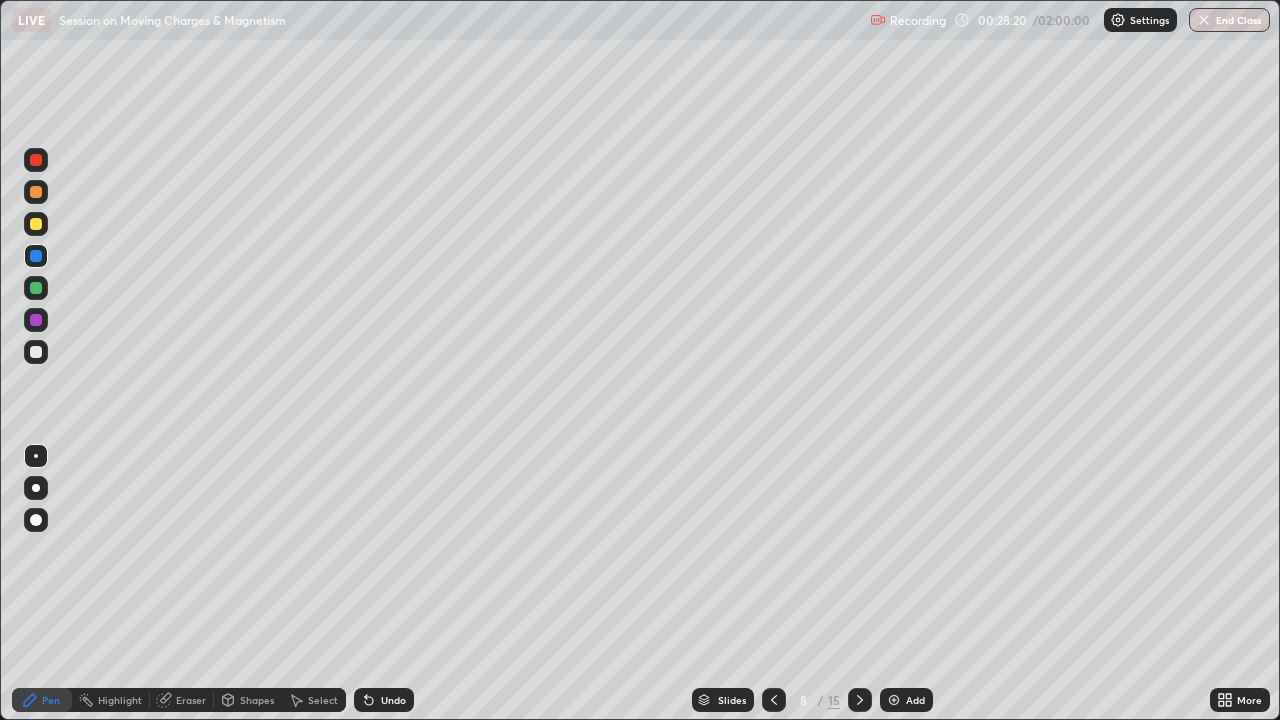 click 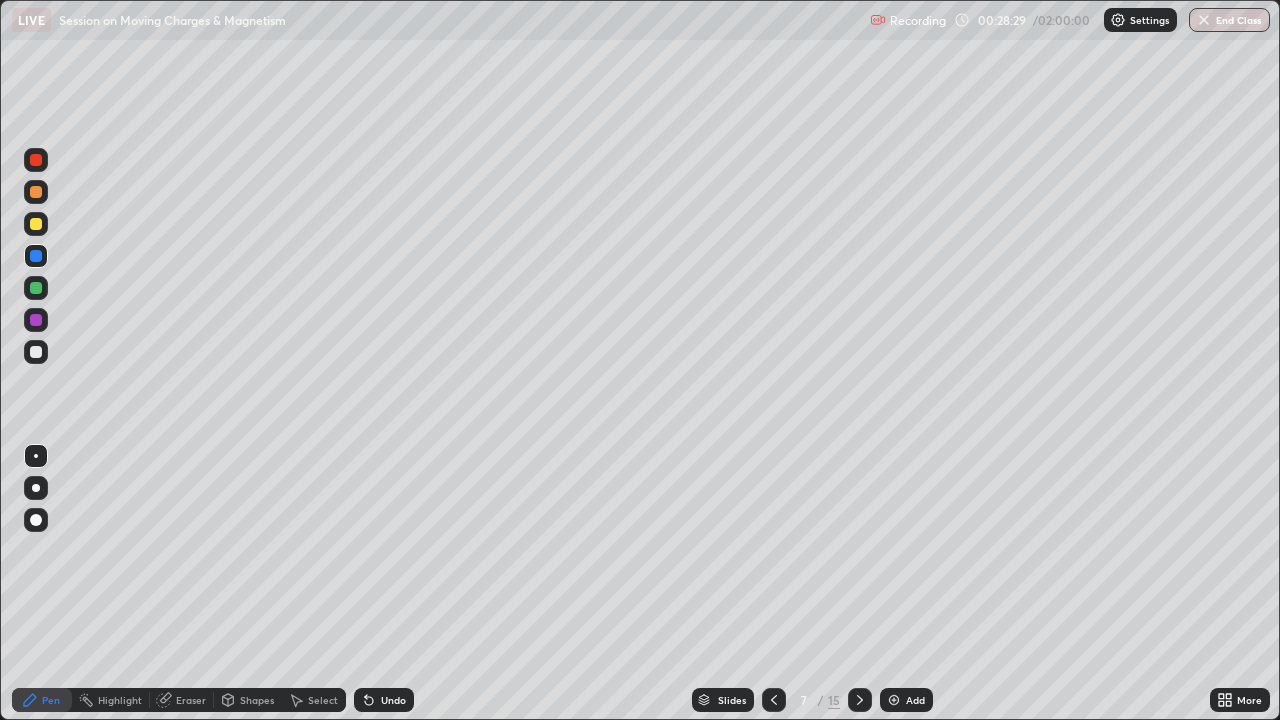 click 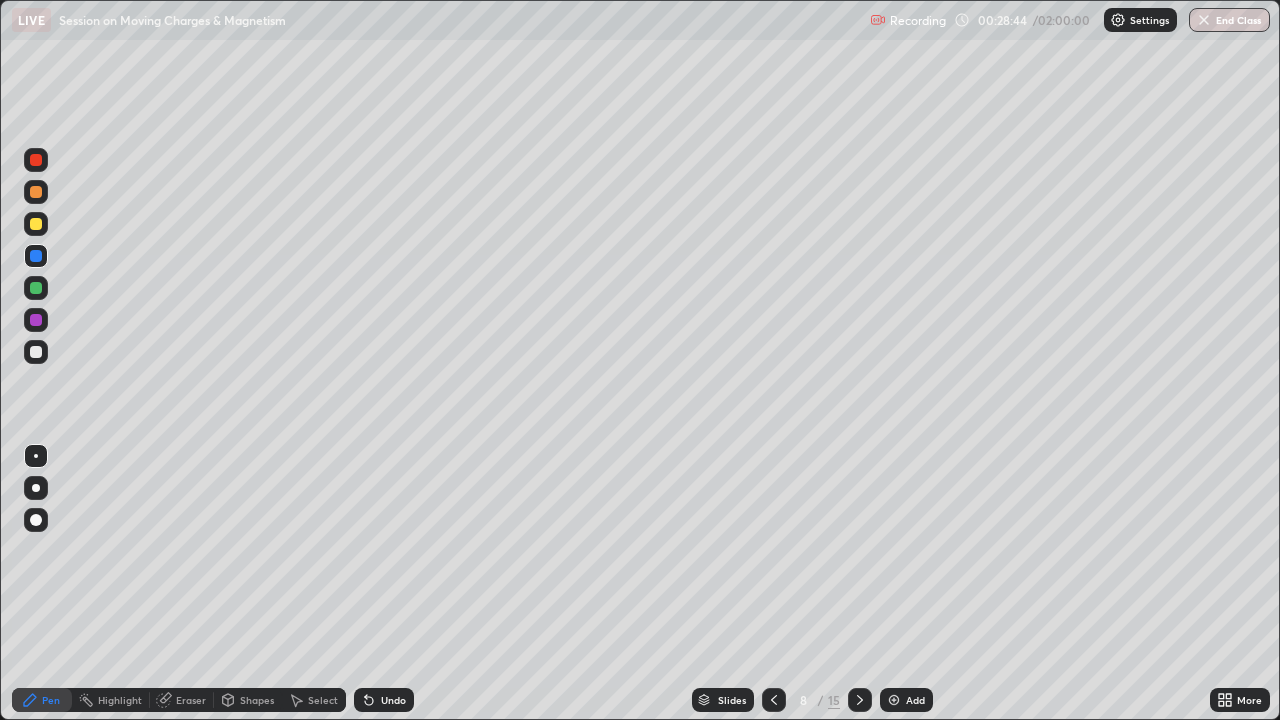 click at bounding box center (774, 700) 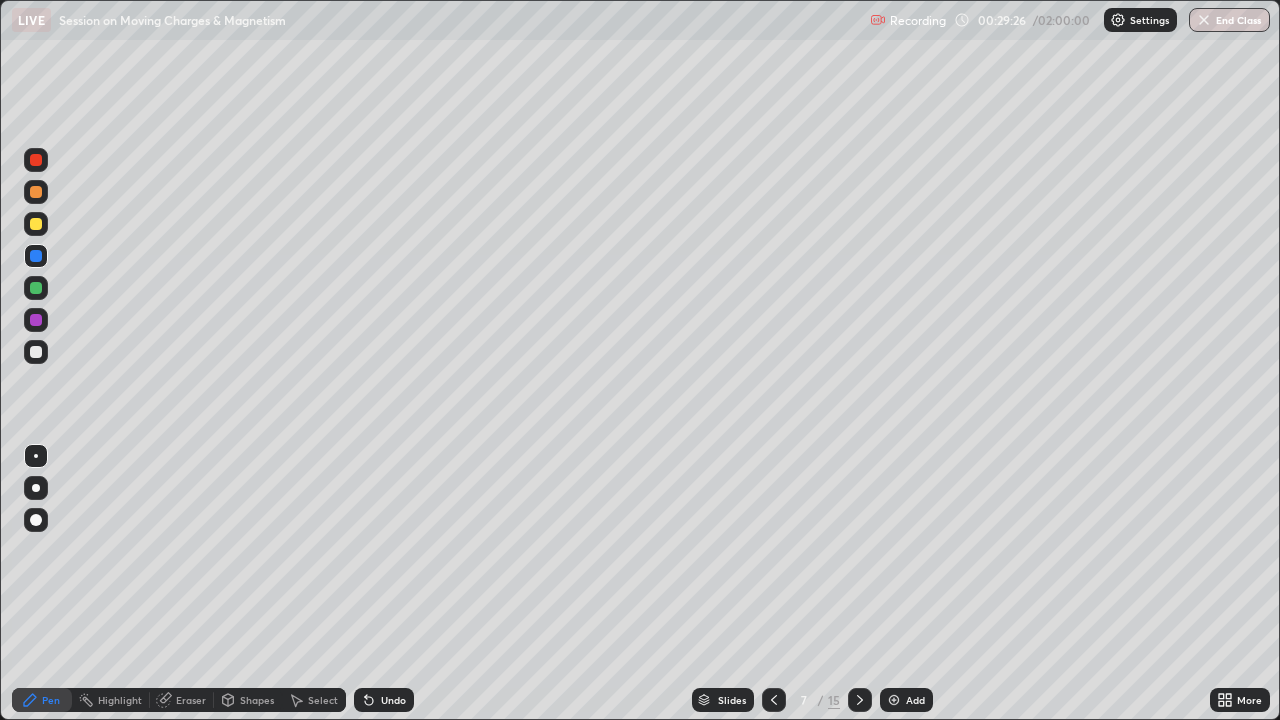 click 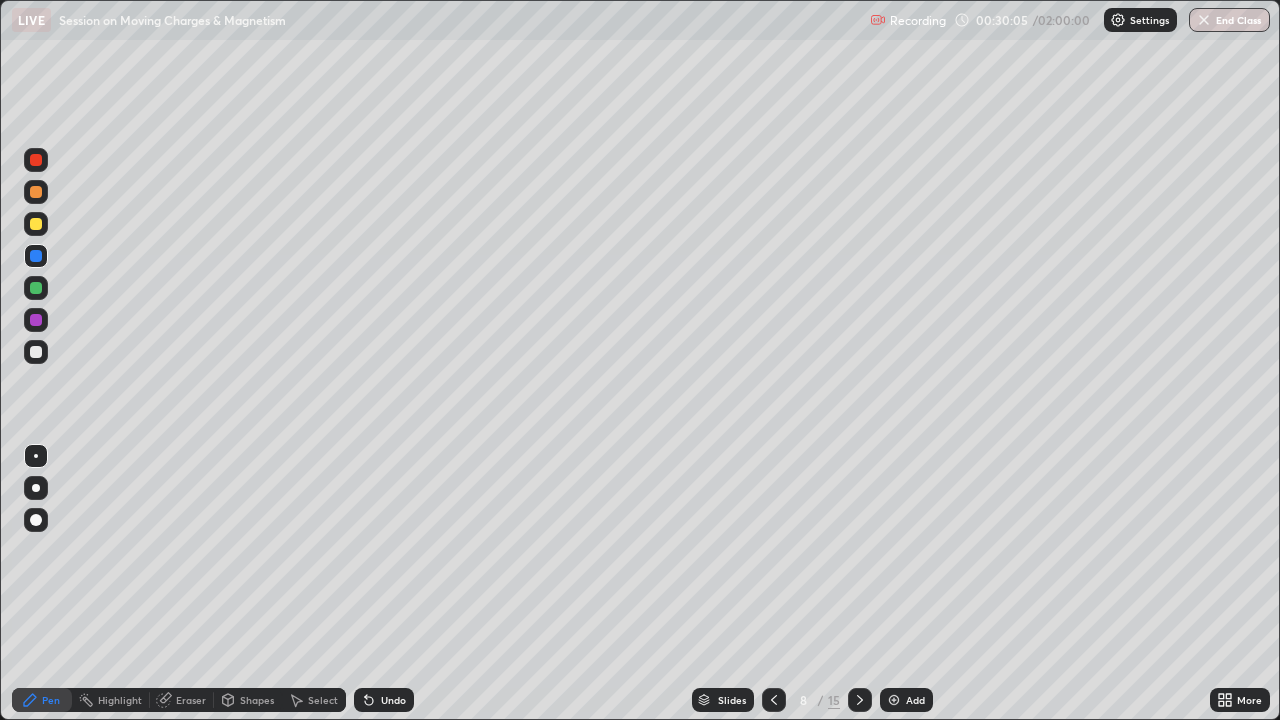 click on "Undo" at bounding box center (393, 700) 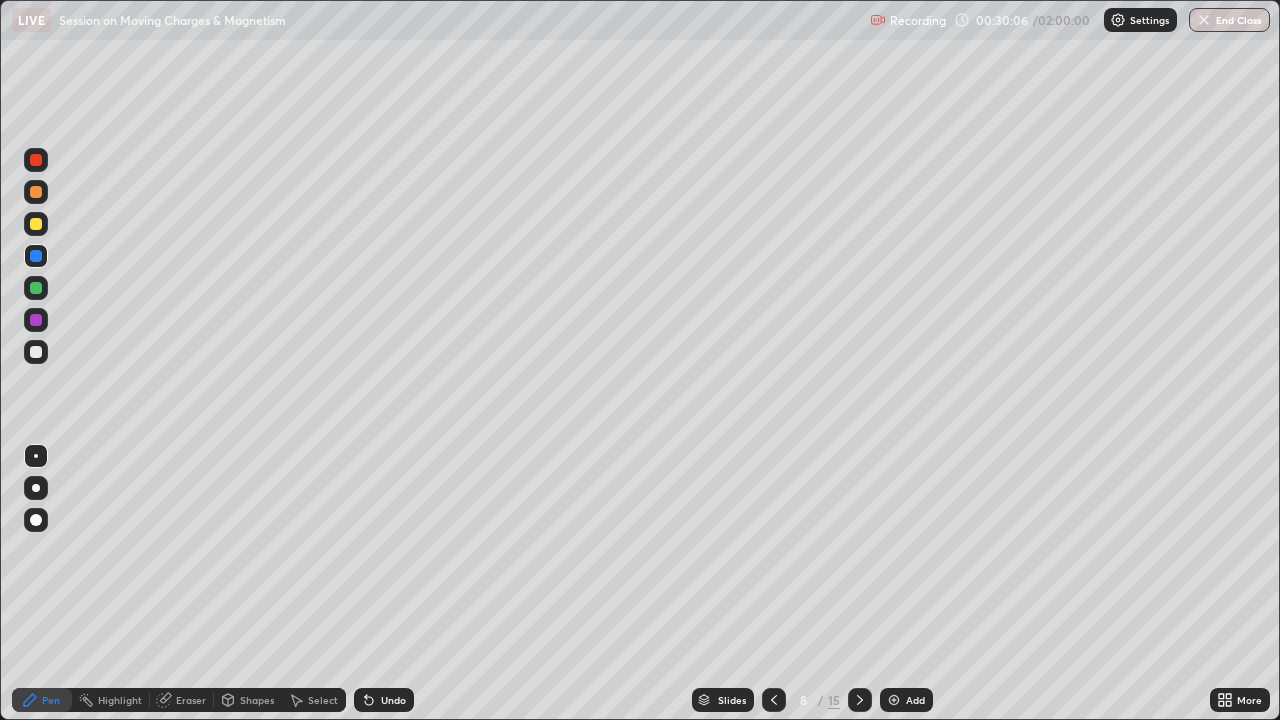 click on "Undo" at bounding box center [384, 700] 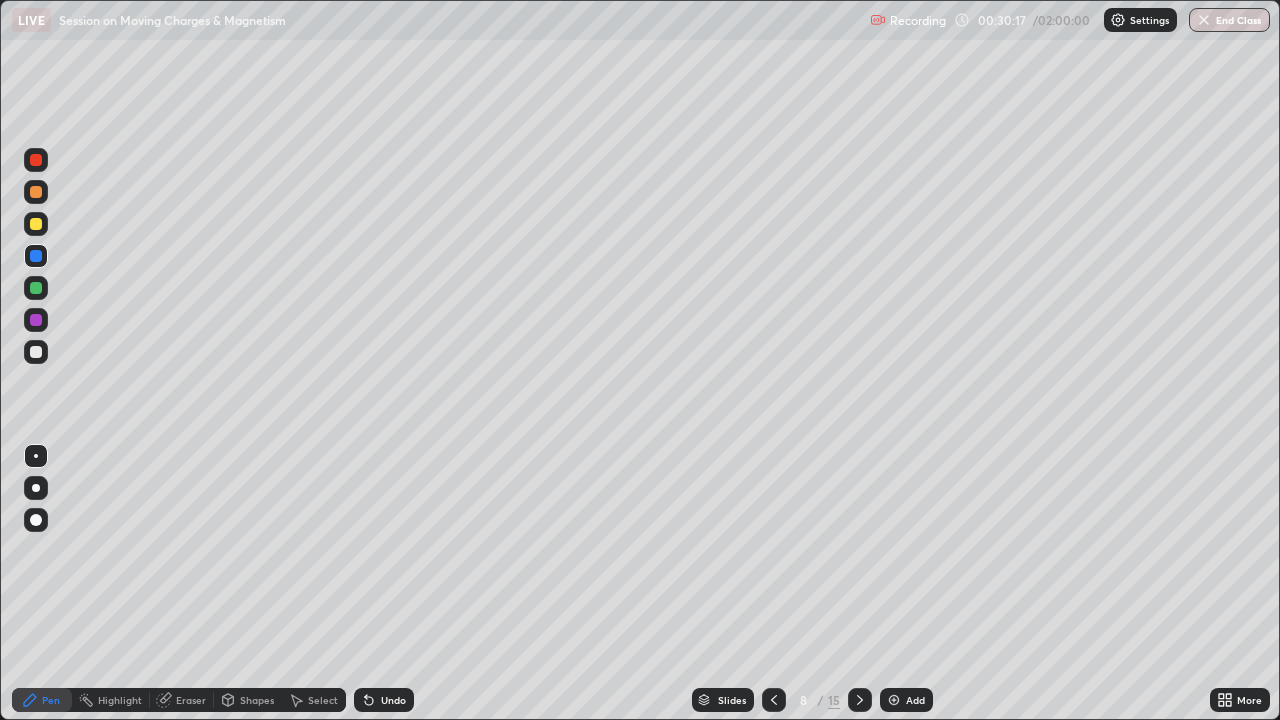 click 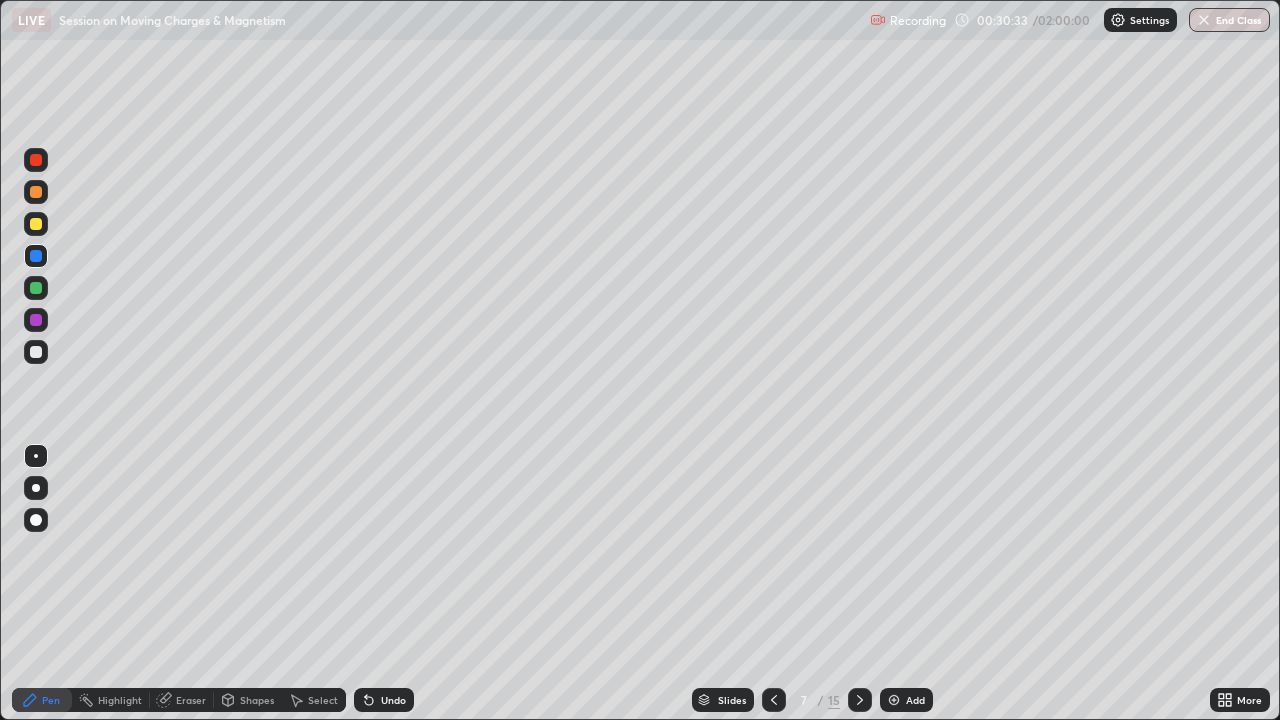 click 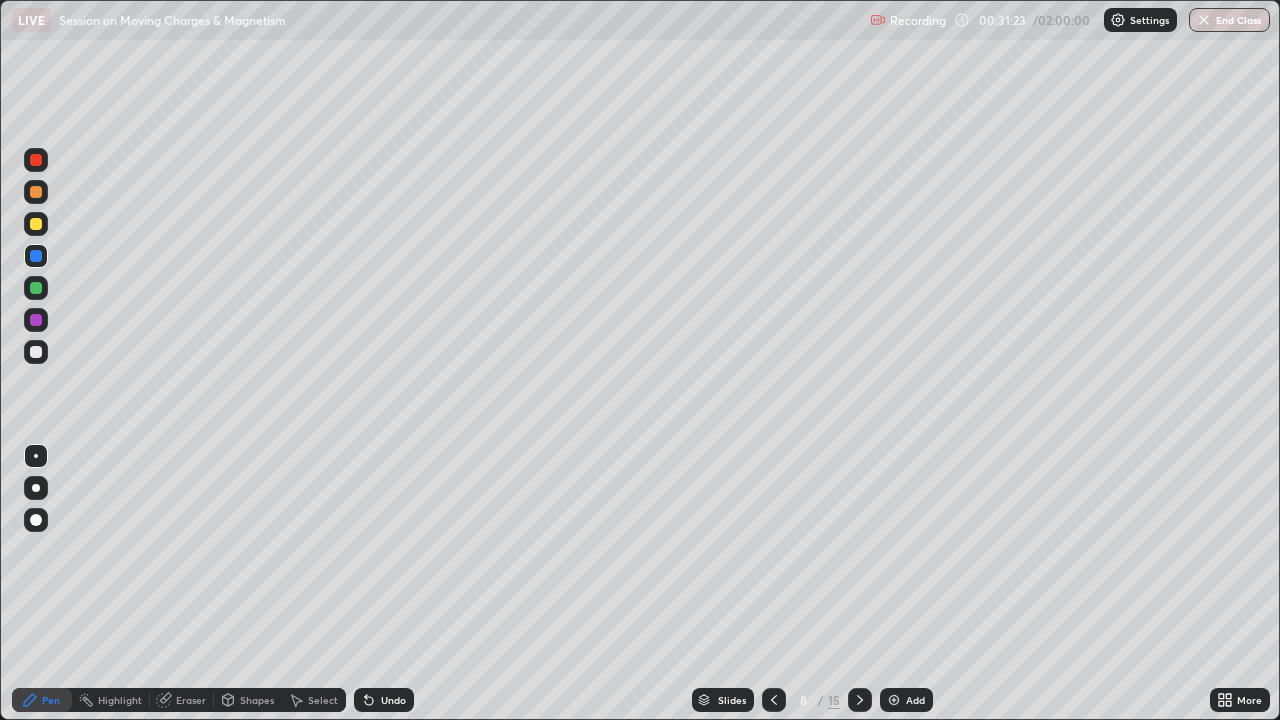 click on "Undo" at bounding box center (393, 700) 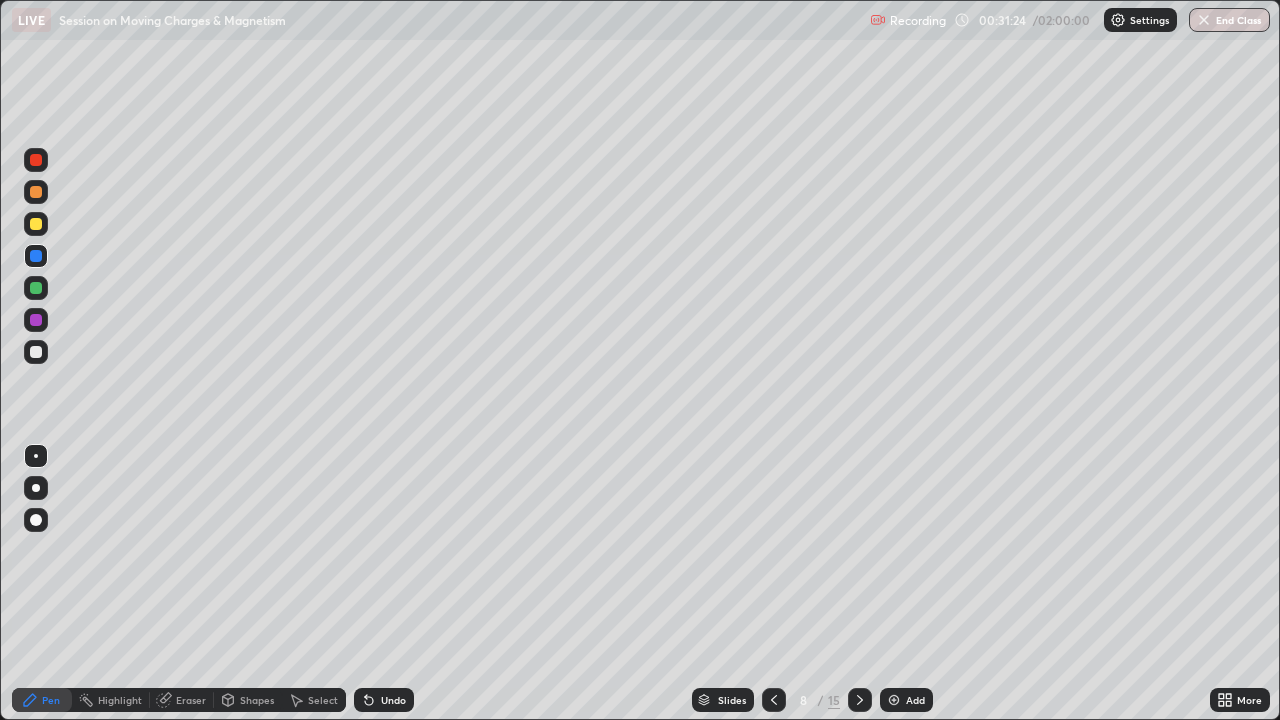 click on "Undo" at bounding box center (393, 700) 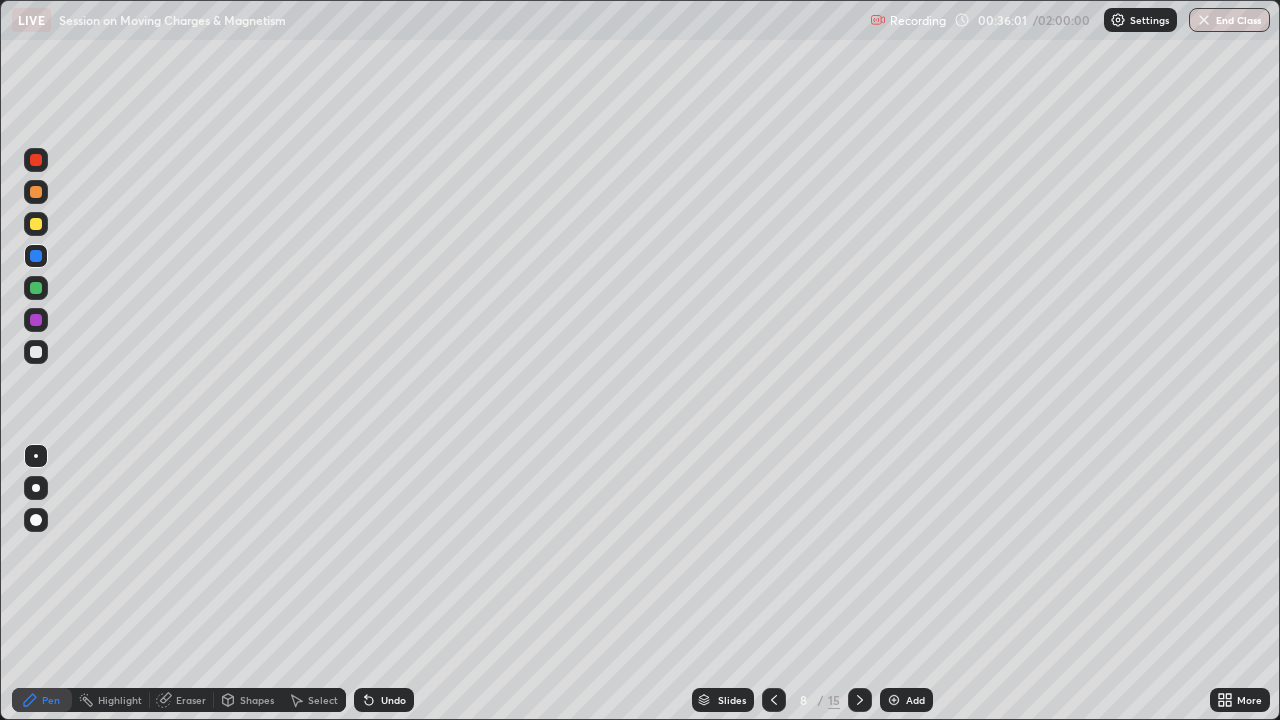 click at bounding box center (894, 700) 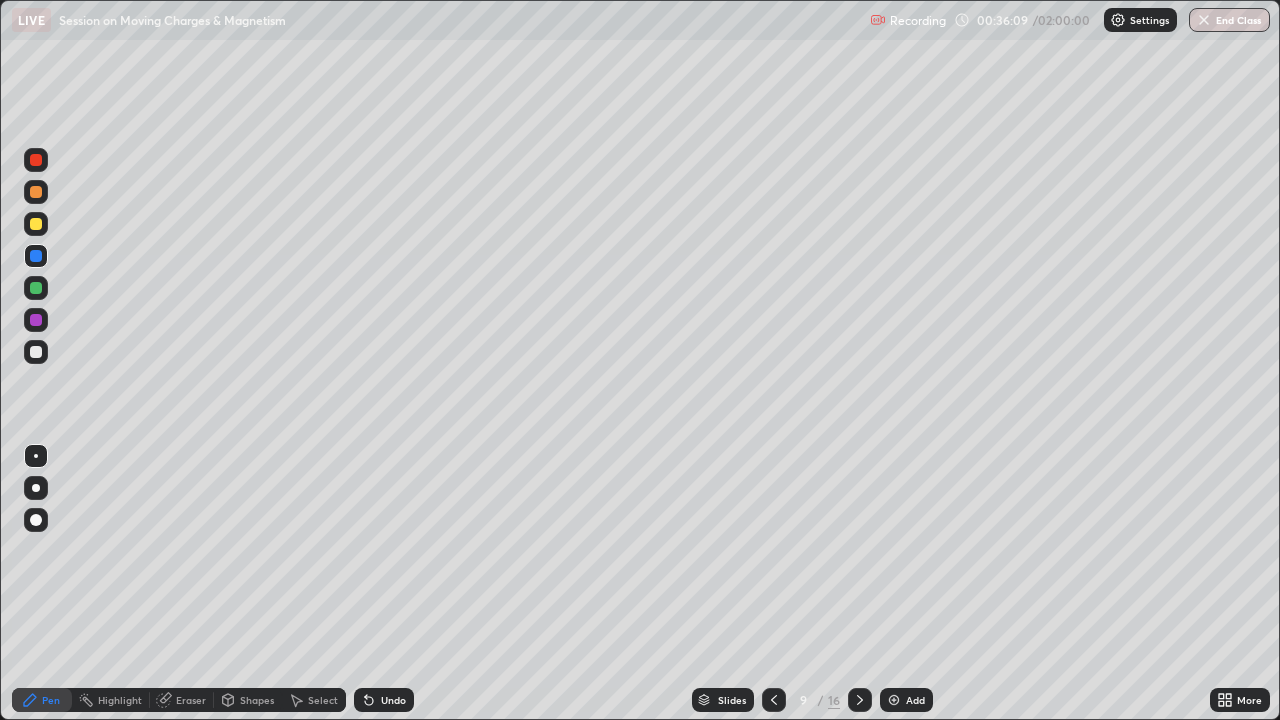 click 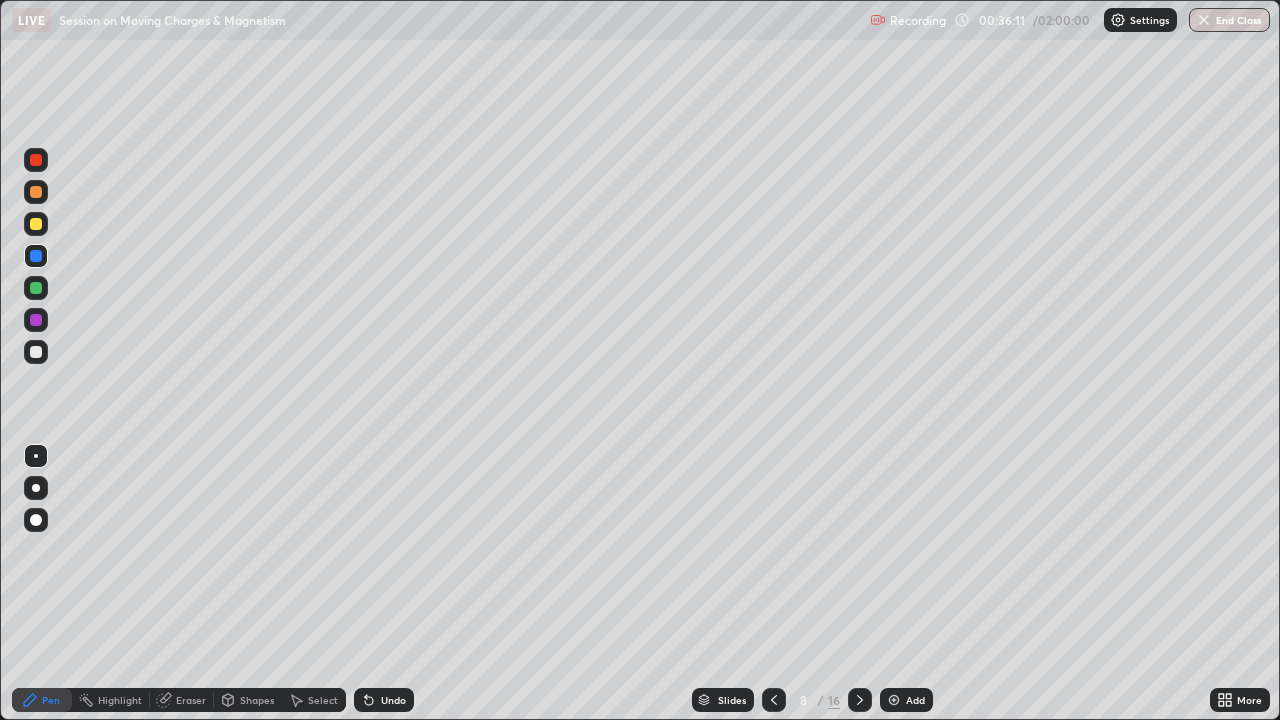 click 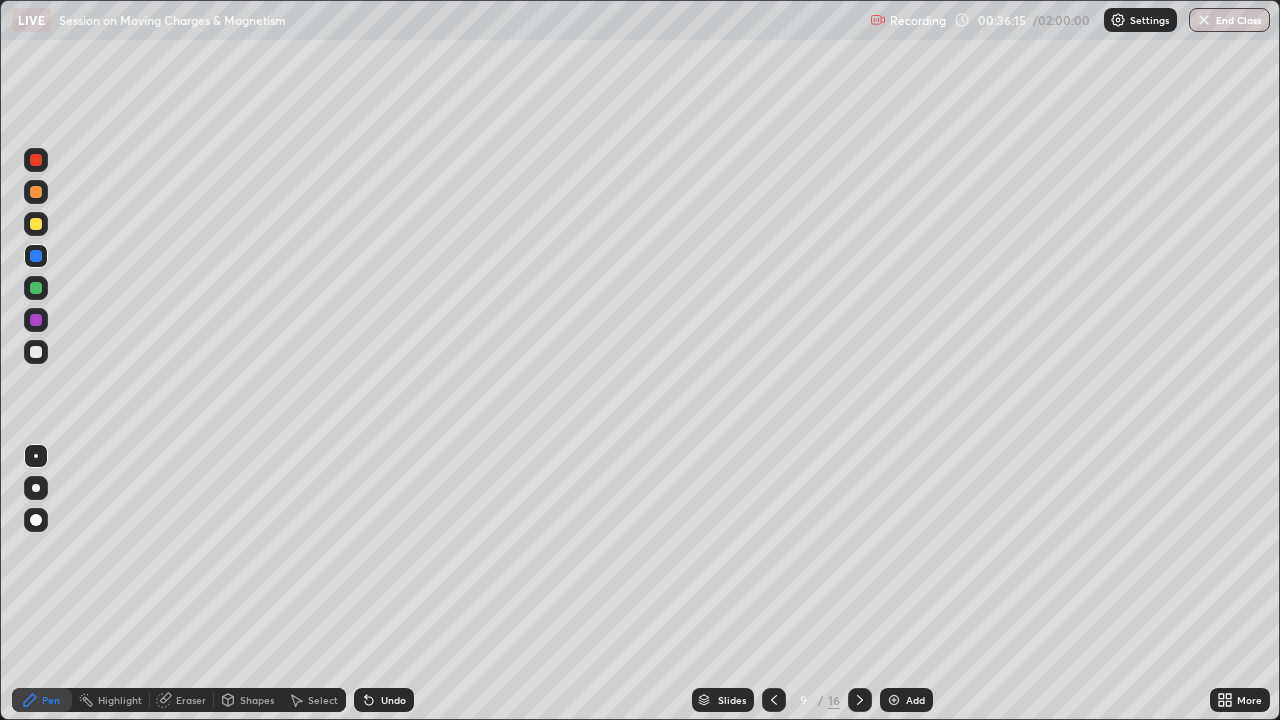 click 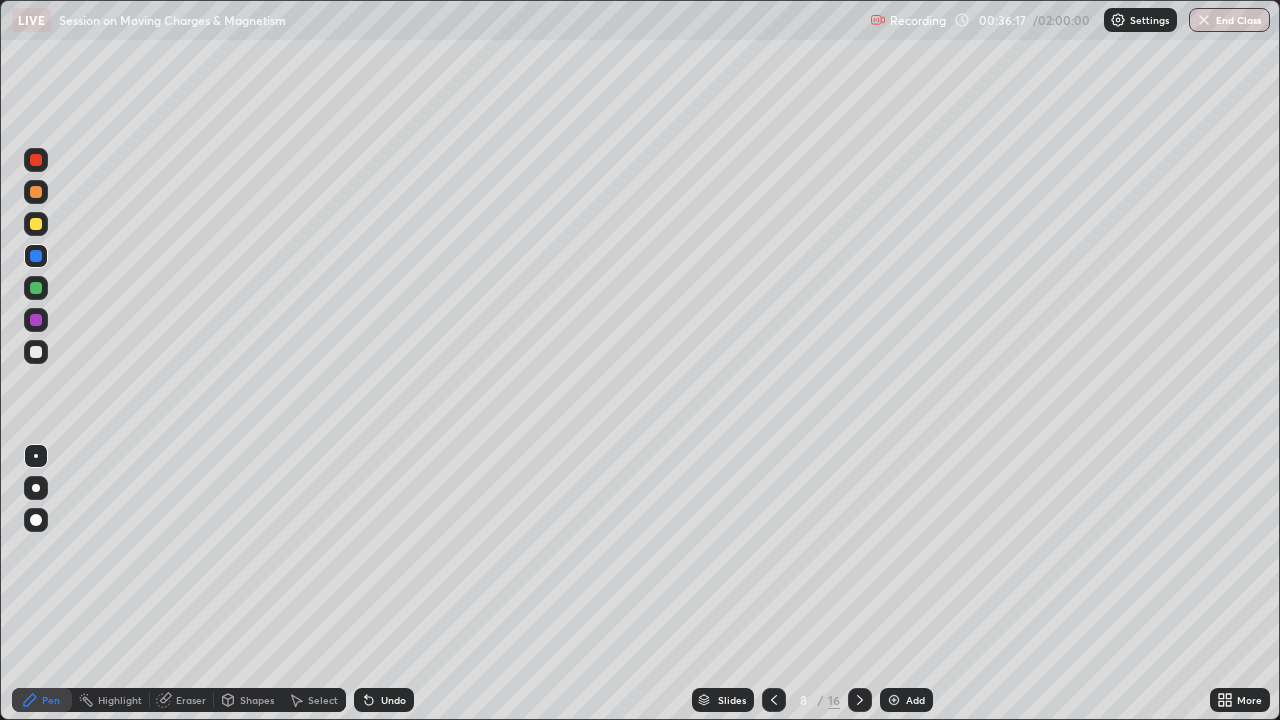 click 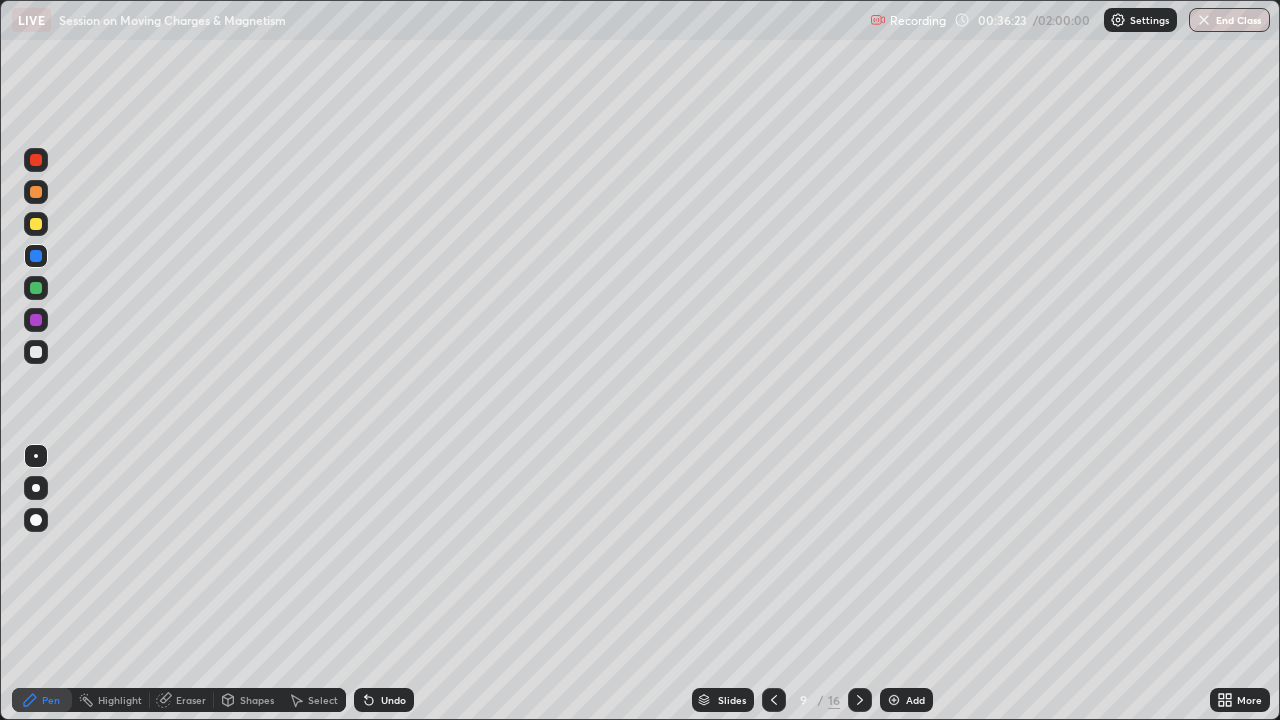click 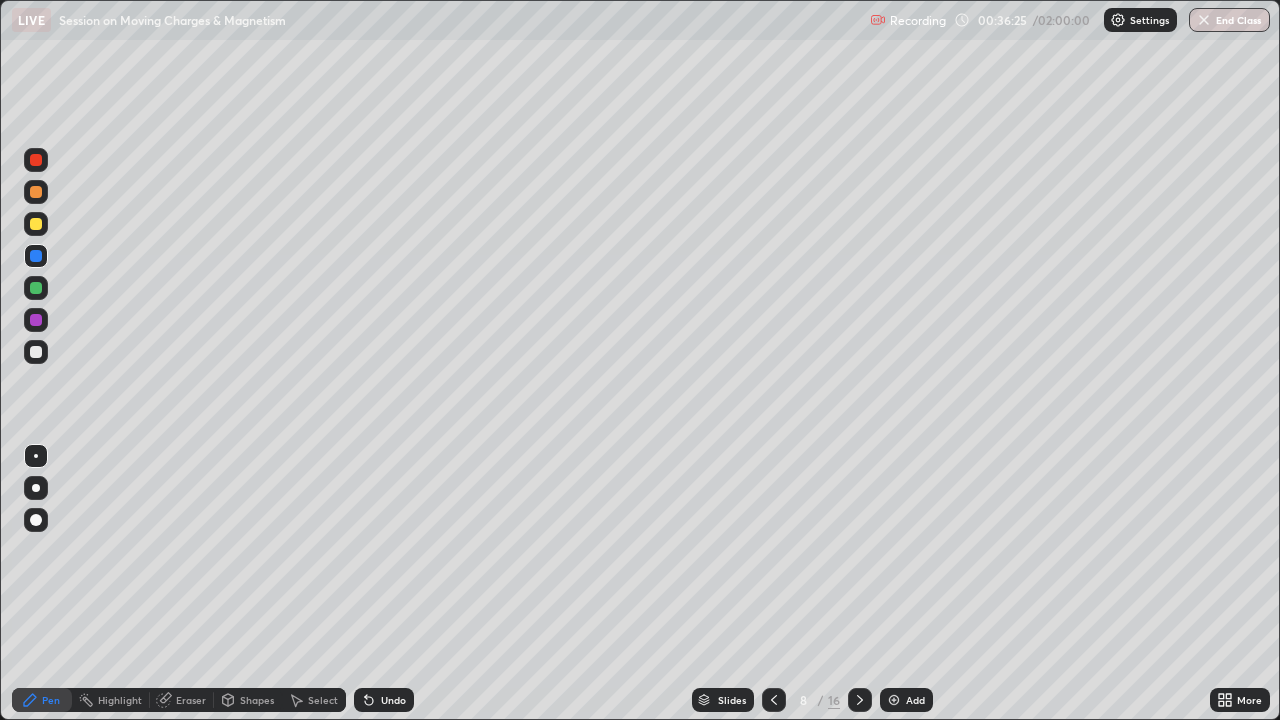 click 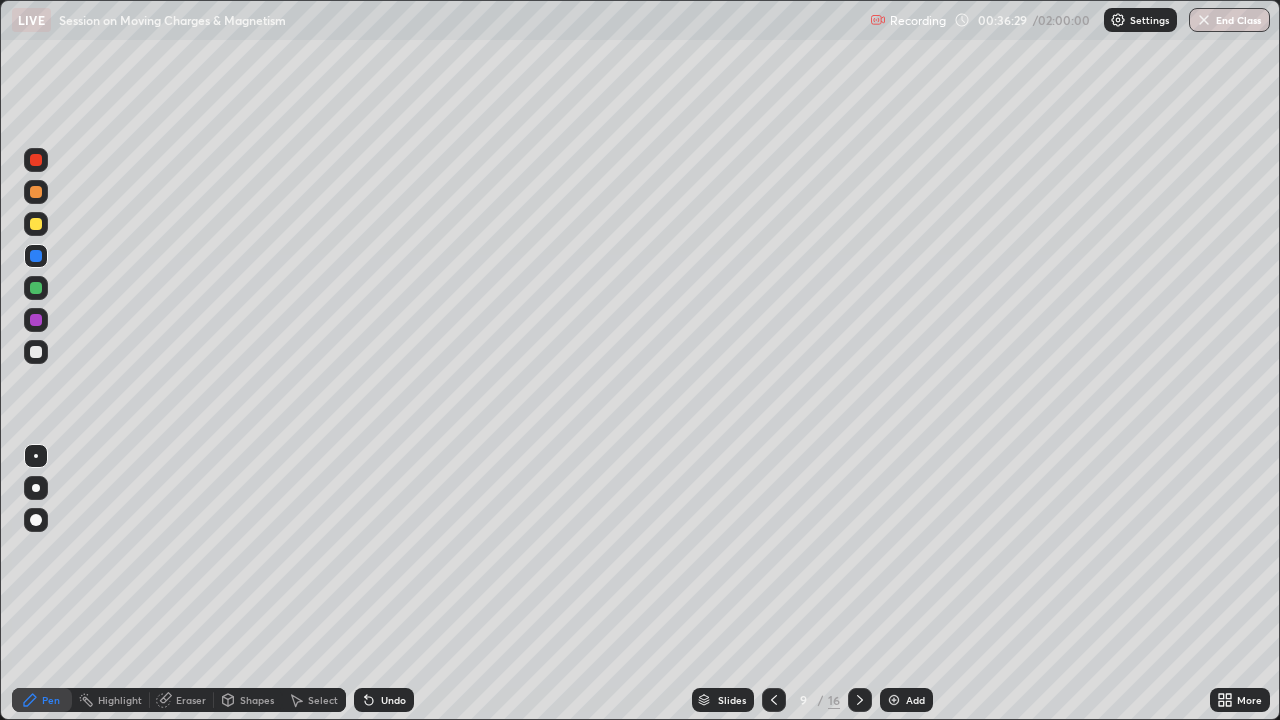 click 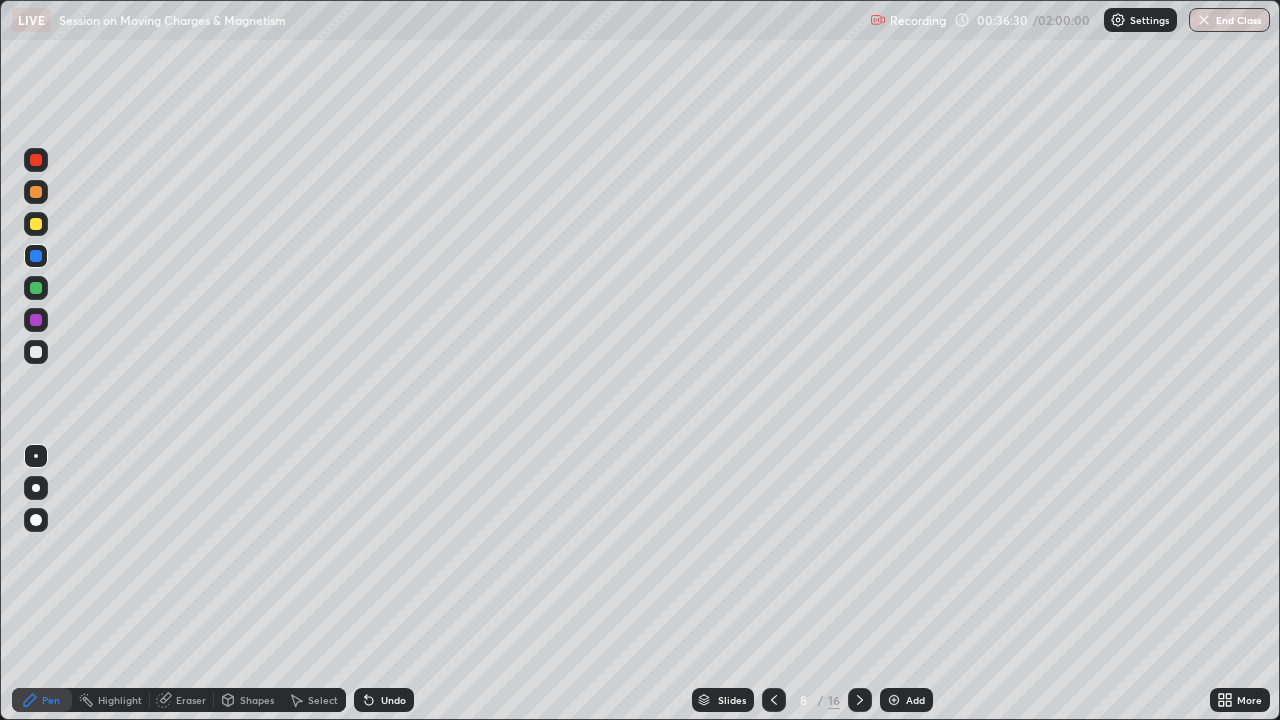 click 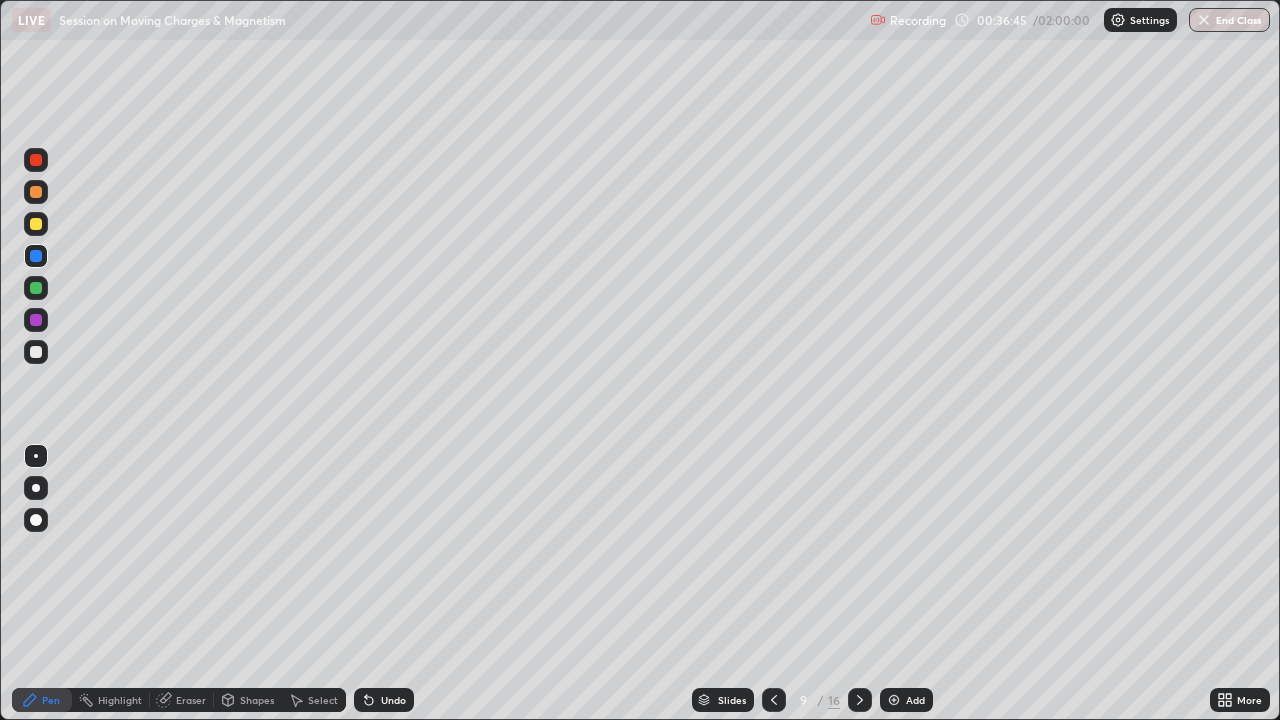 click at bounding box center (774, 700) 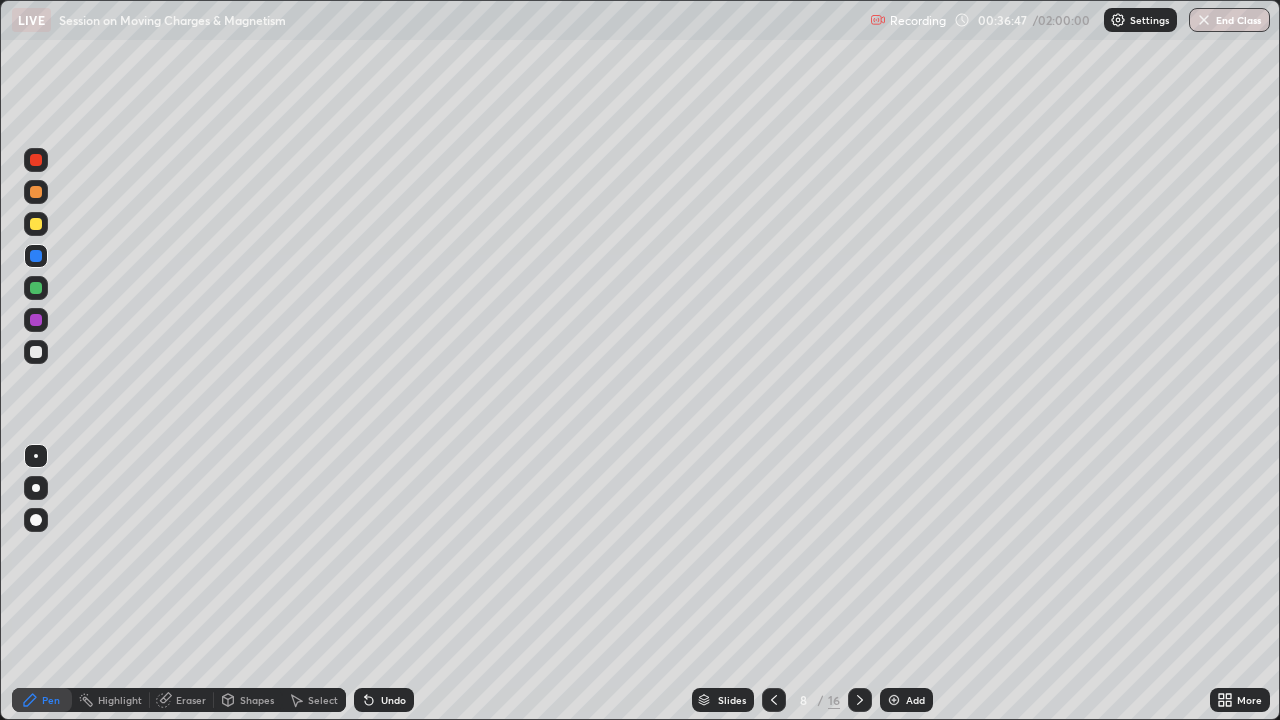 click 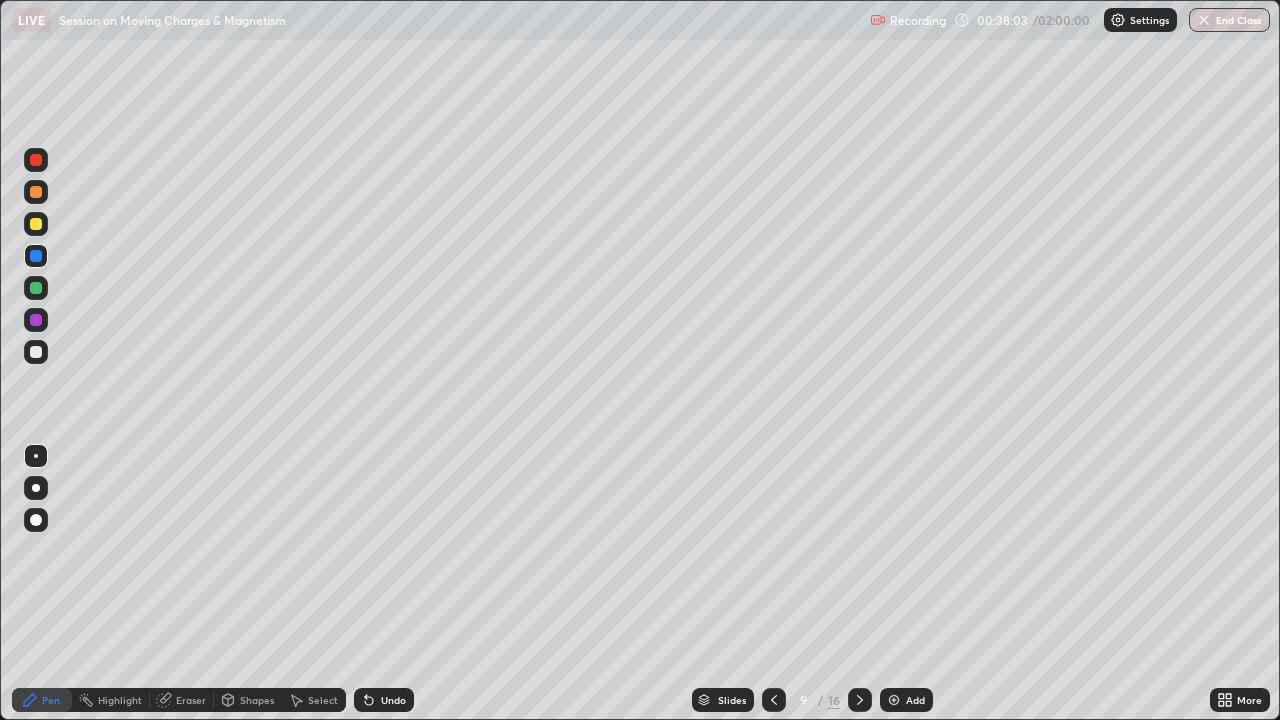 click on "Undo" at bounding box center [384, 700] 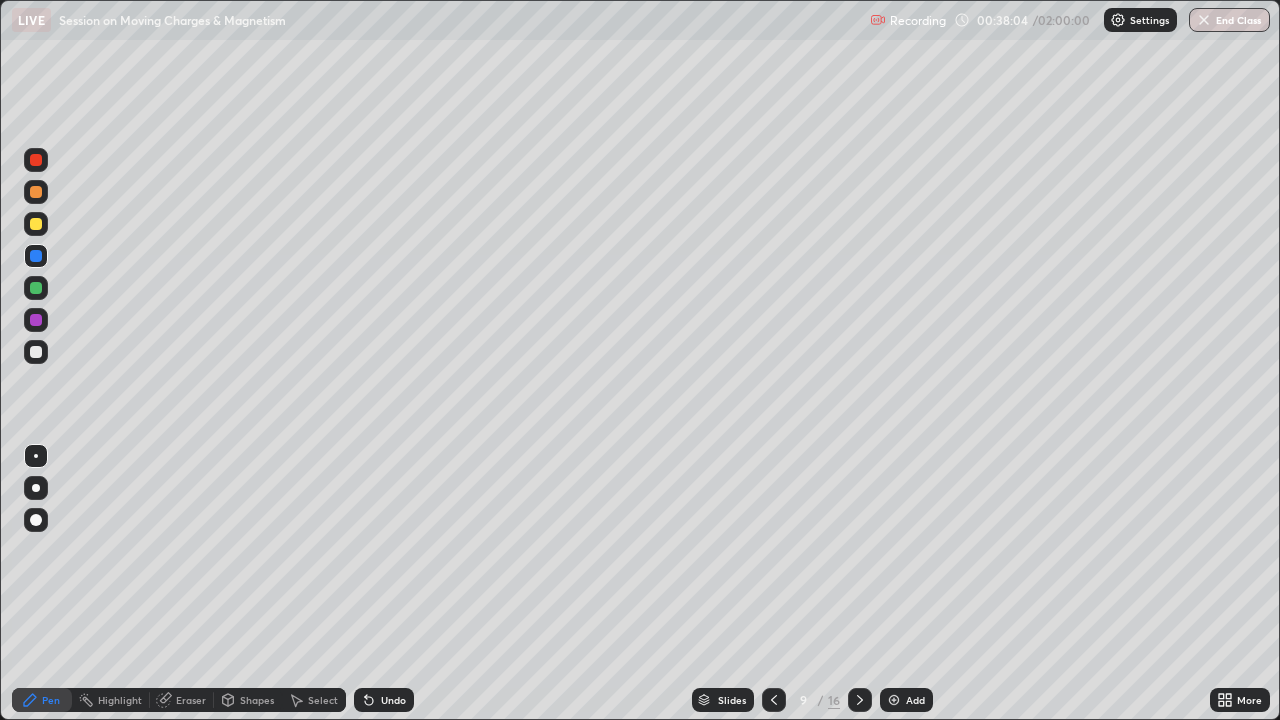 click on "Undo" at bounding box center [393, 700] 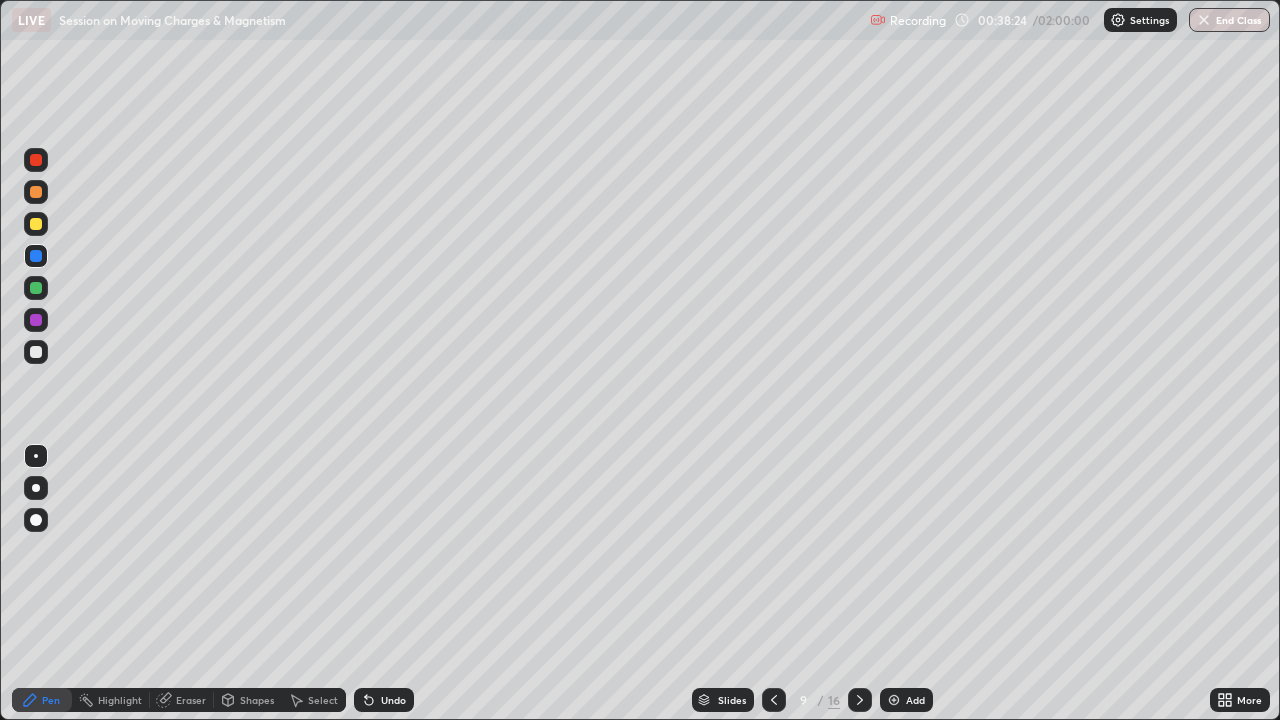 click 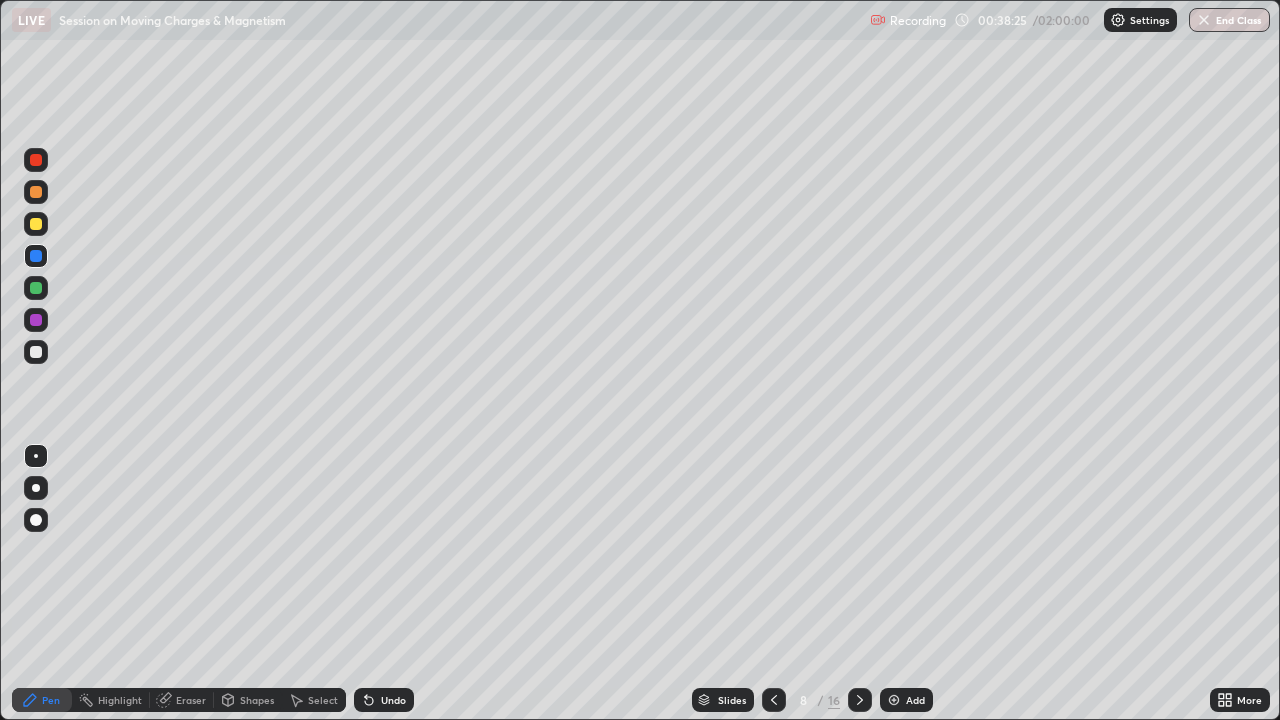 click 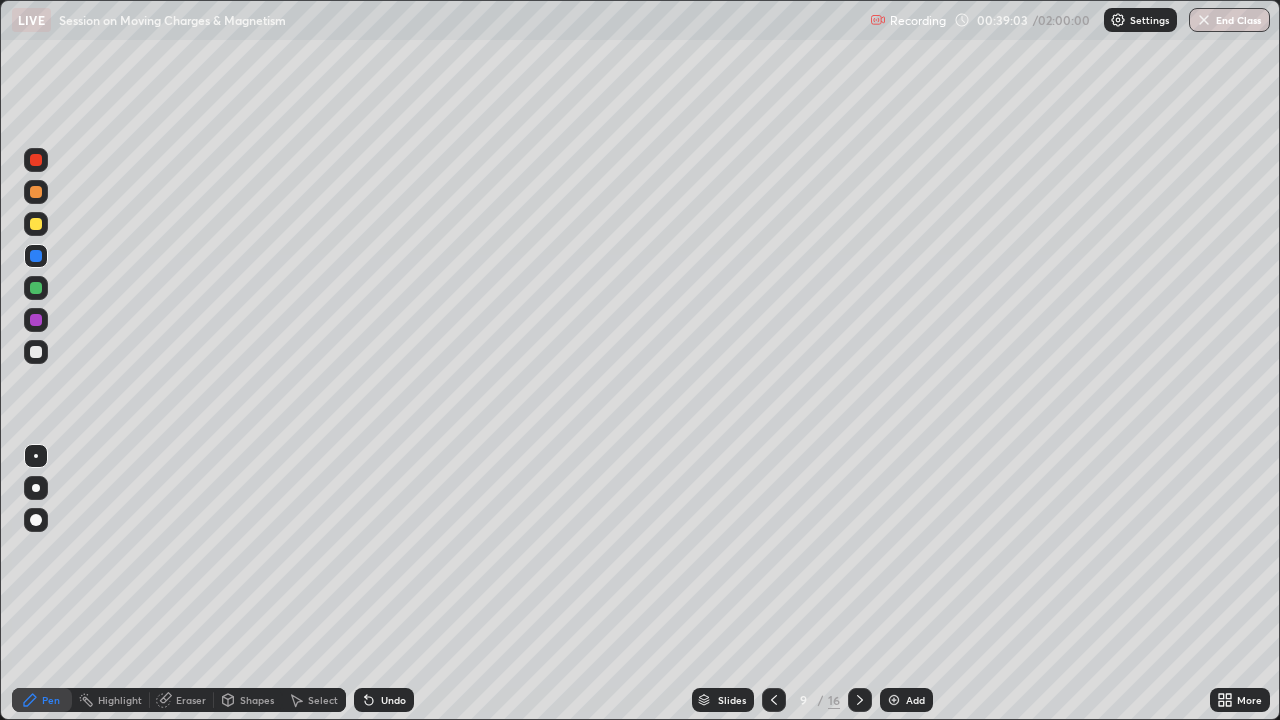 click on "Undo" at bounding box center (393, 700) 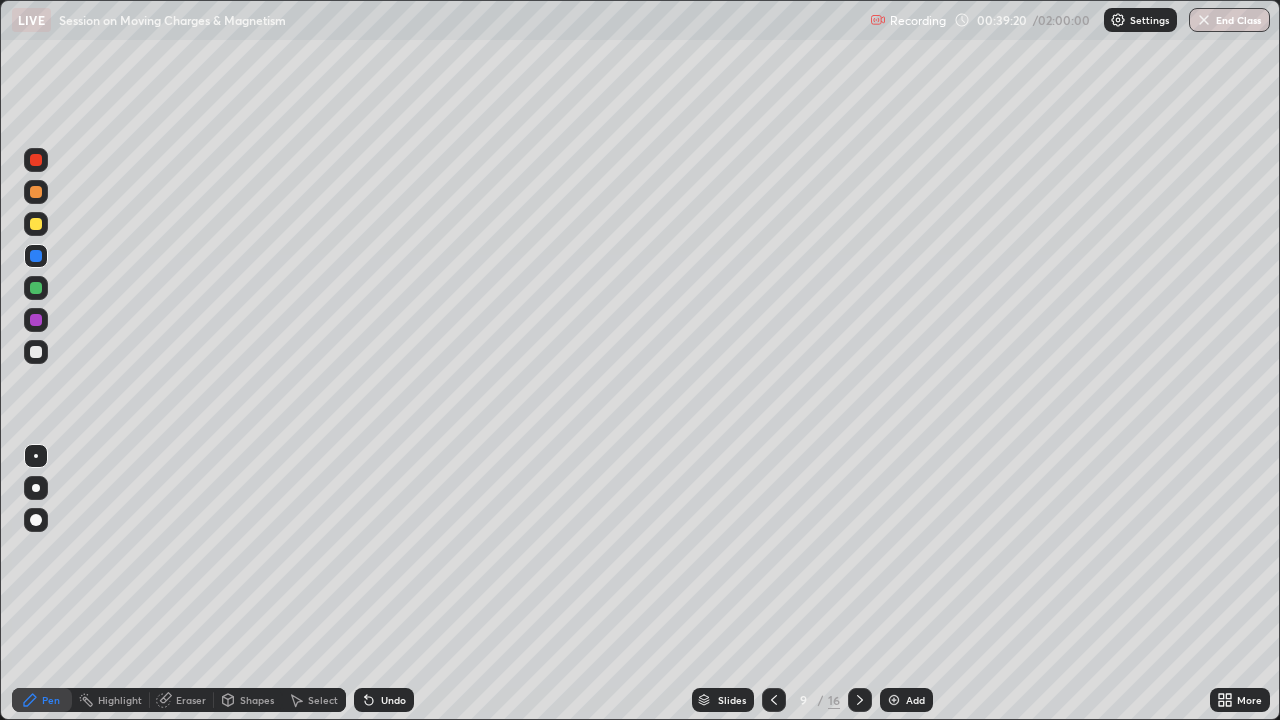 click 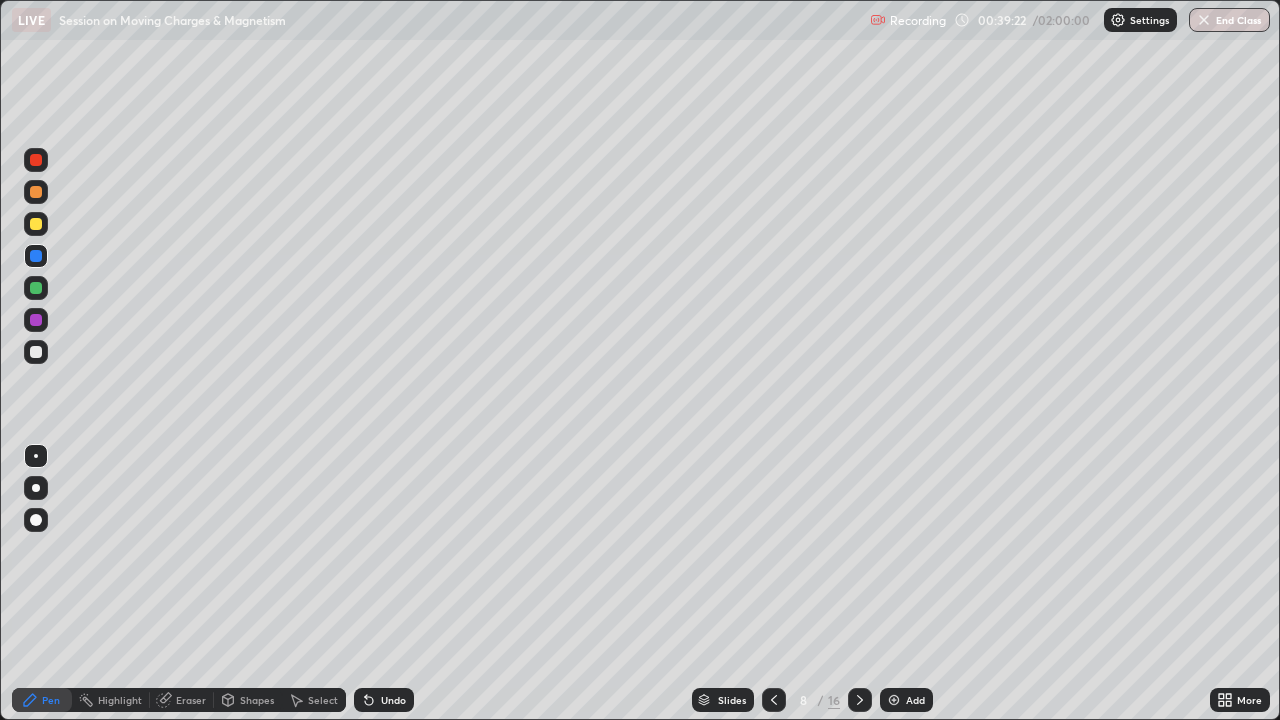 click 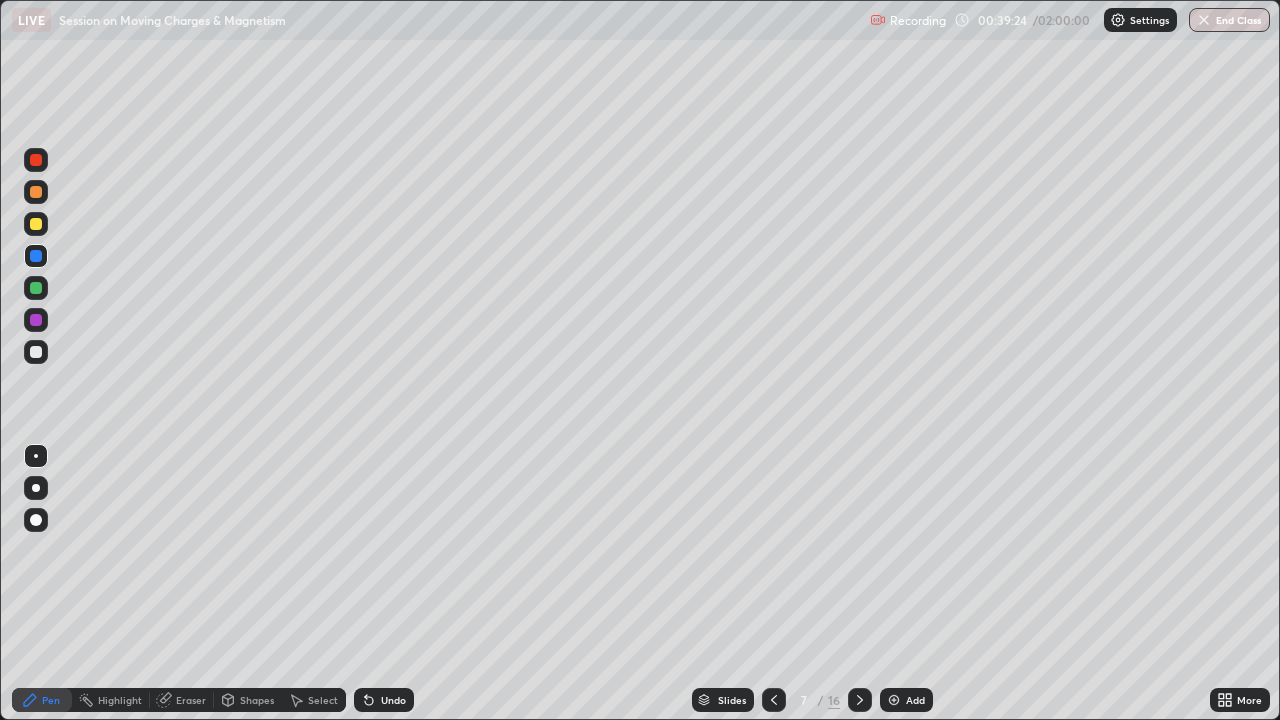 click at bounding box center [860, 700] 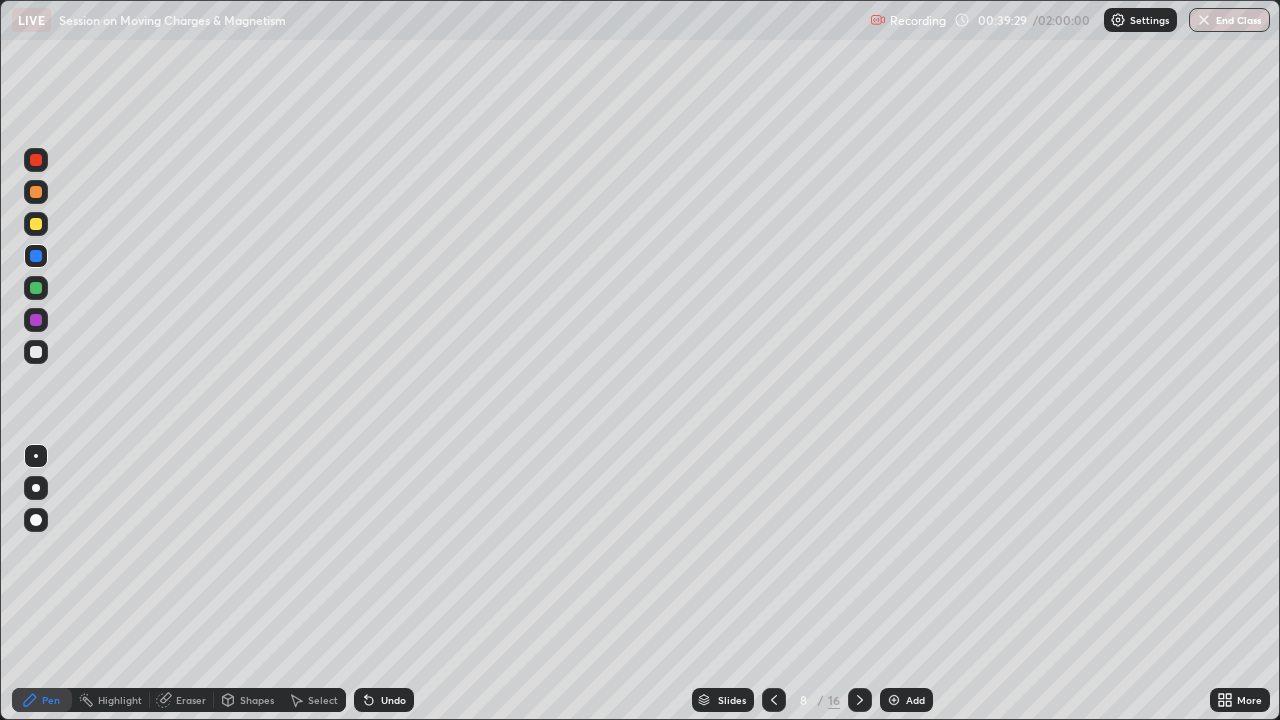 click 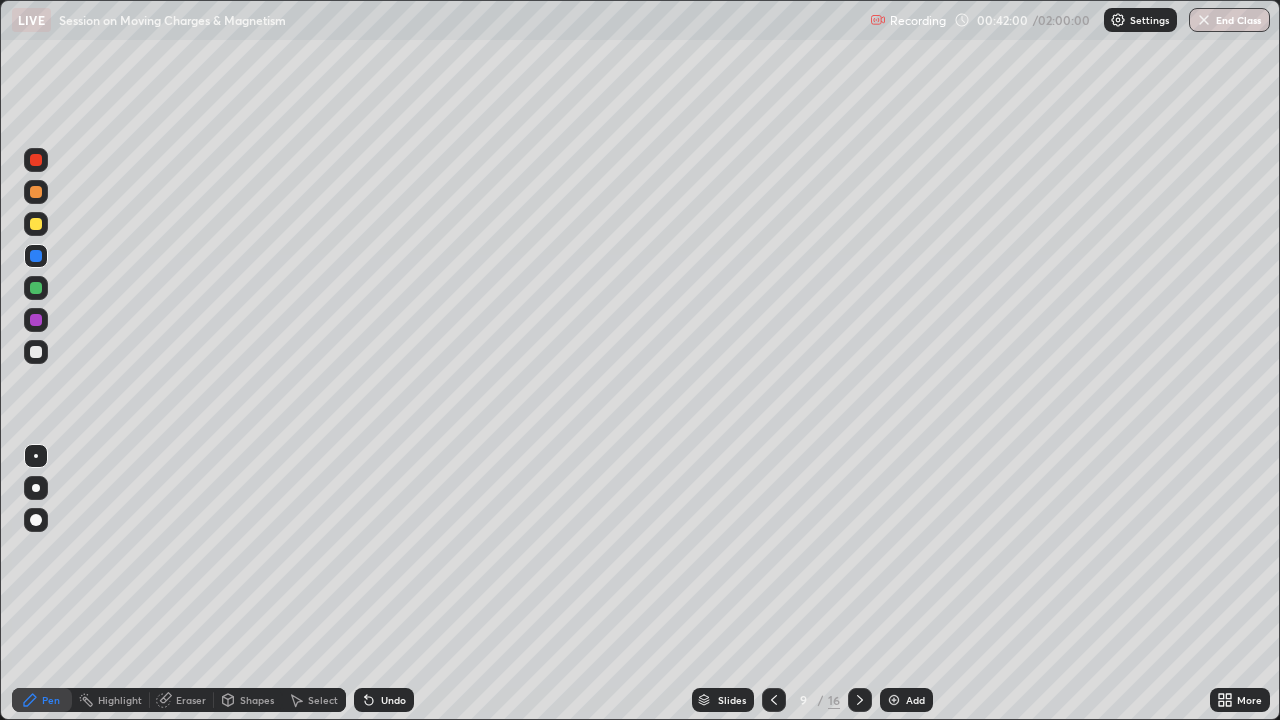 click 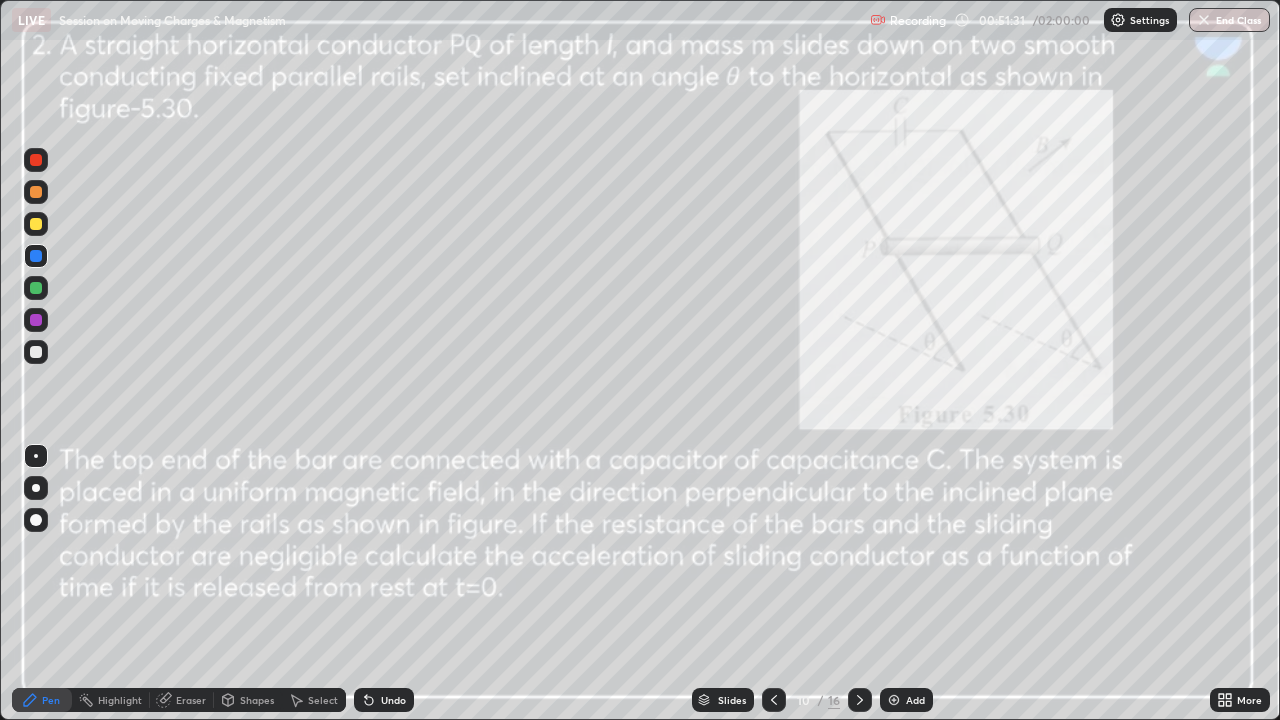 click at bounding box center (894, 700) 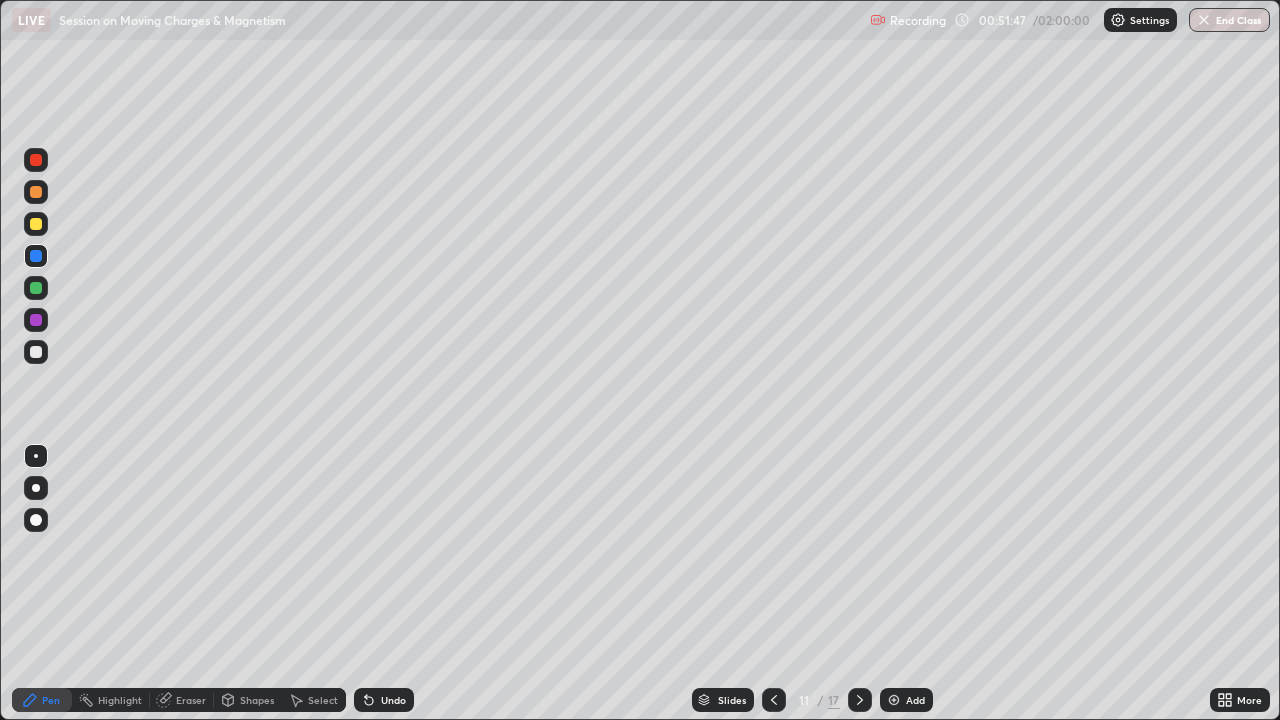 click 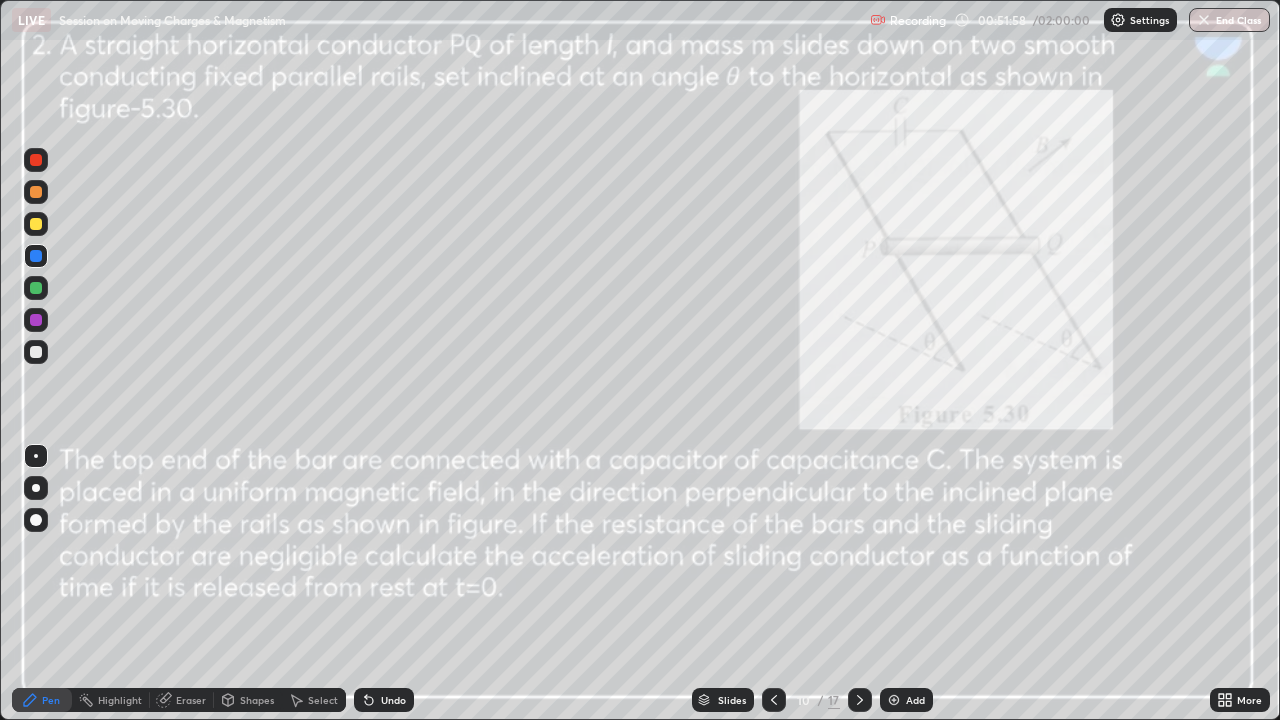 click 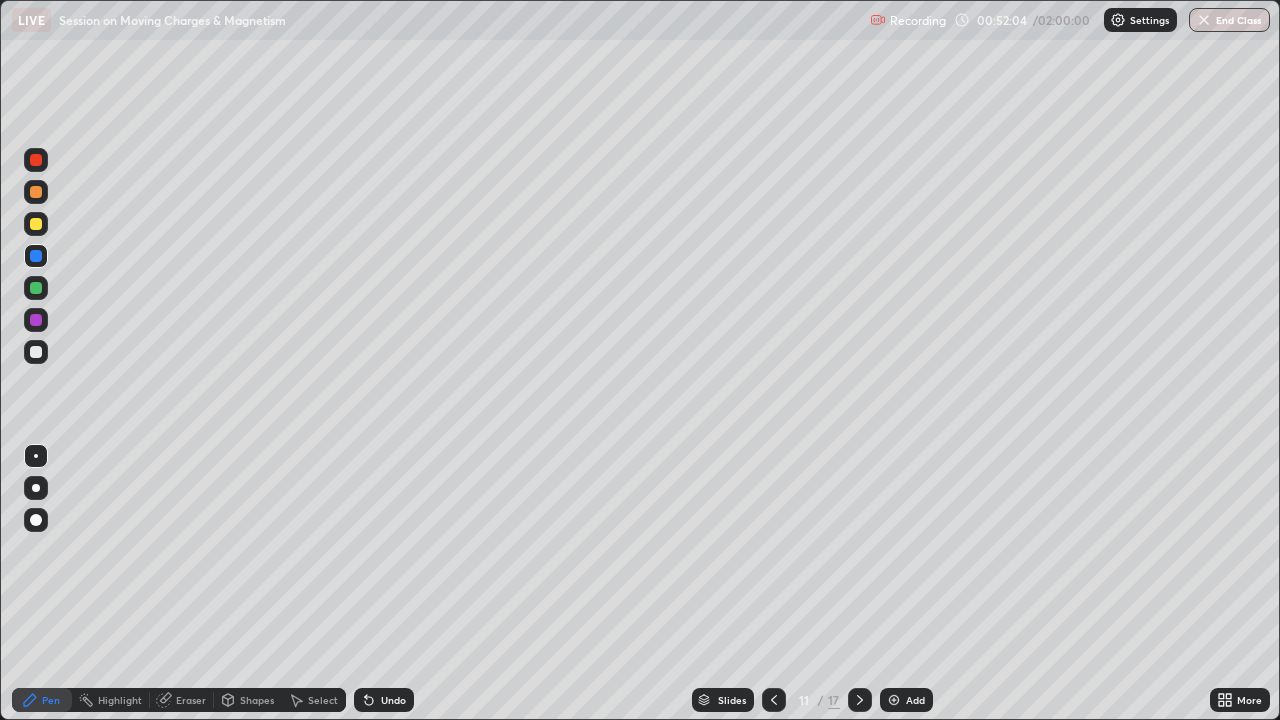 click on "Undo" at bounding box center (393, 700) 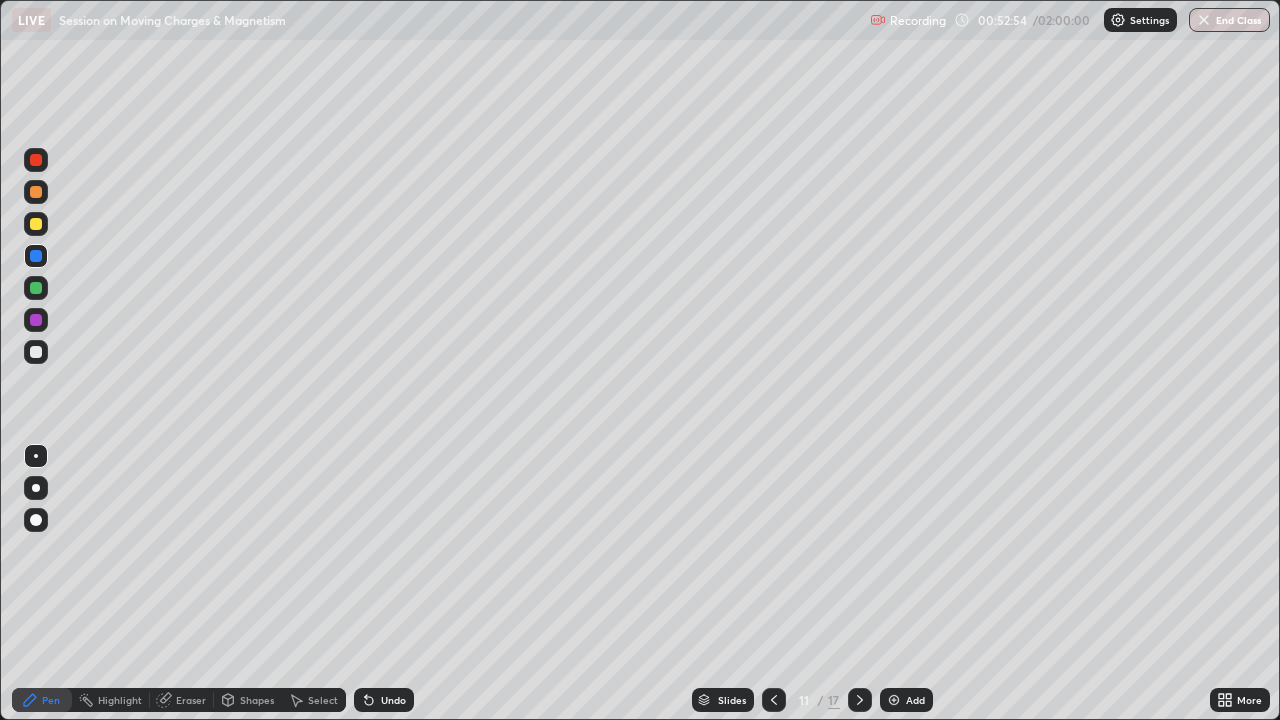 click 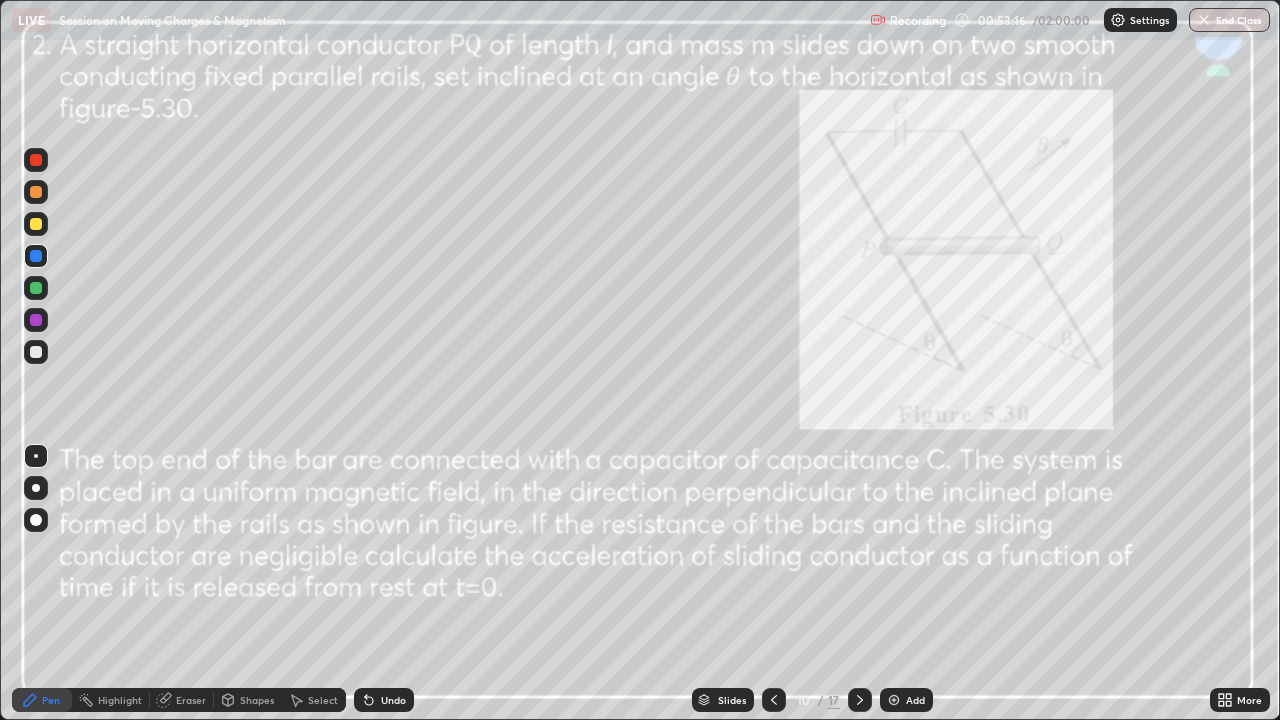 click on "Undo" at bounding box center [384, 700] 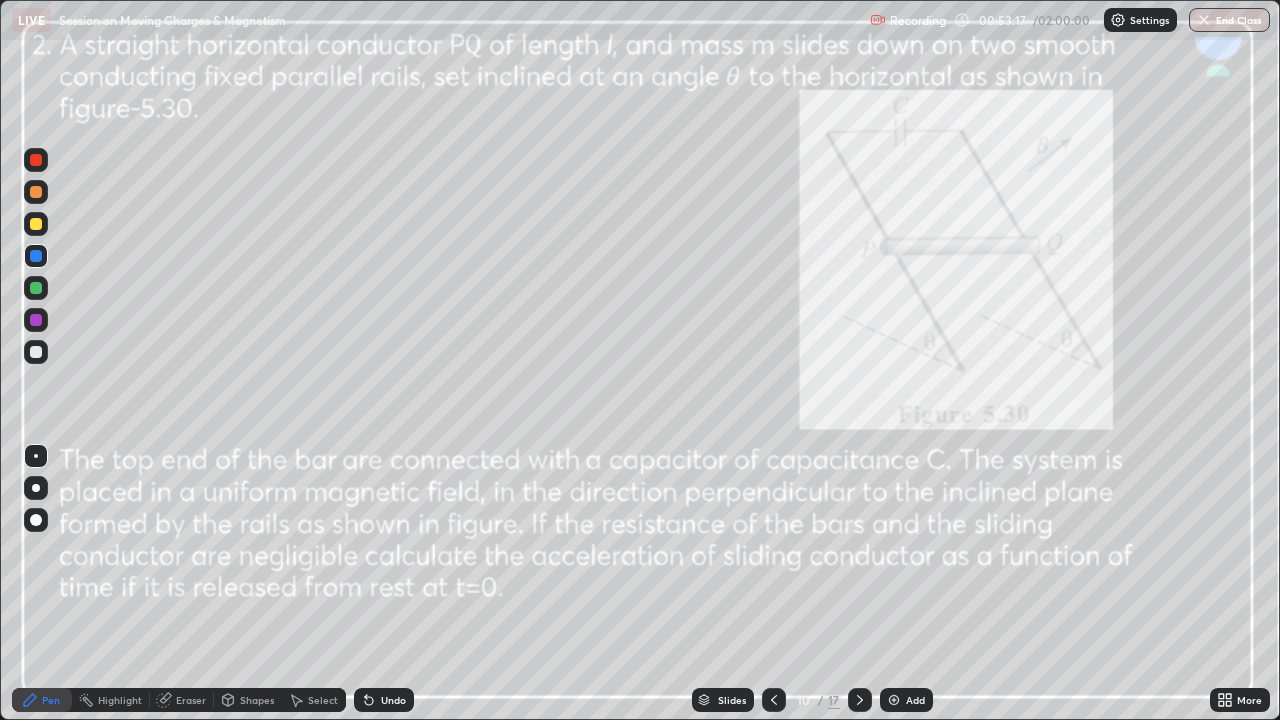 click on "Undo" at bounding box center [384, 700] 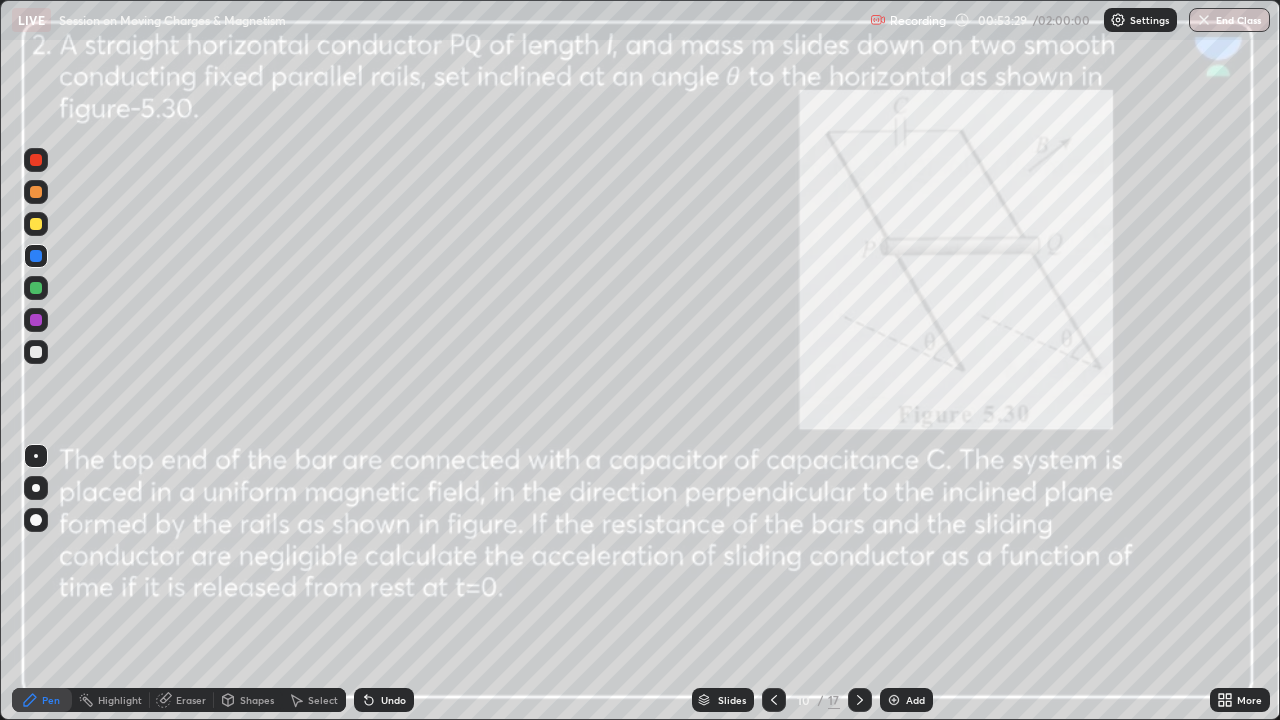 click 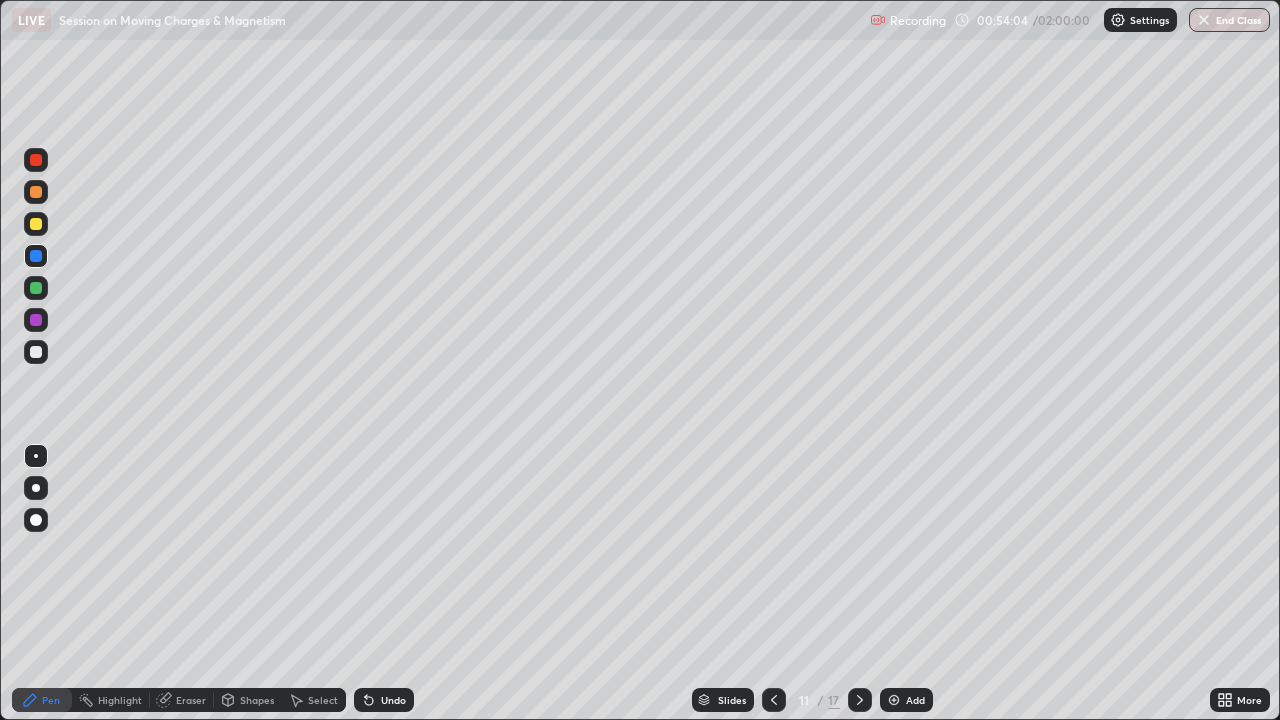 click on "Undo" at bounding box center (393, 700) 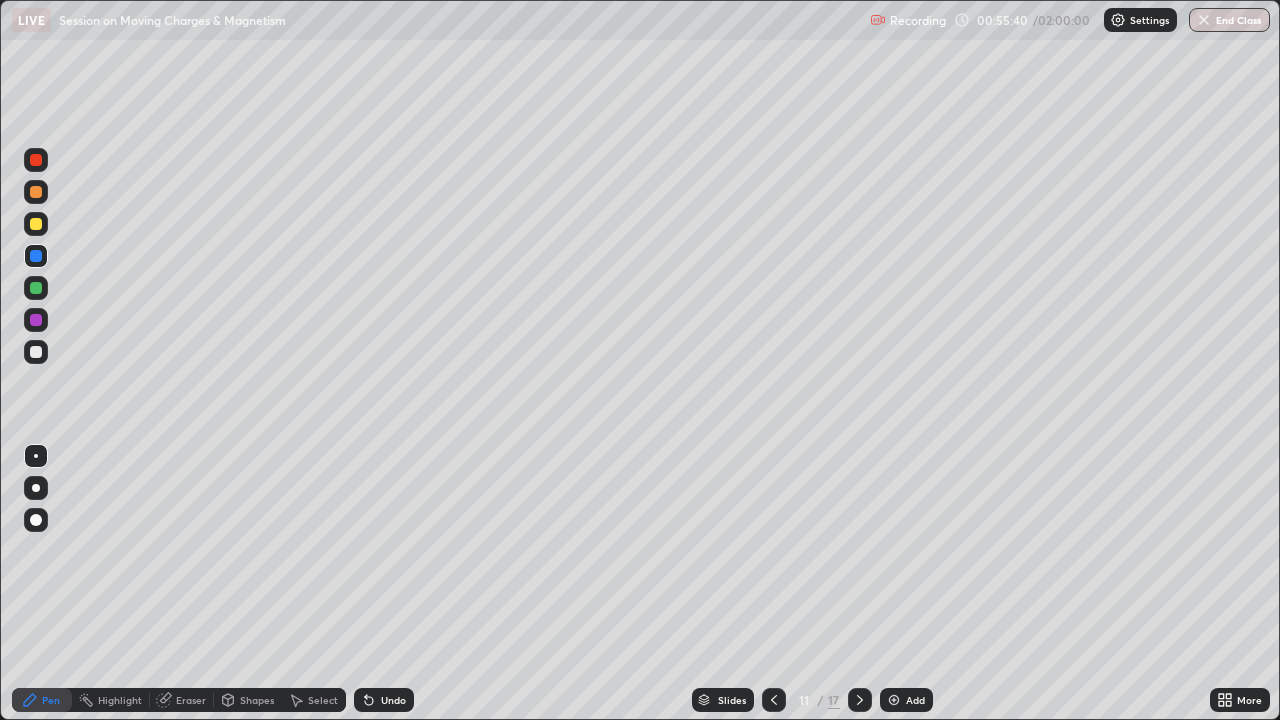 click 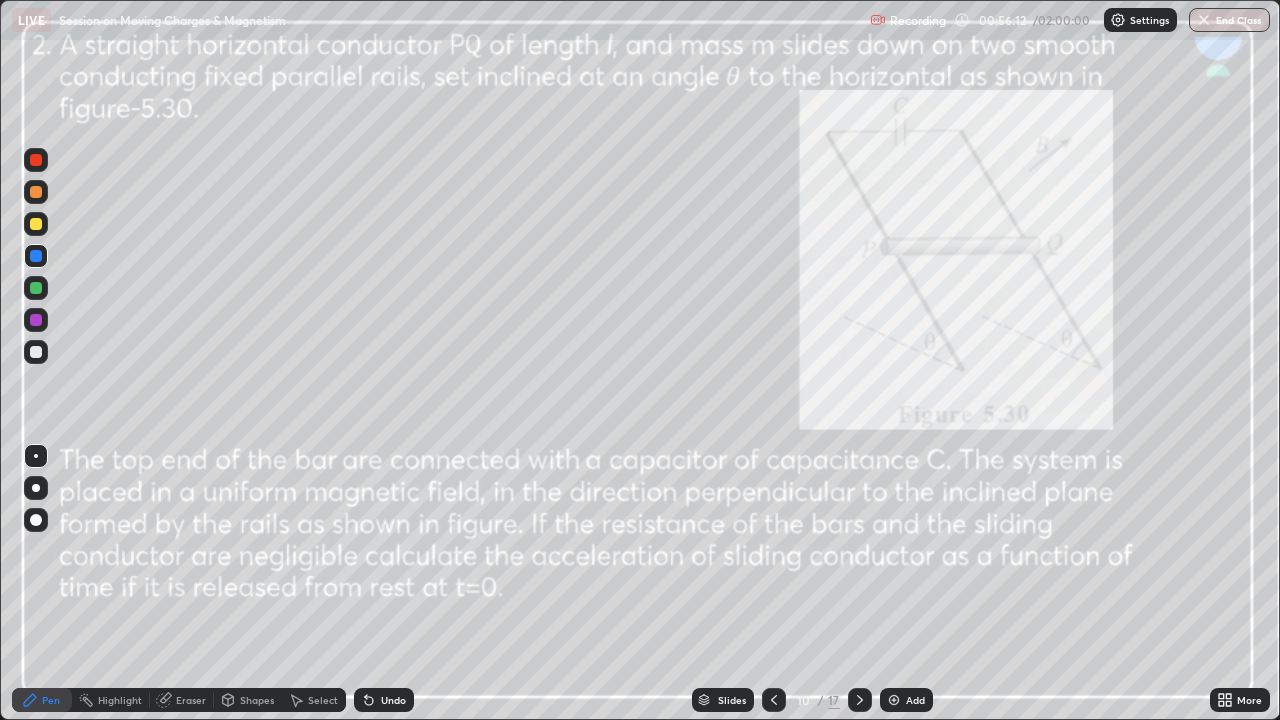 click at bounding box center (860, 700) 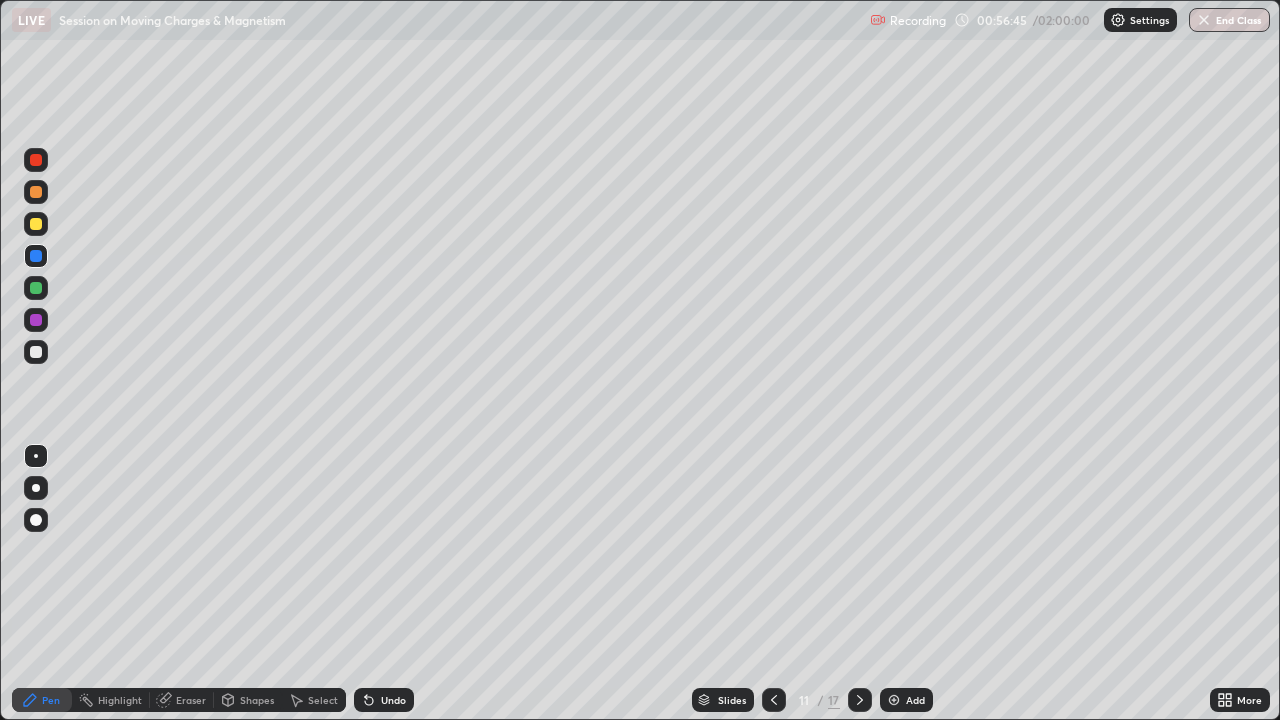click 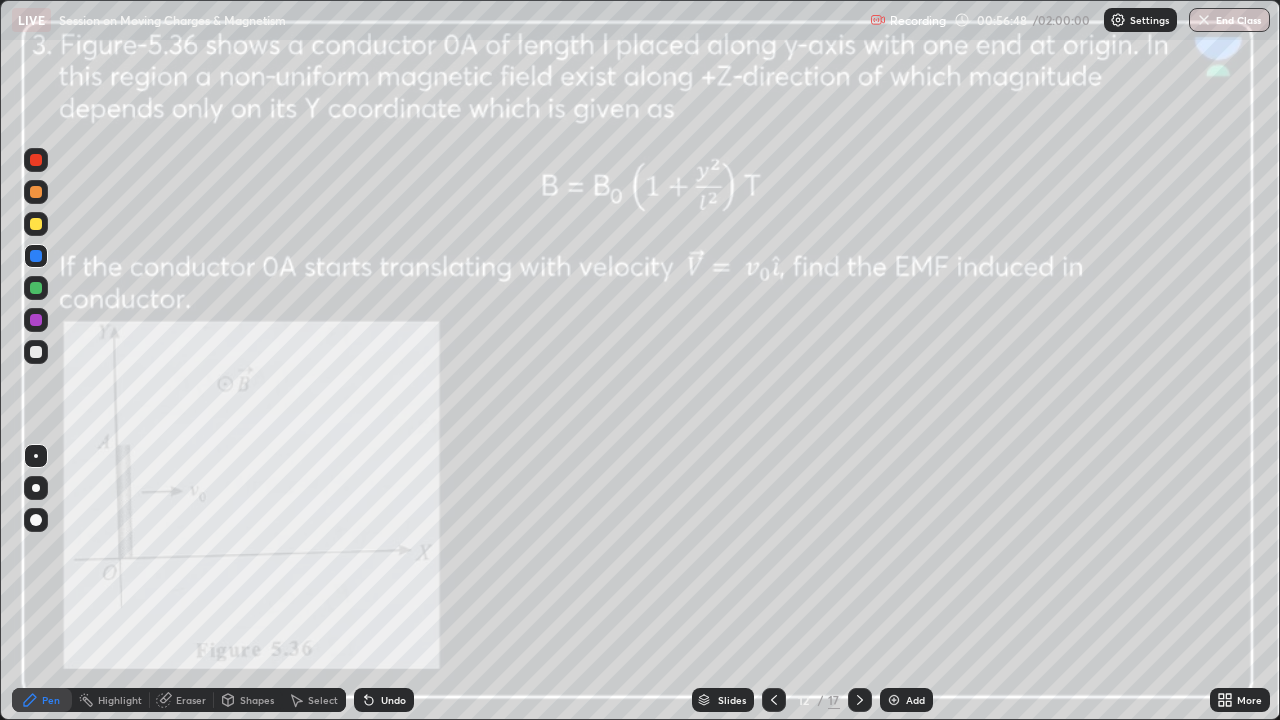 click 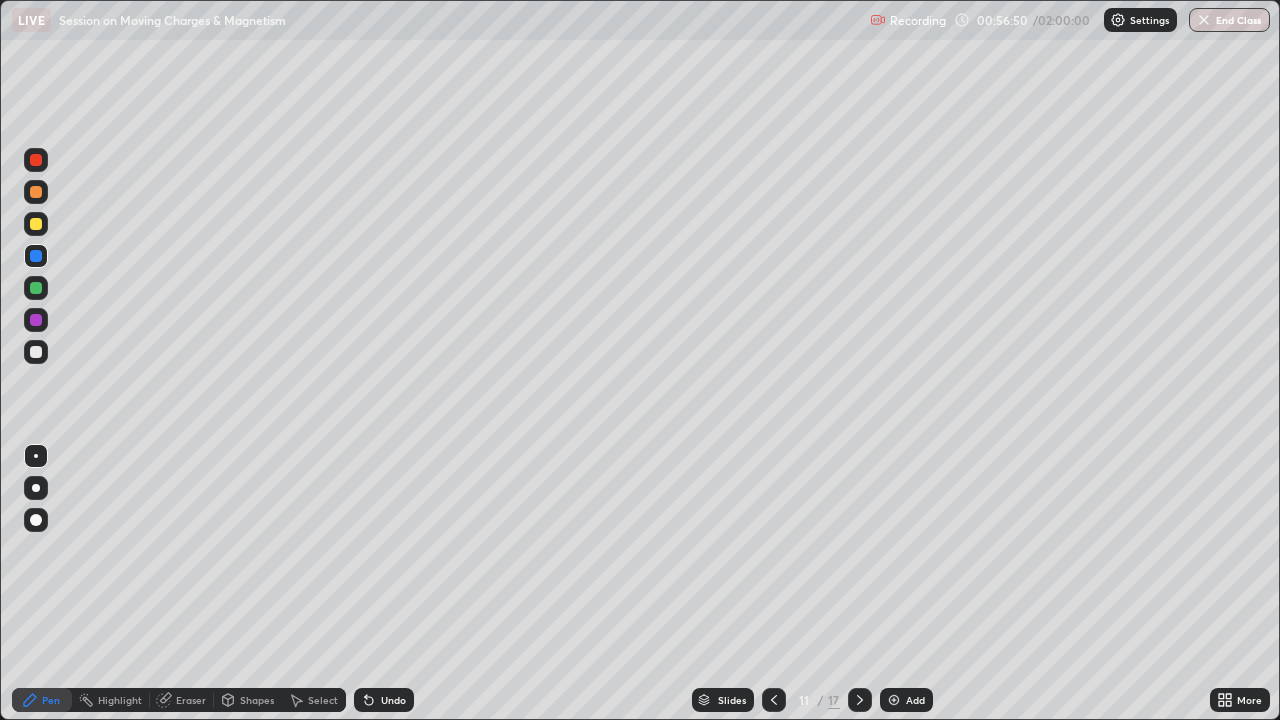 click at bounding box center (894, 700) 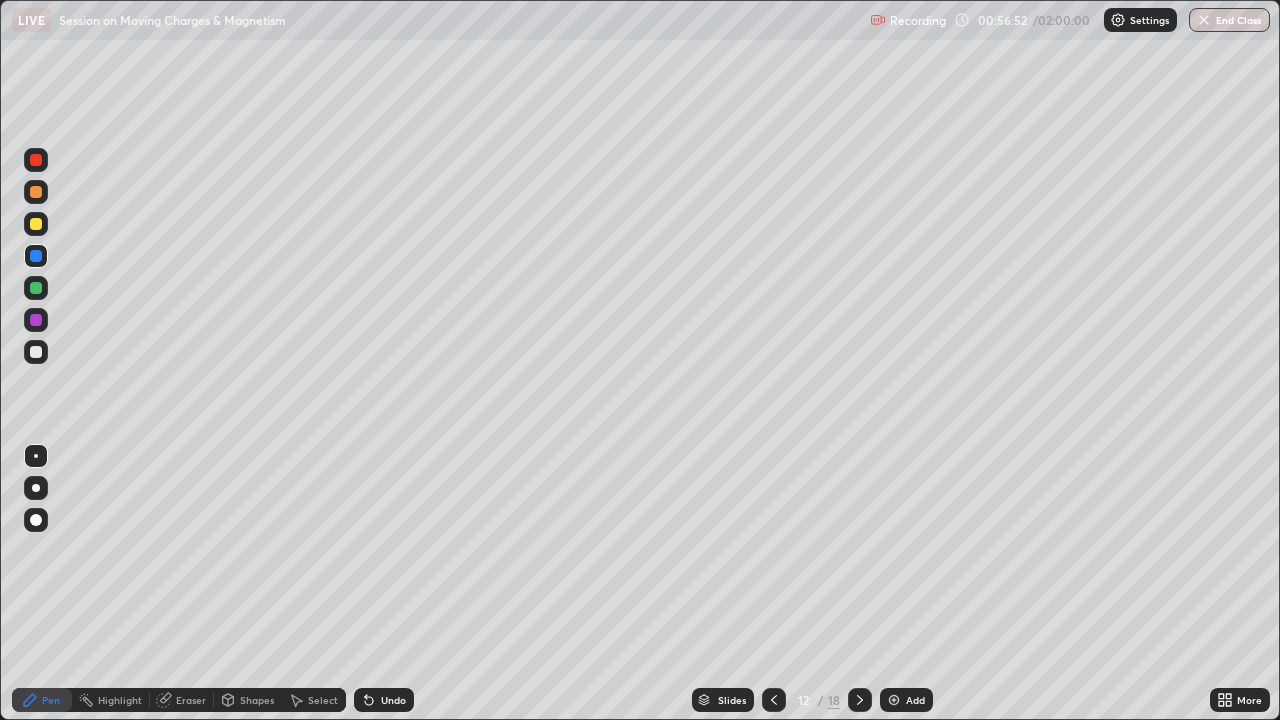 click at bounding box center (36, 192) 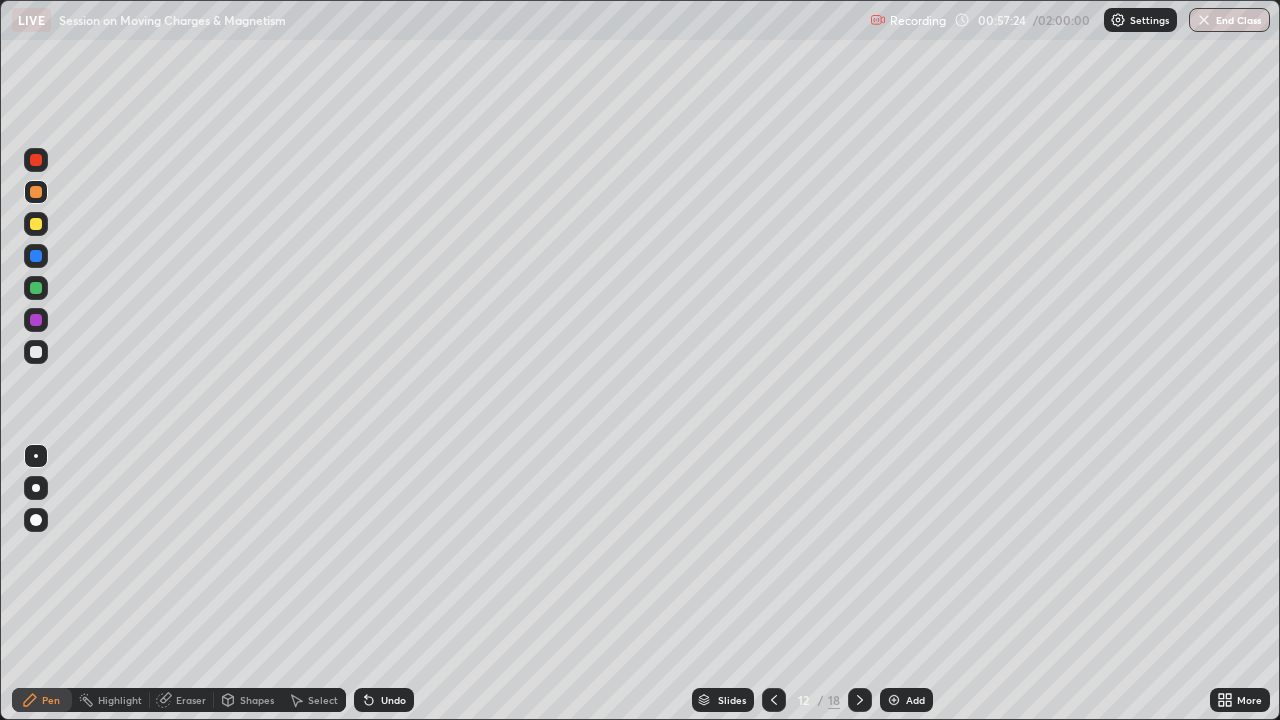 click at bounding box center [36, 224] 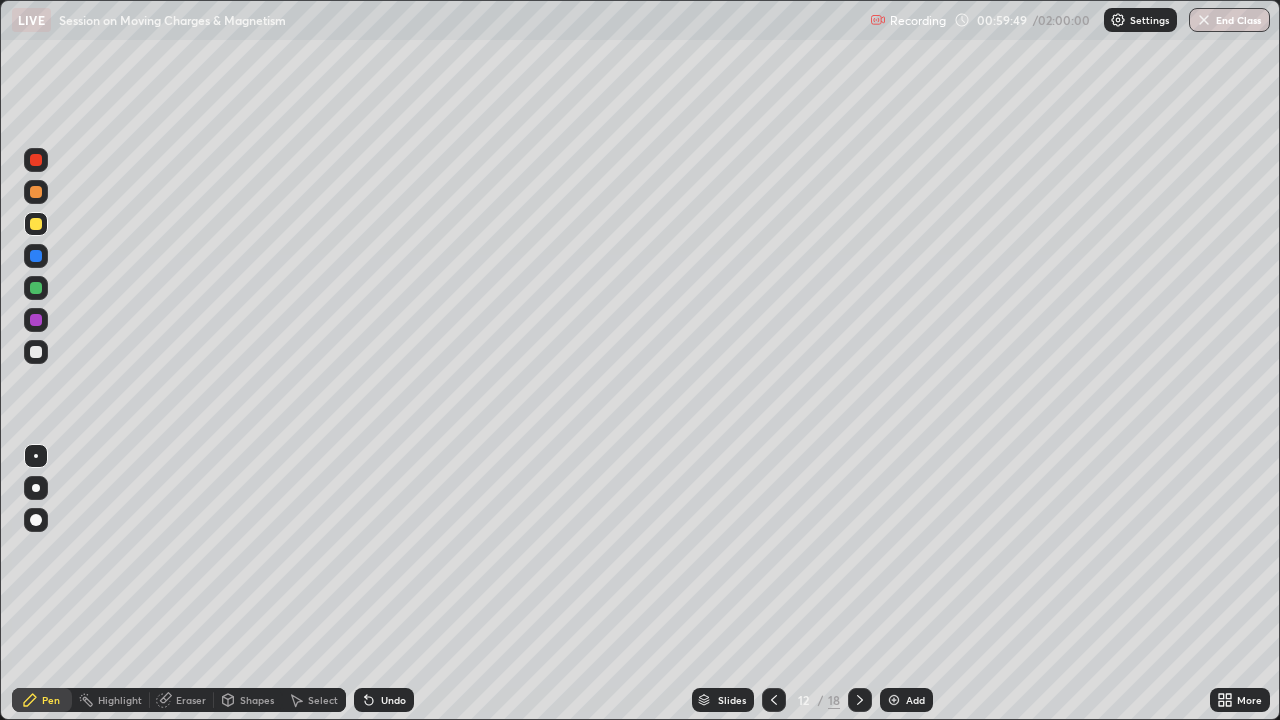 click at bounding box center (36, 256) 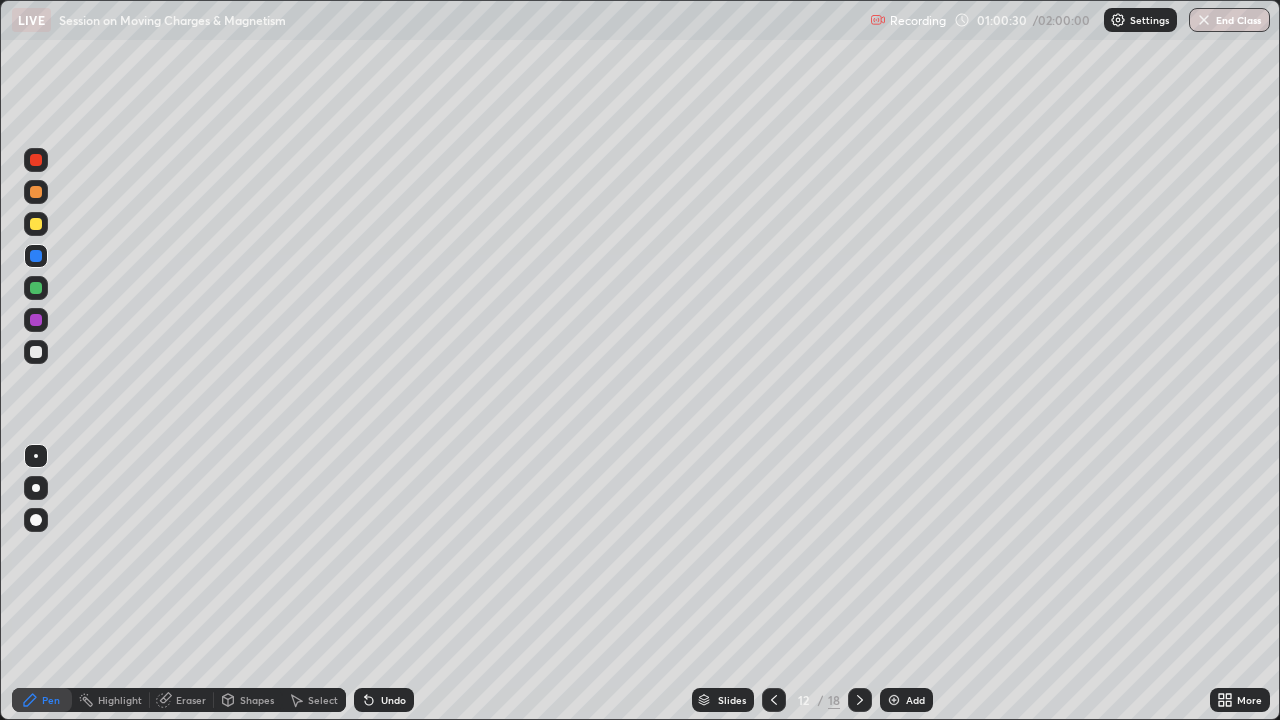 click on "Undo" at bounding box center [393, 700] 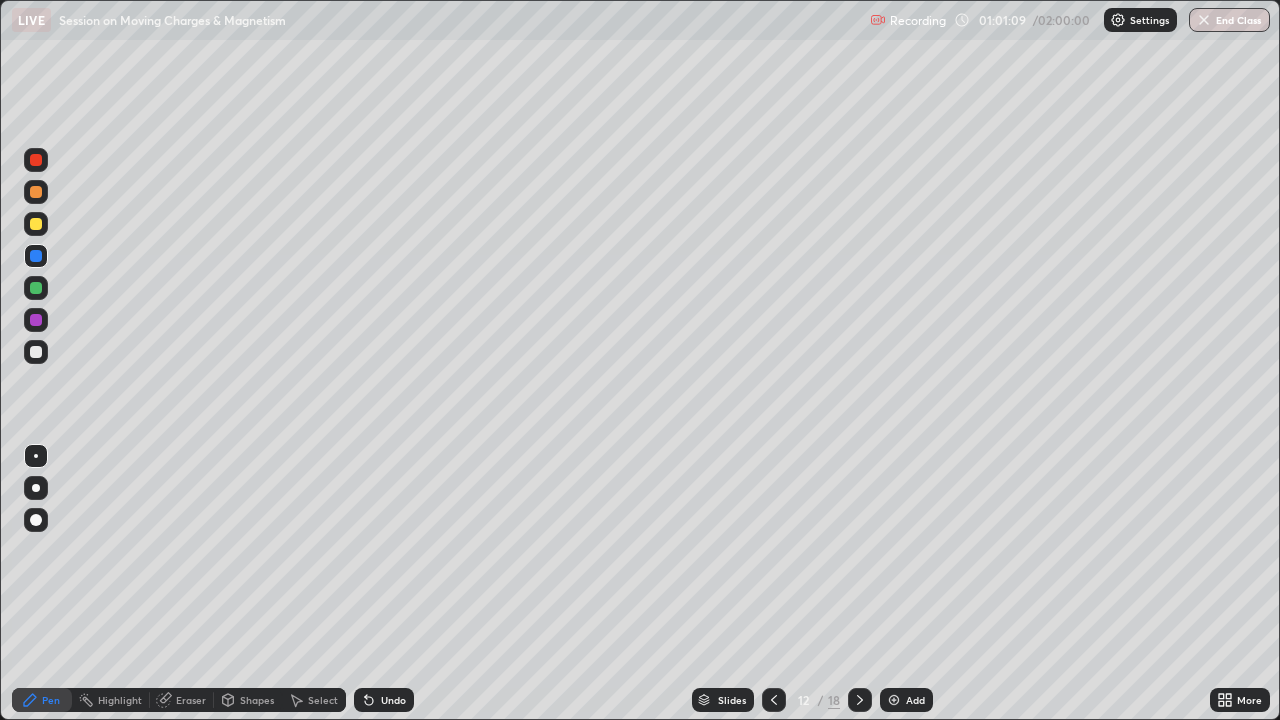 click at bounding box center (36, 224) 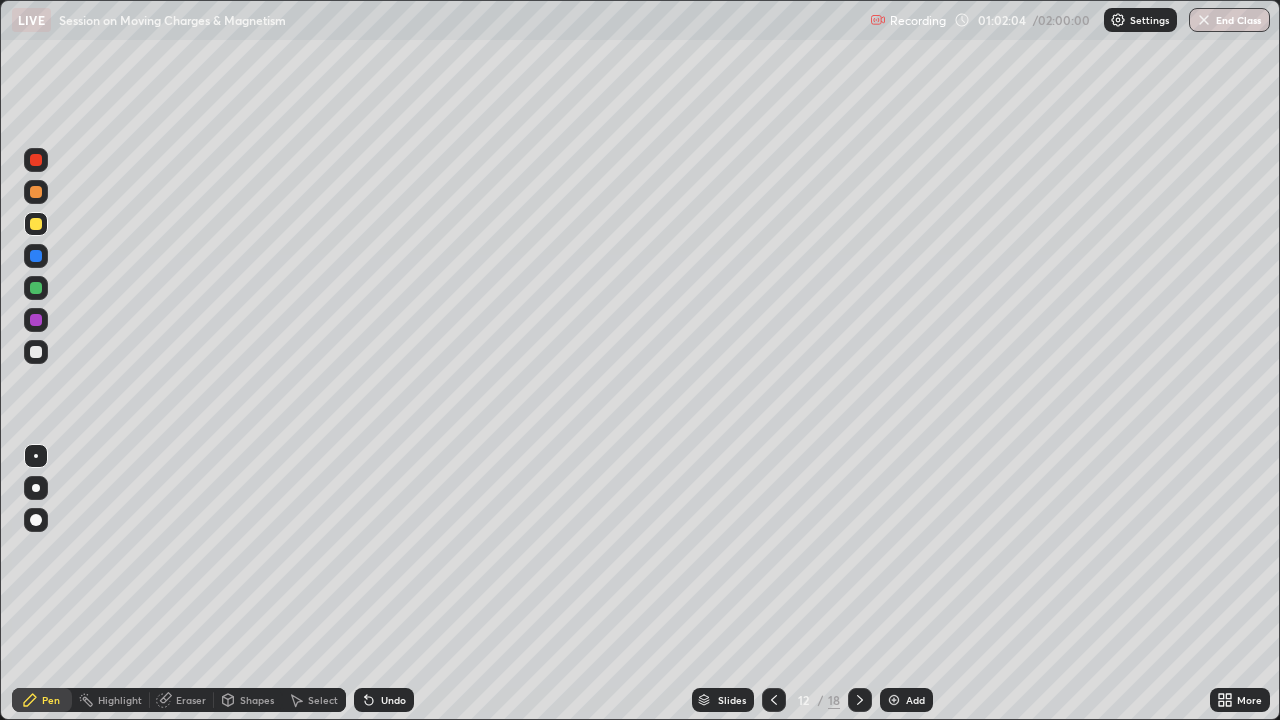 click at bounding box center [36, 192] 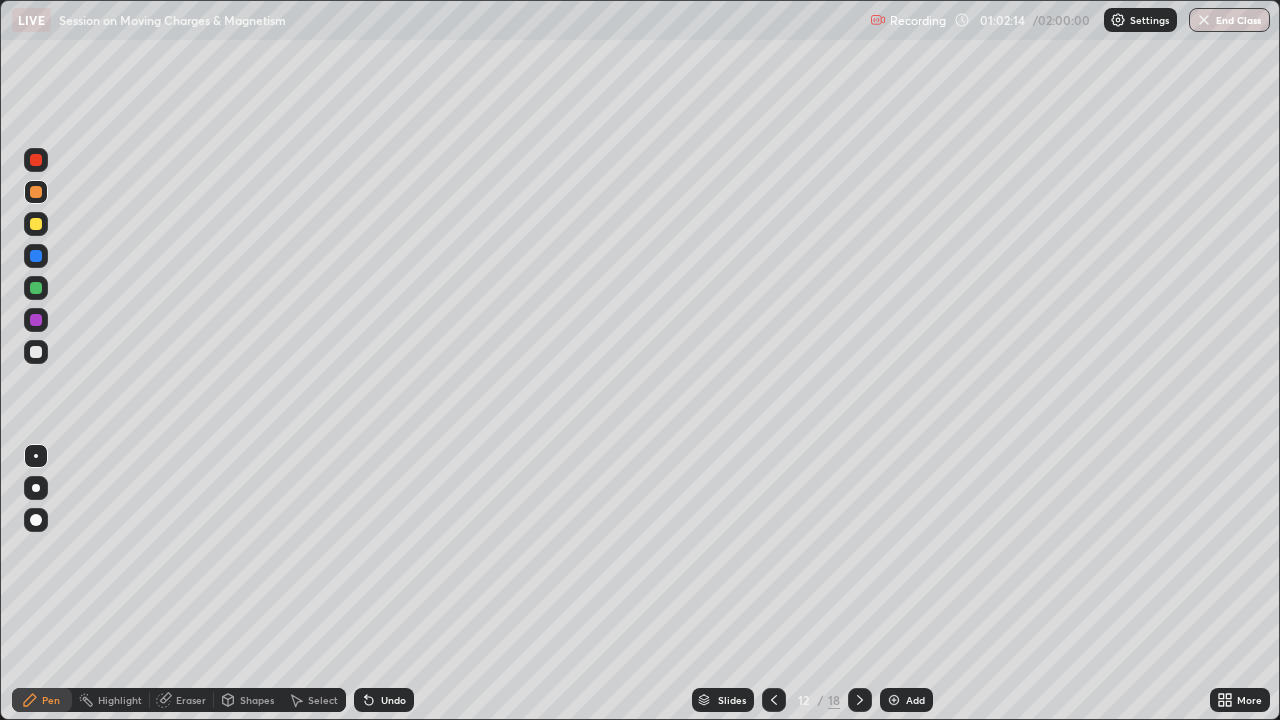 click at bounding box center [36, 160] 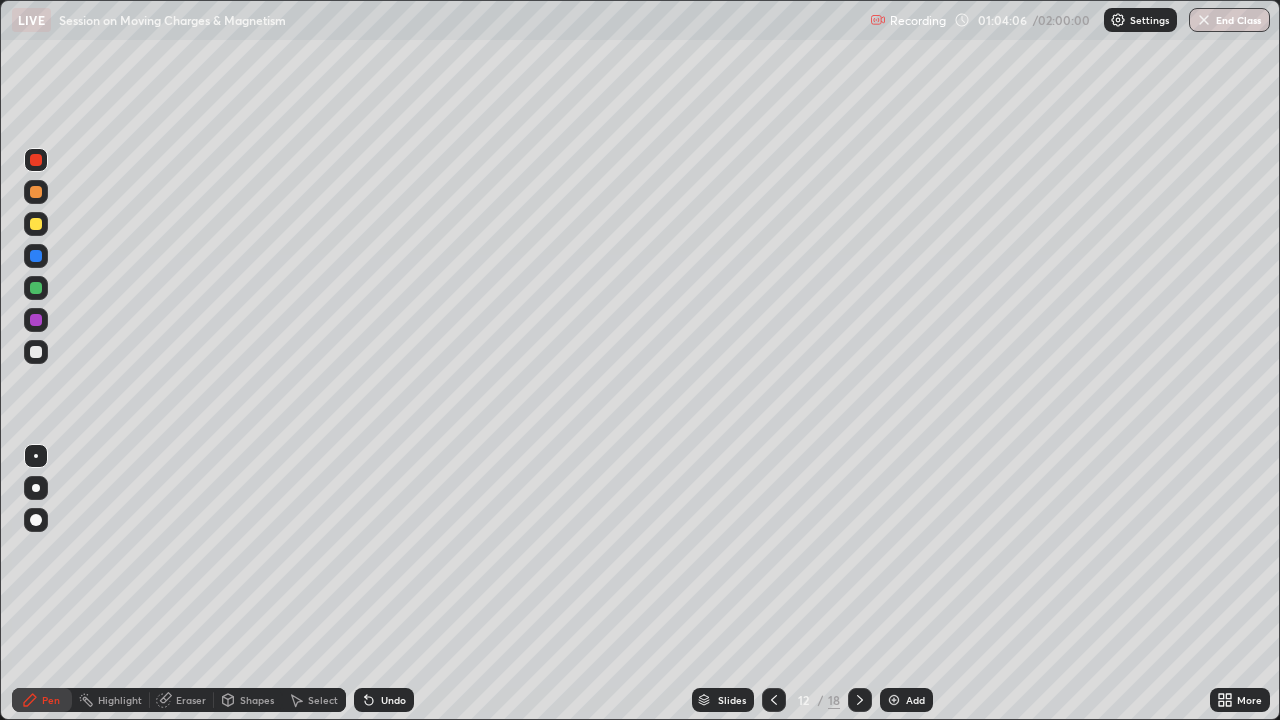 click on "Undo" at bounding box center (393, 700) 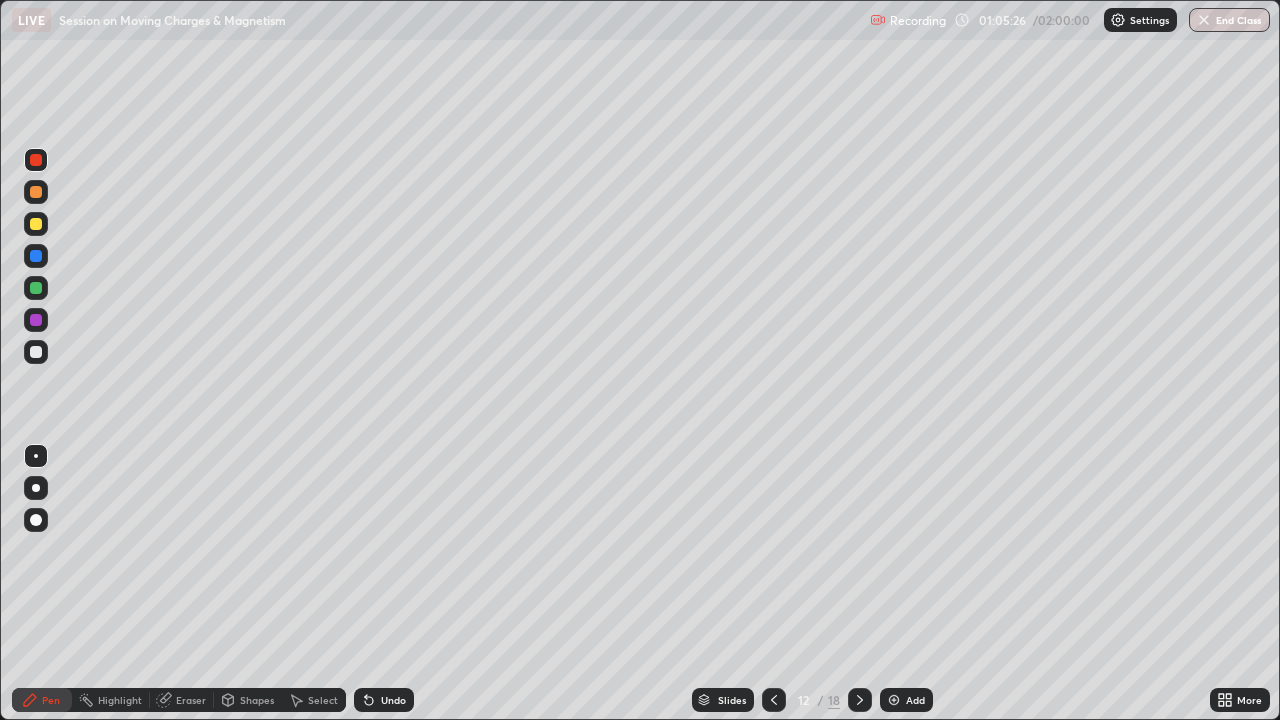 click at bounding box center [36, 224] 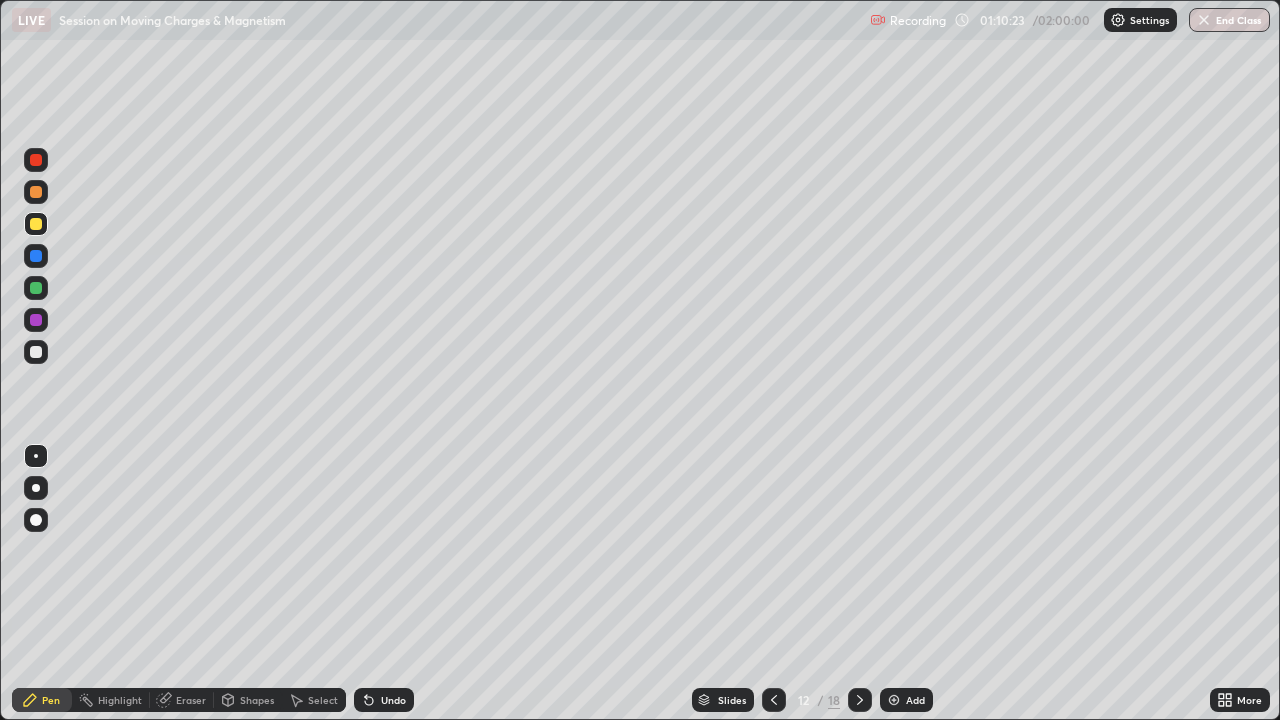 click at bounding box center [894, 700] 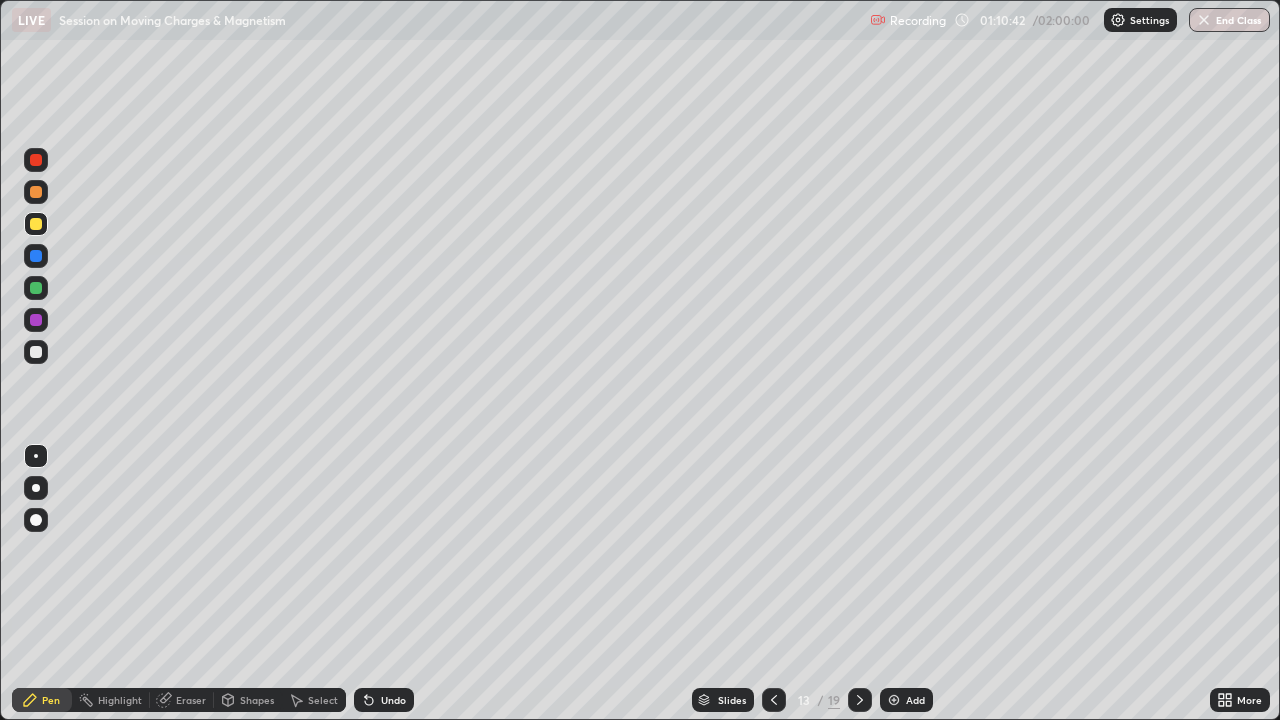 click at bounding box center (36, 192) 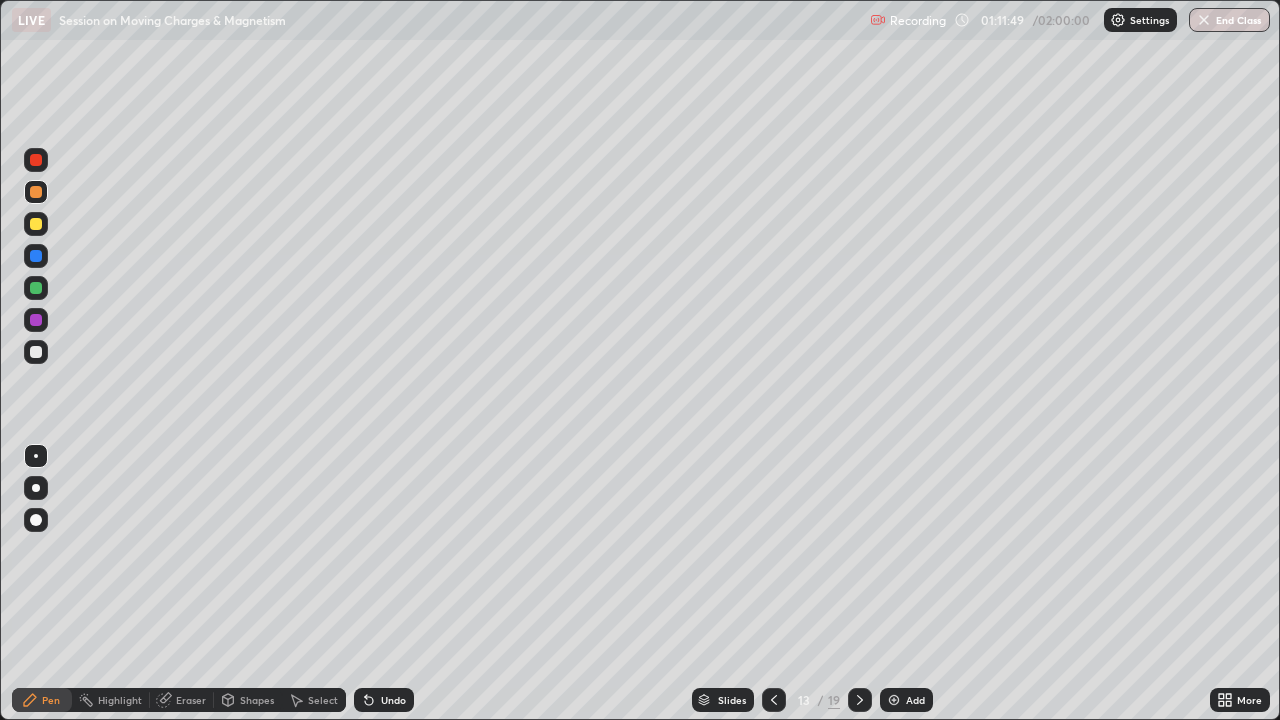 click on "Eraser" at bounding box center [191, 700] 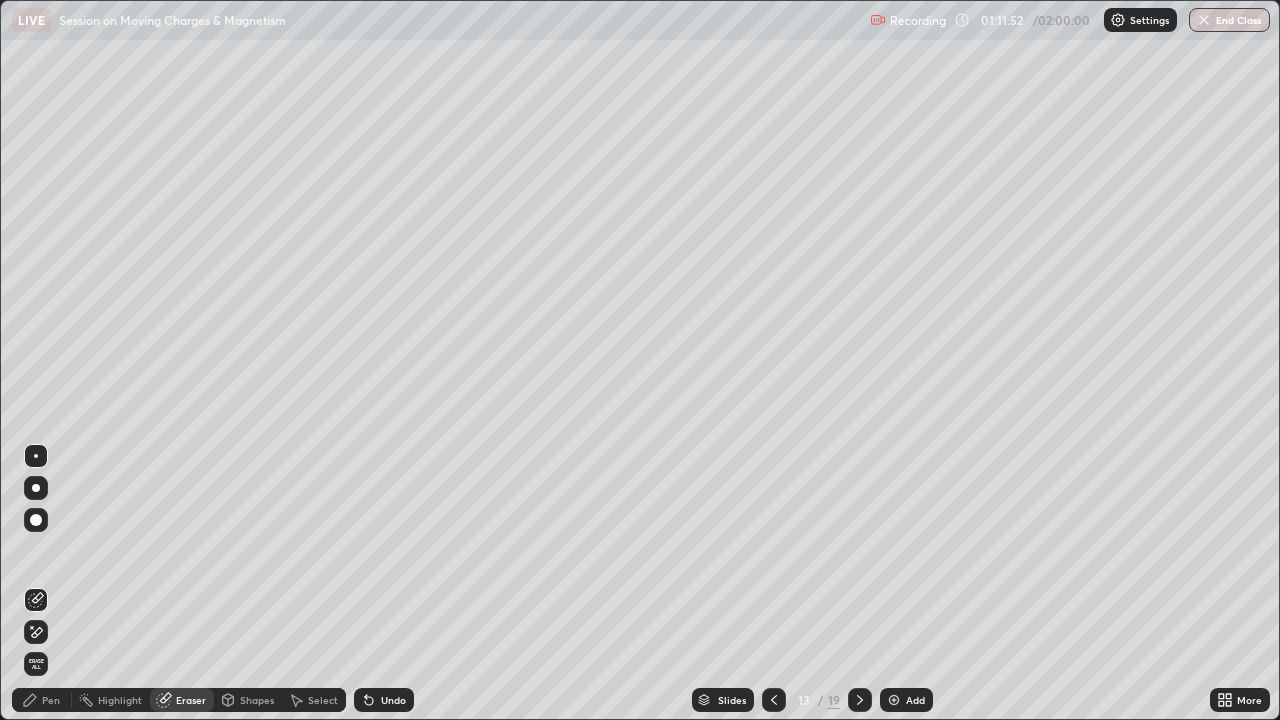 click on "Pen" at bounding box center (51, 700) 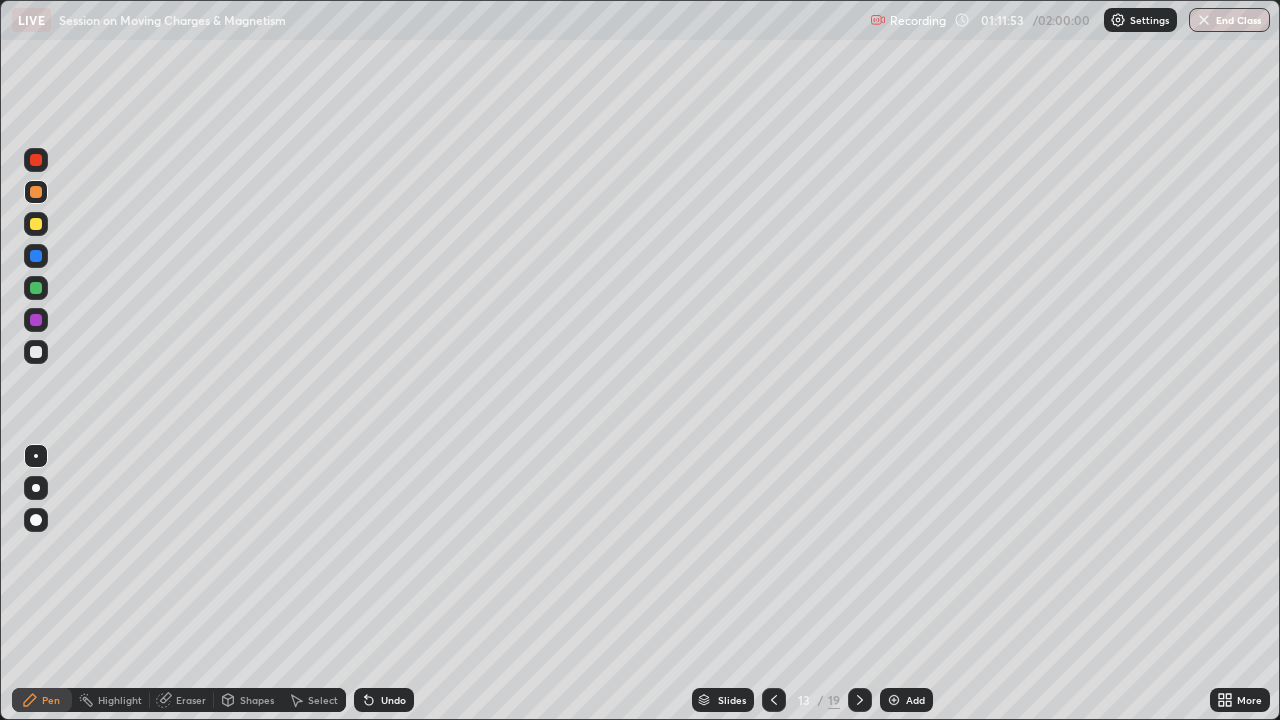 click at bounding box center [36, 320] 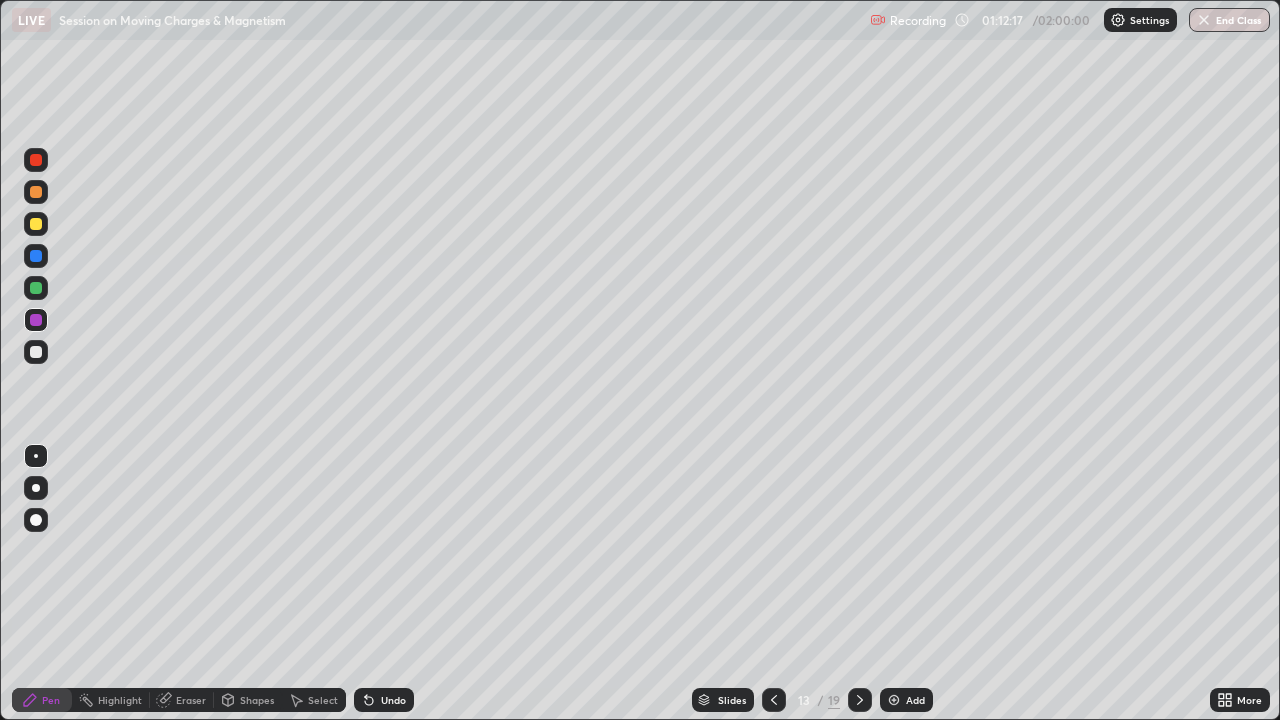 click at bounding box center (36, 160) 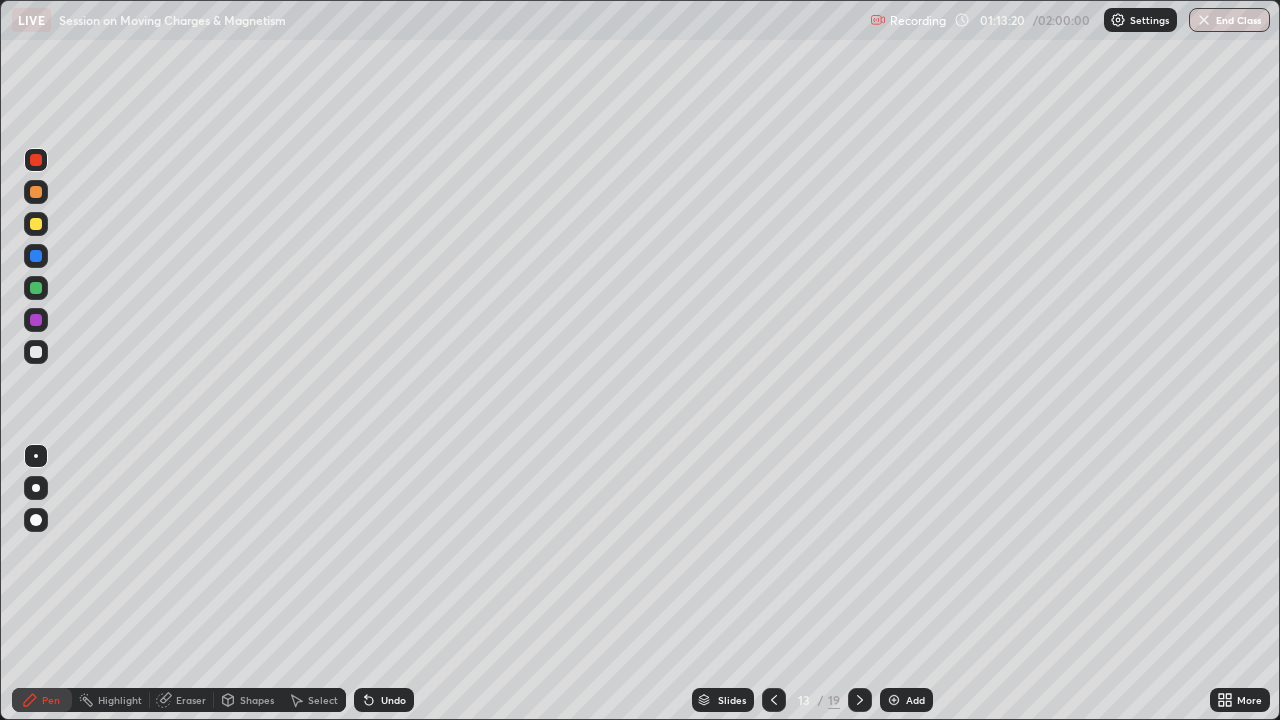 click at bounding box center [36, 256] 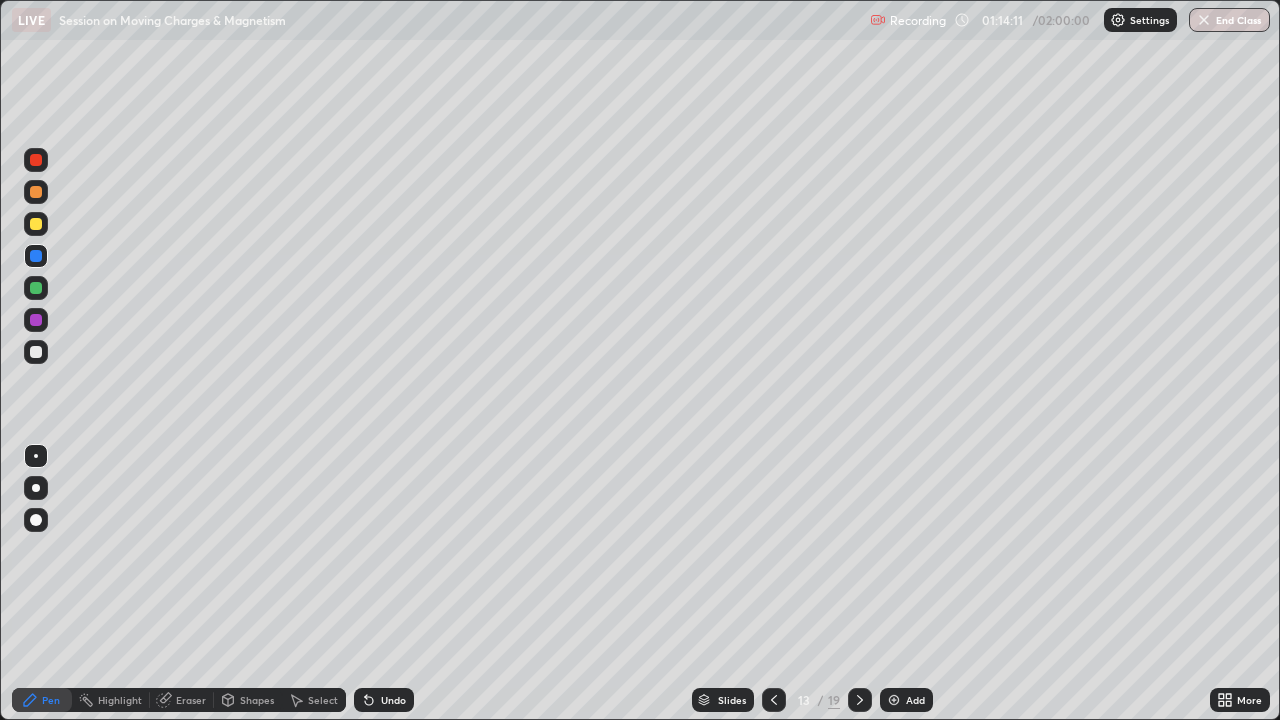 click at bounding box center (36, 288) 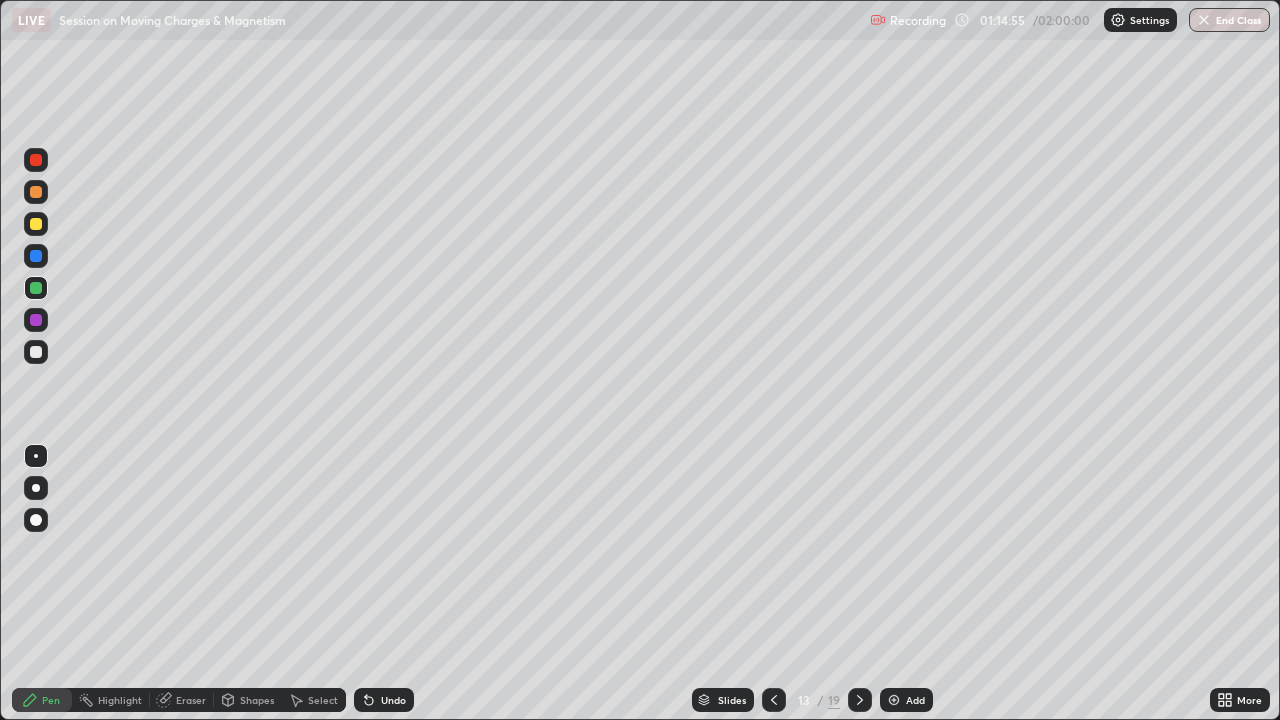 click at bounding box center (36, 224) 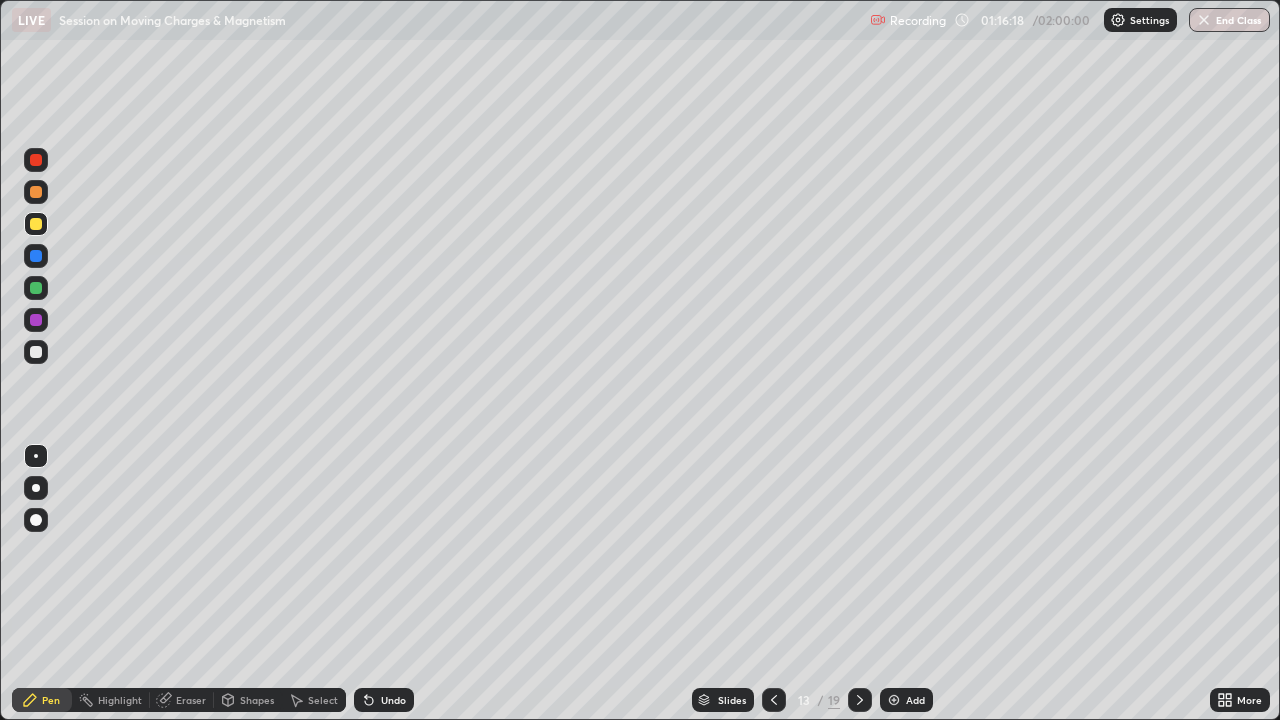 click on "Eraser" at bounding box center (191, 700) 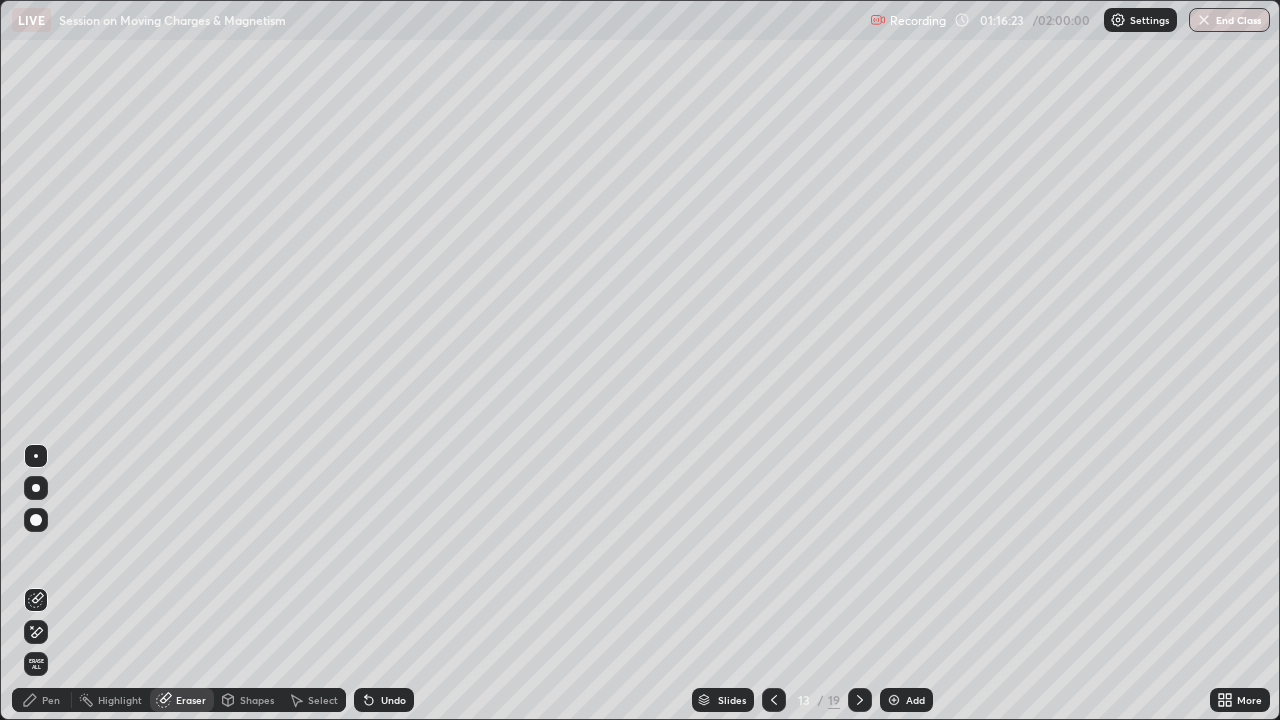 click on "Pen" at bounding box center (51, 700) 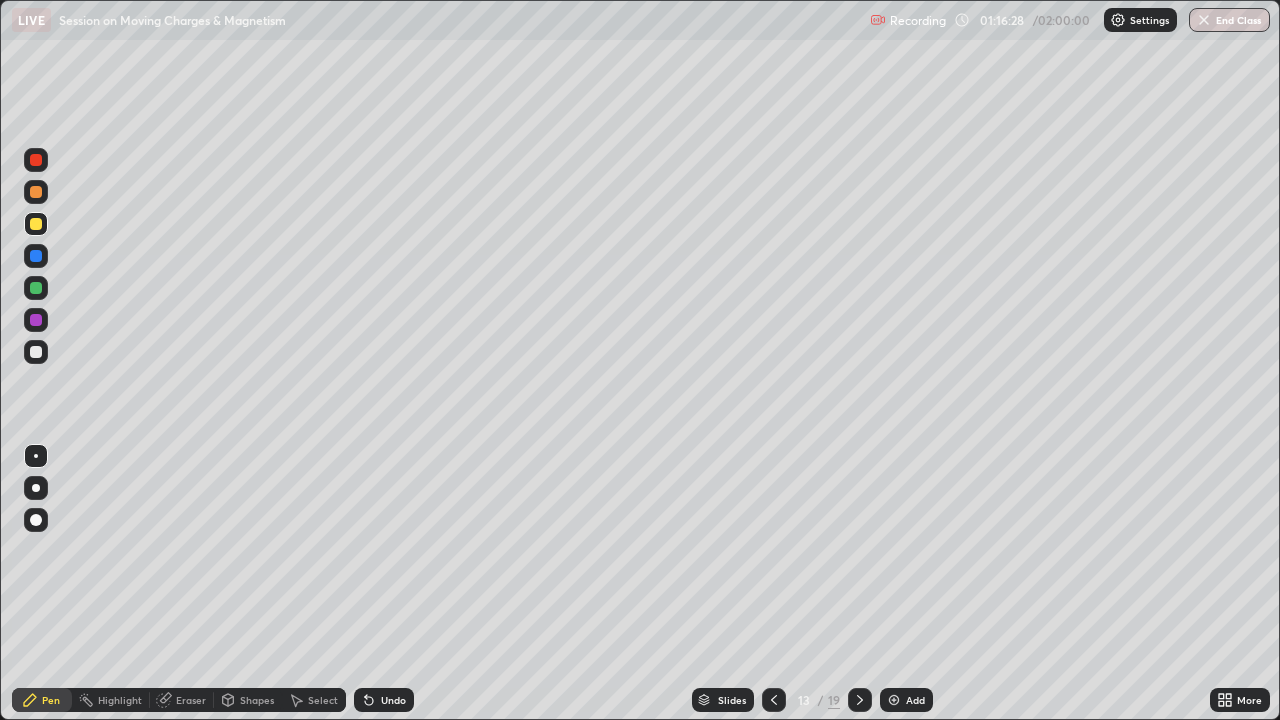 click on "Undo" at bounding box center (393, 700) 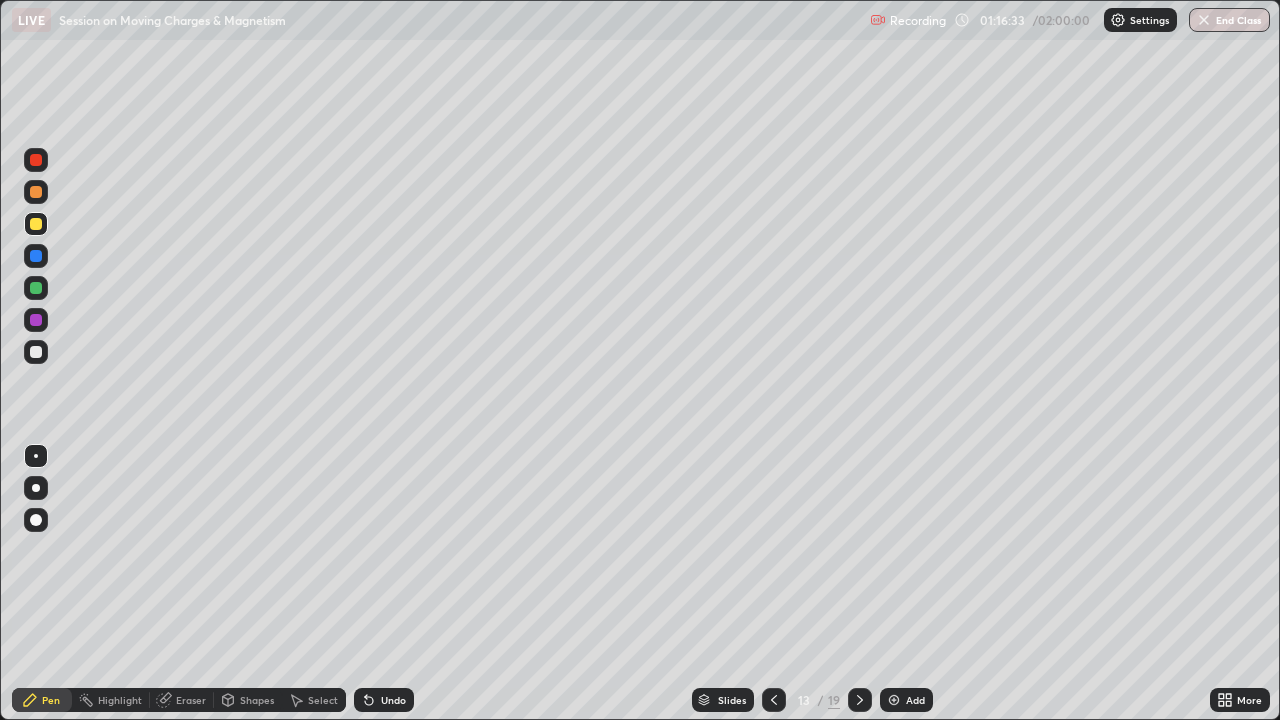 click at bounding box center (36, 288) 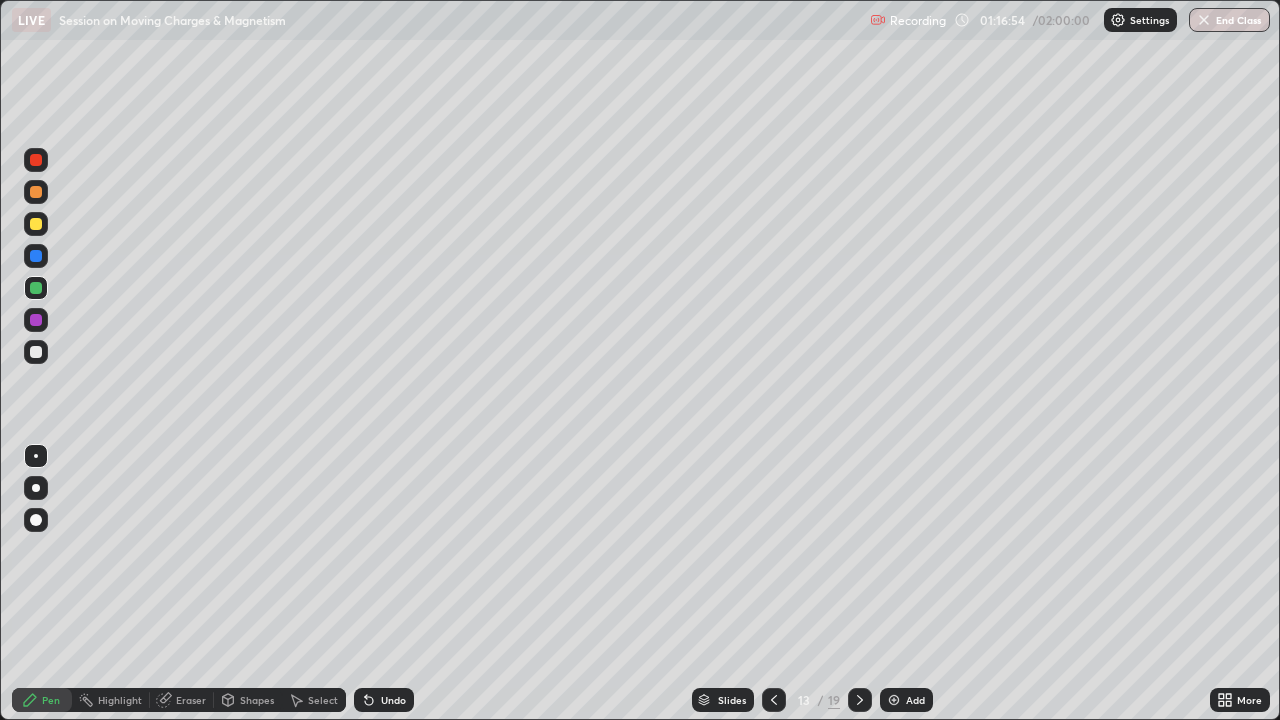 click at bounding box center (36, 224) 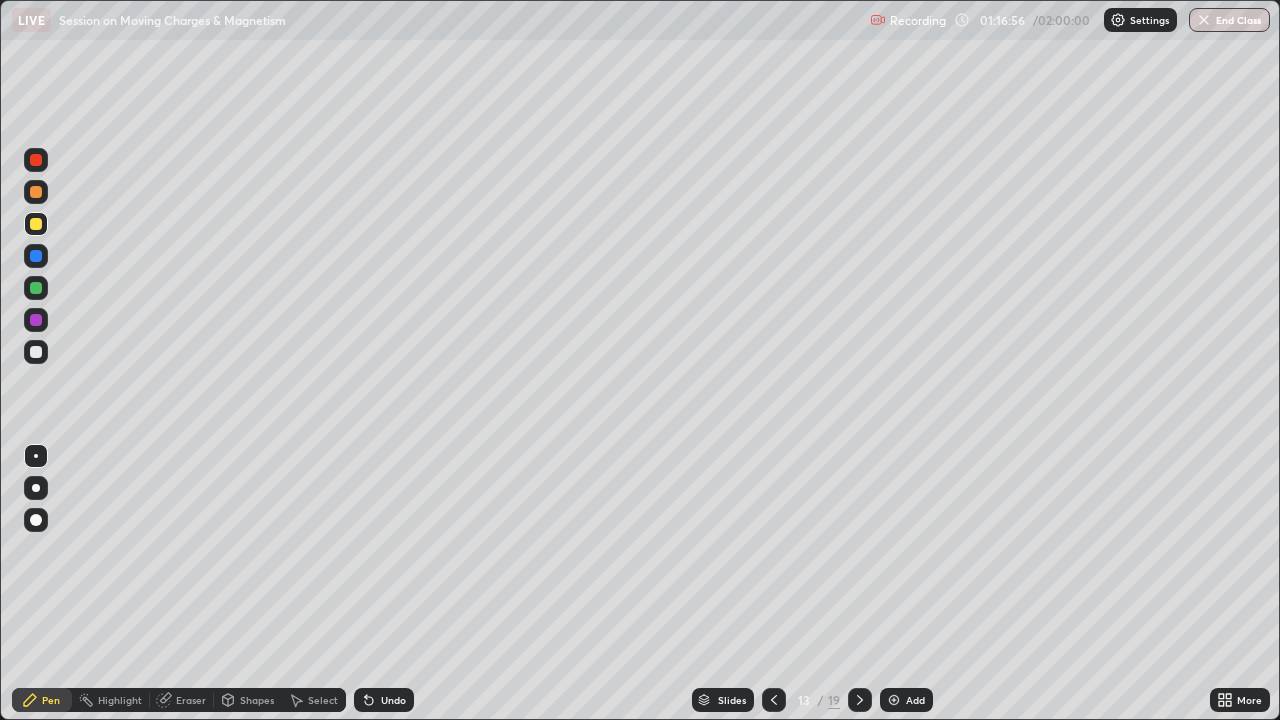 click at bounding box center (36, 160) 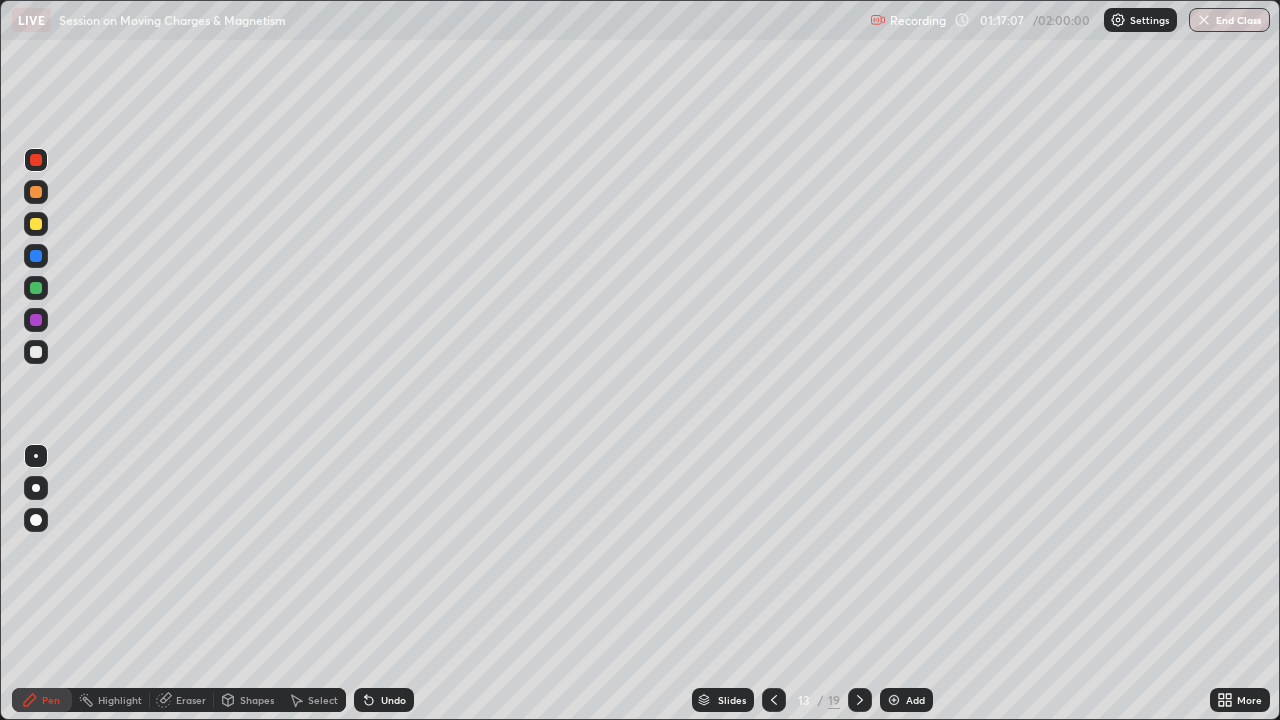 click on "Undo" at bounding box center (393, 700) 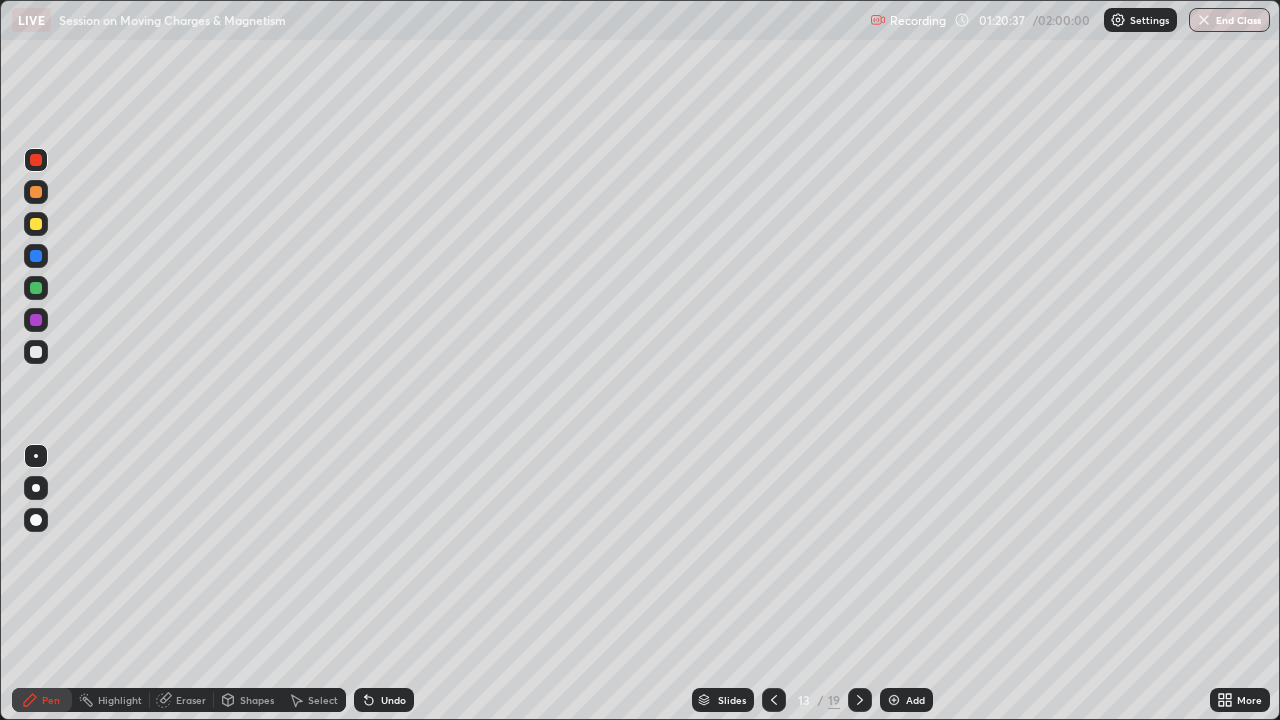 click on "Add" at bounding box center (906, 700) 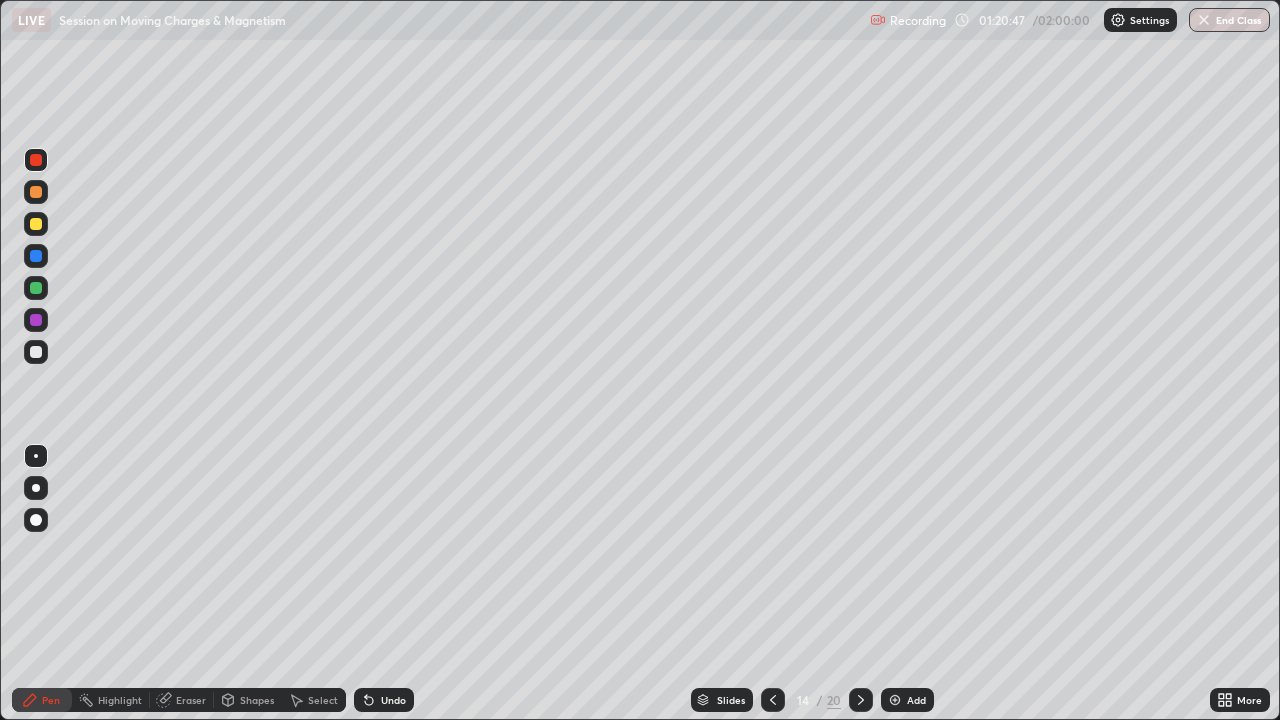 click 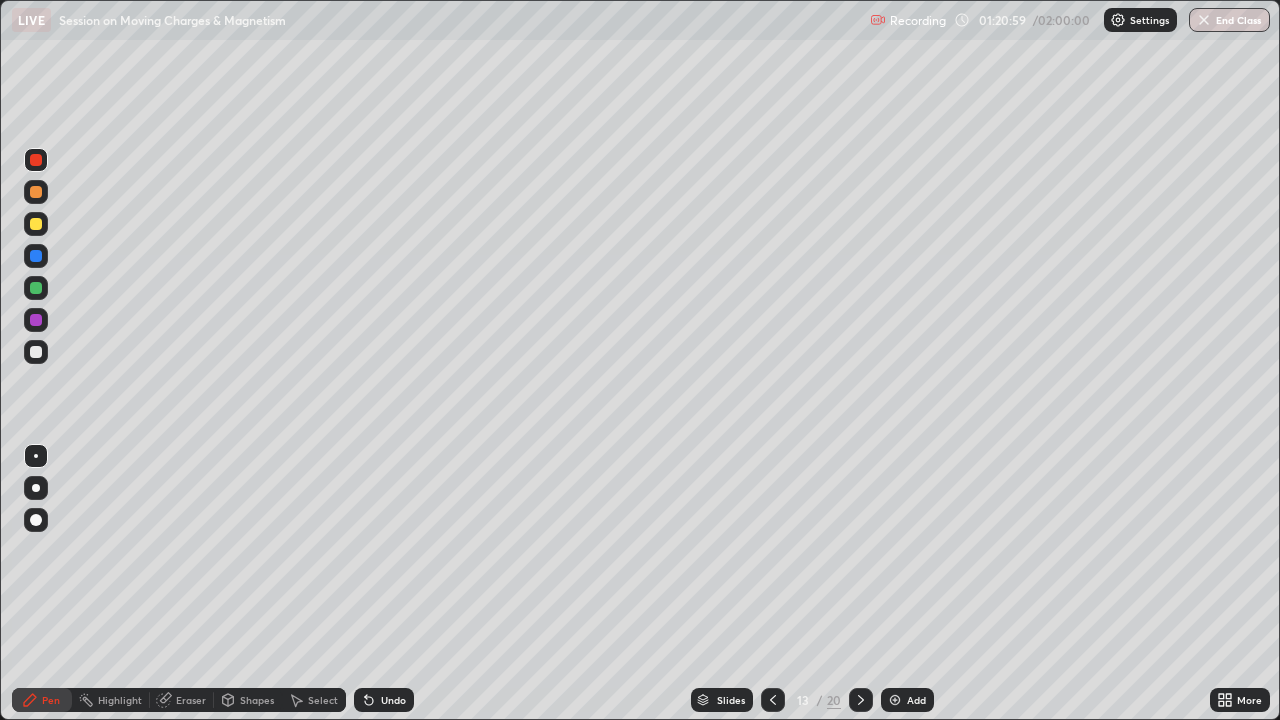 click 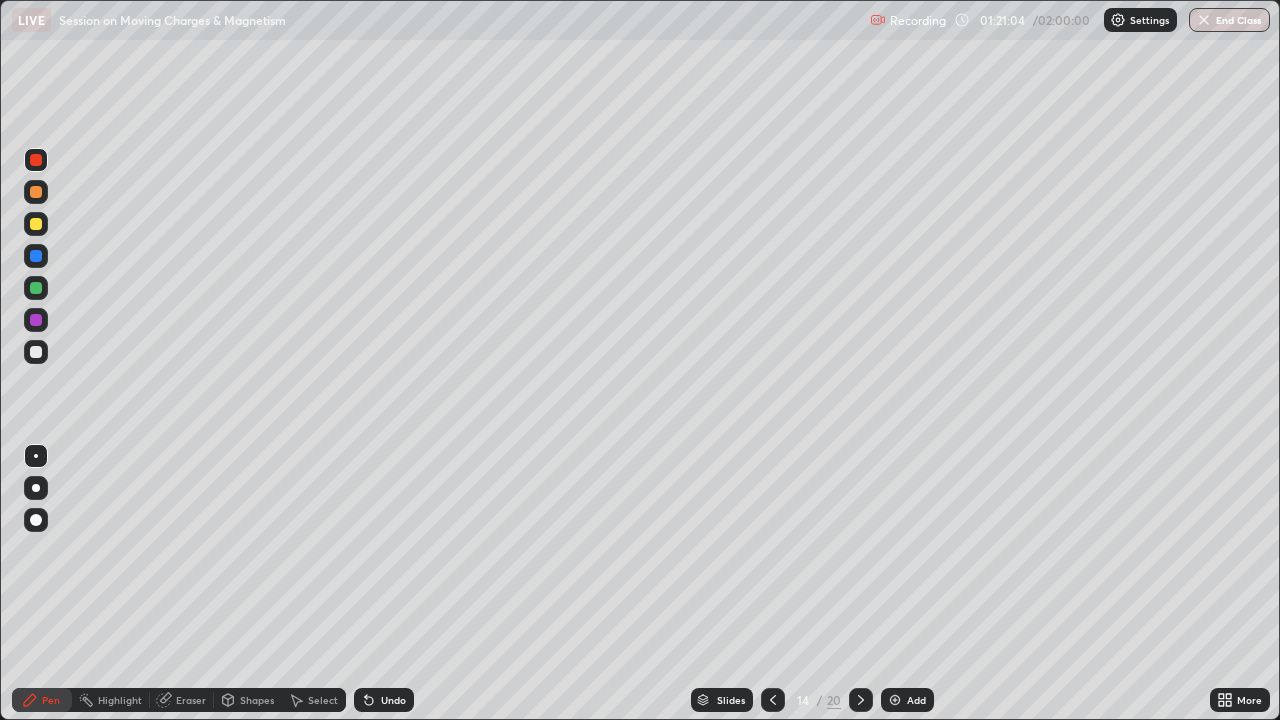click on "Undo" at bounding box center [393, 700] 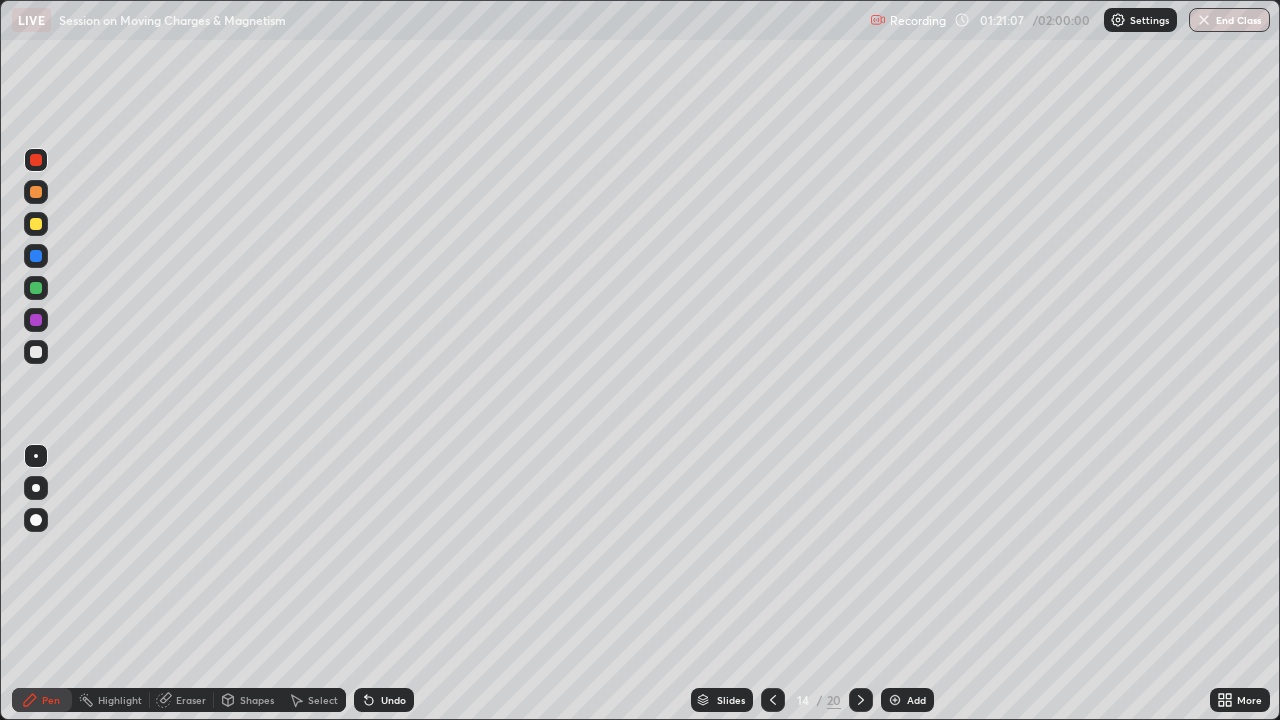 click 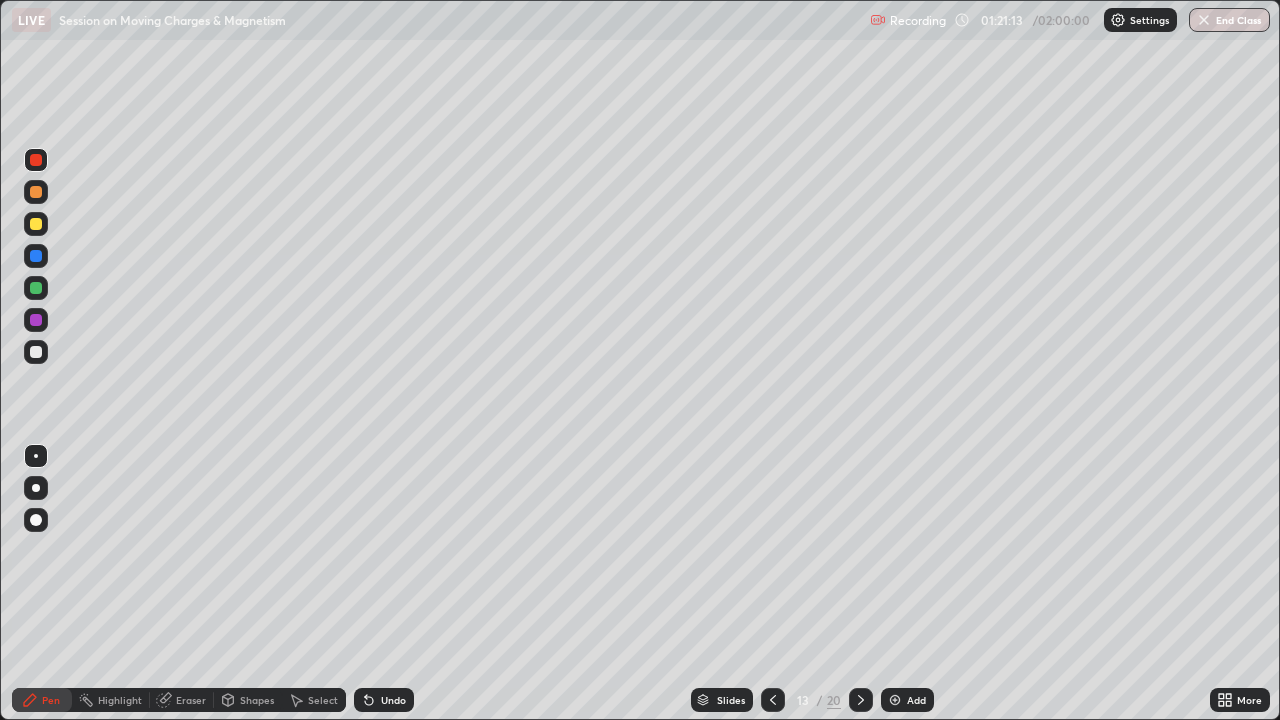 click 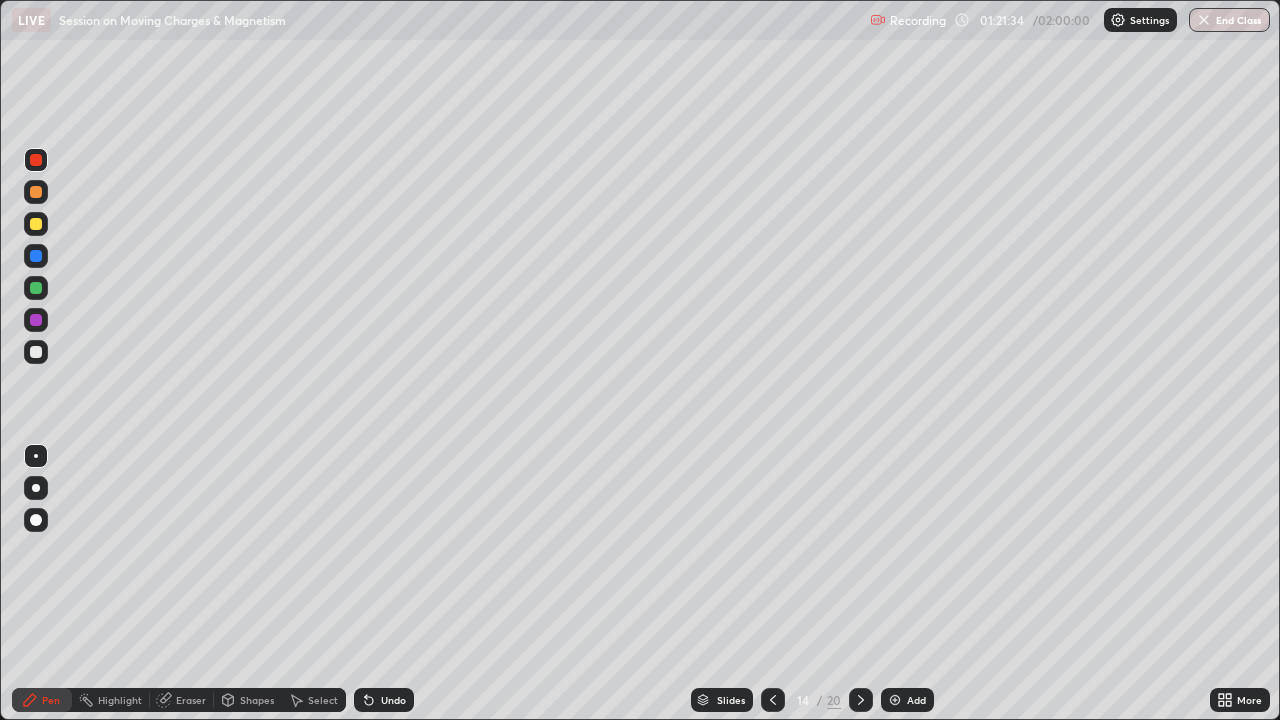 click 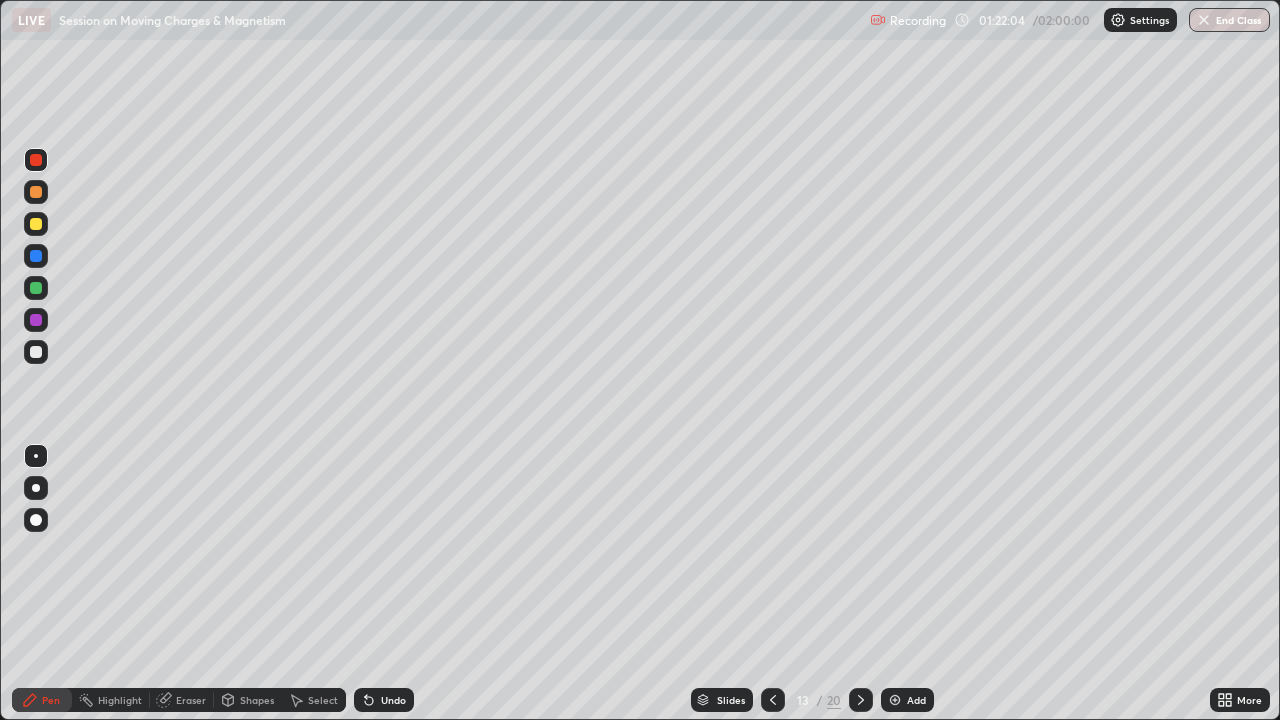 click 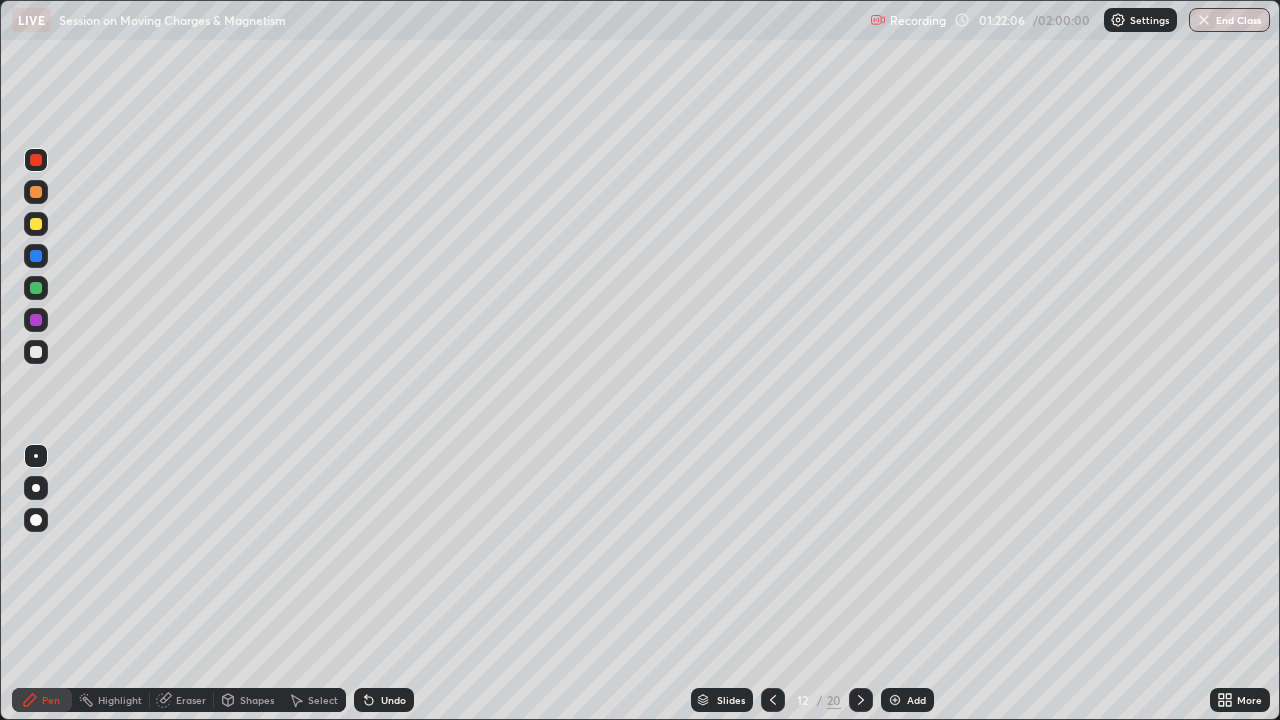 click 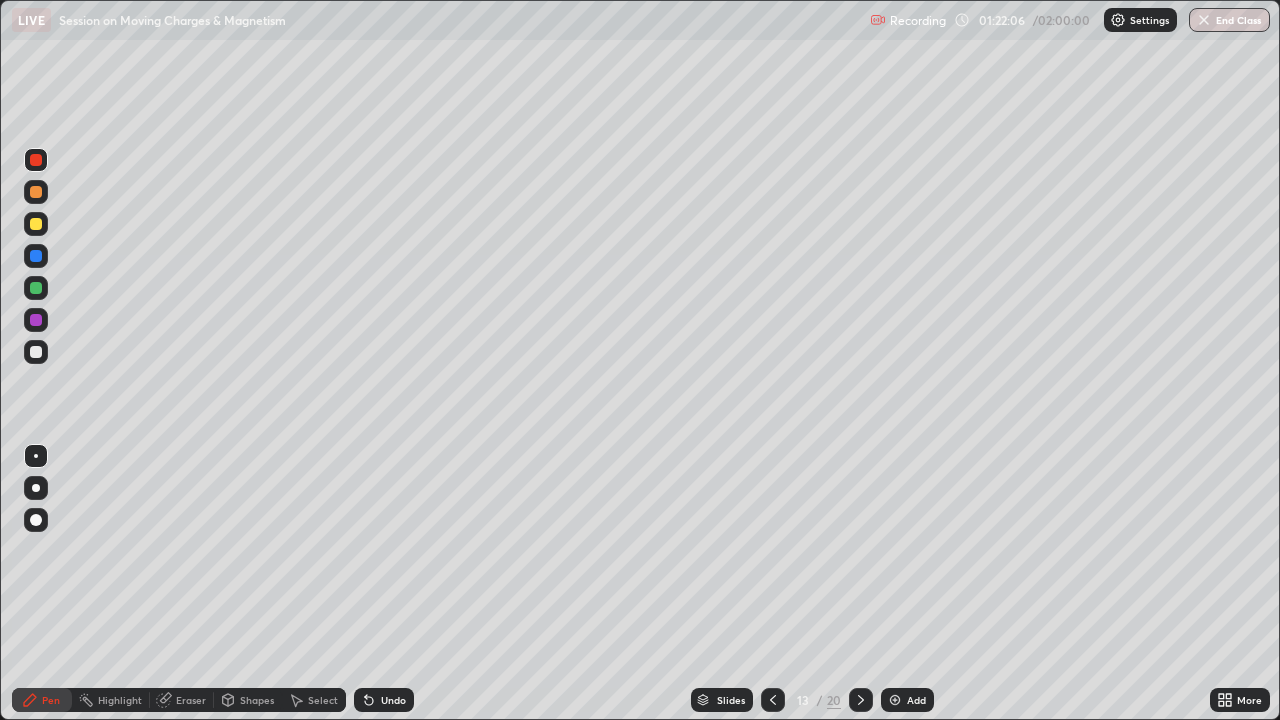 click 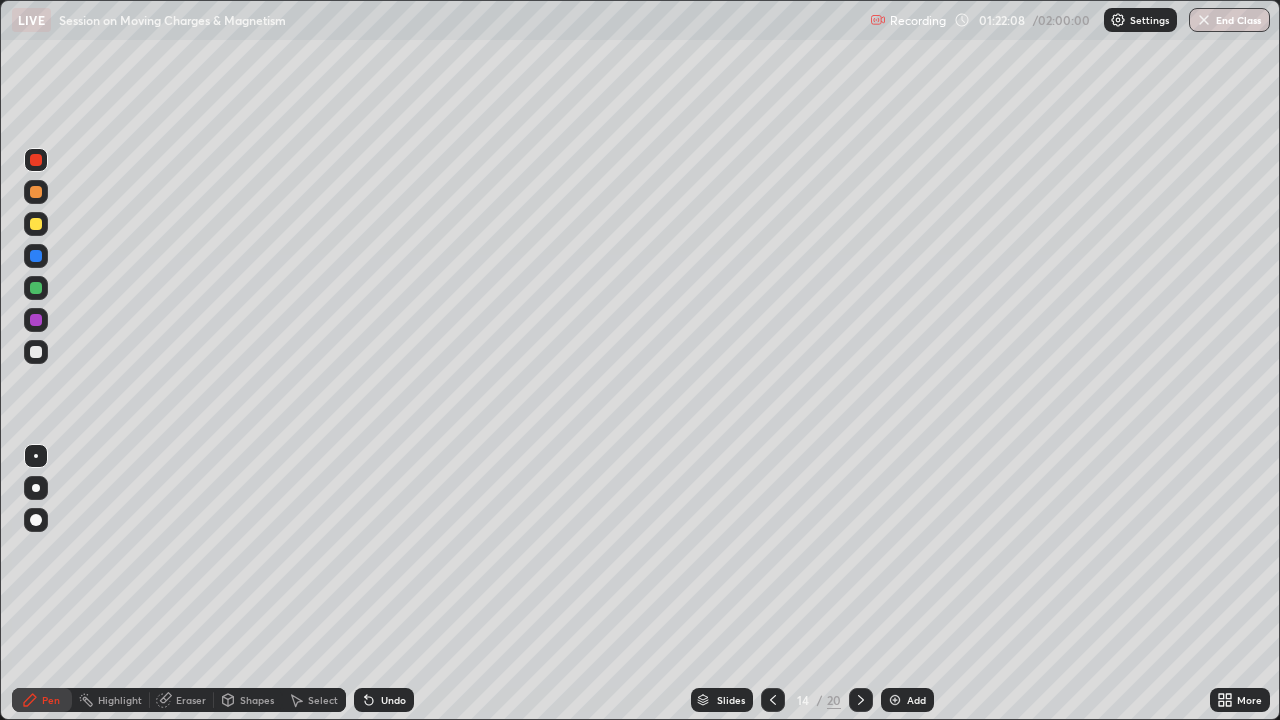 click on "Eraser" at bounding box center [191, 700] 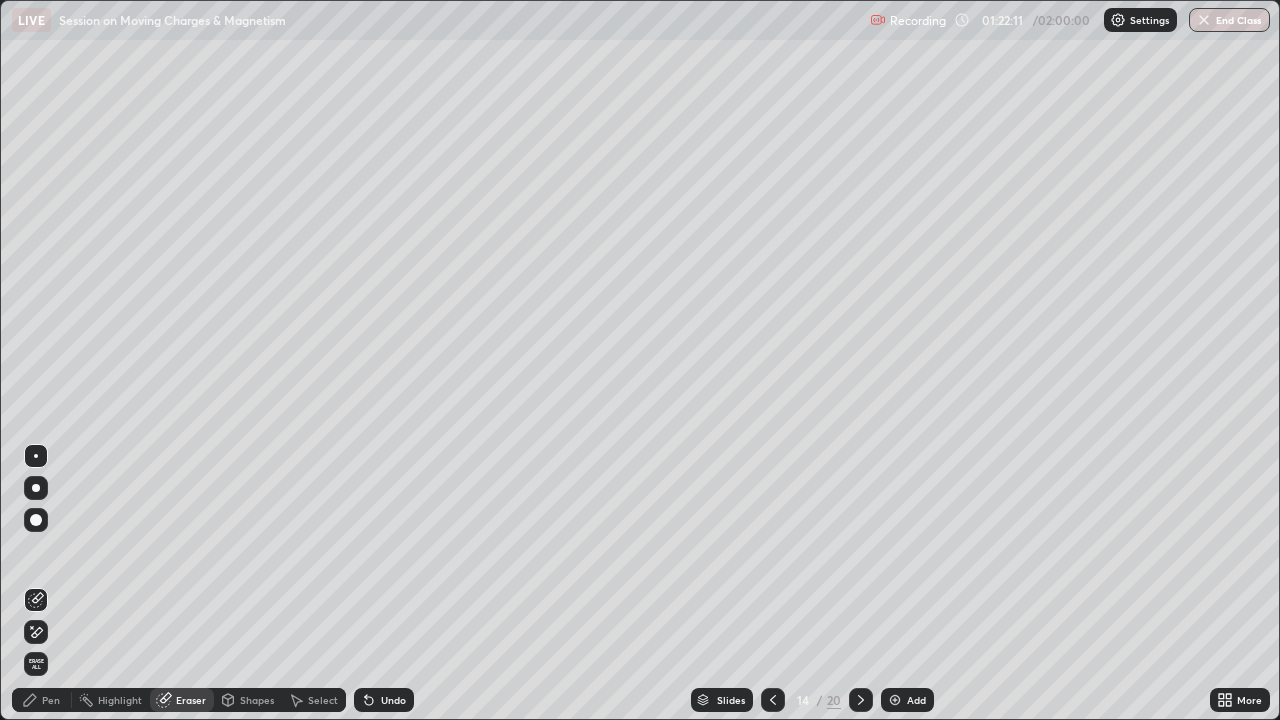 click on "Pen" at bounding box center [51, 700] 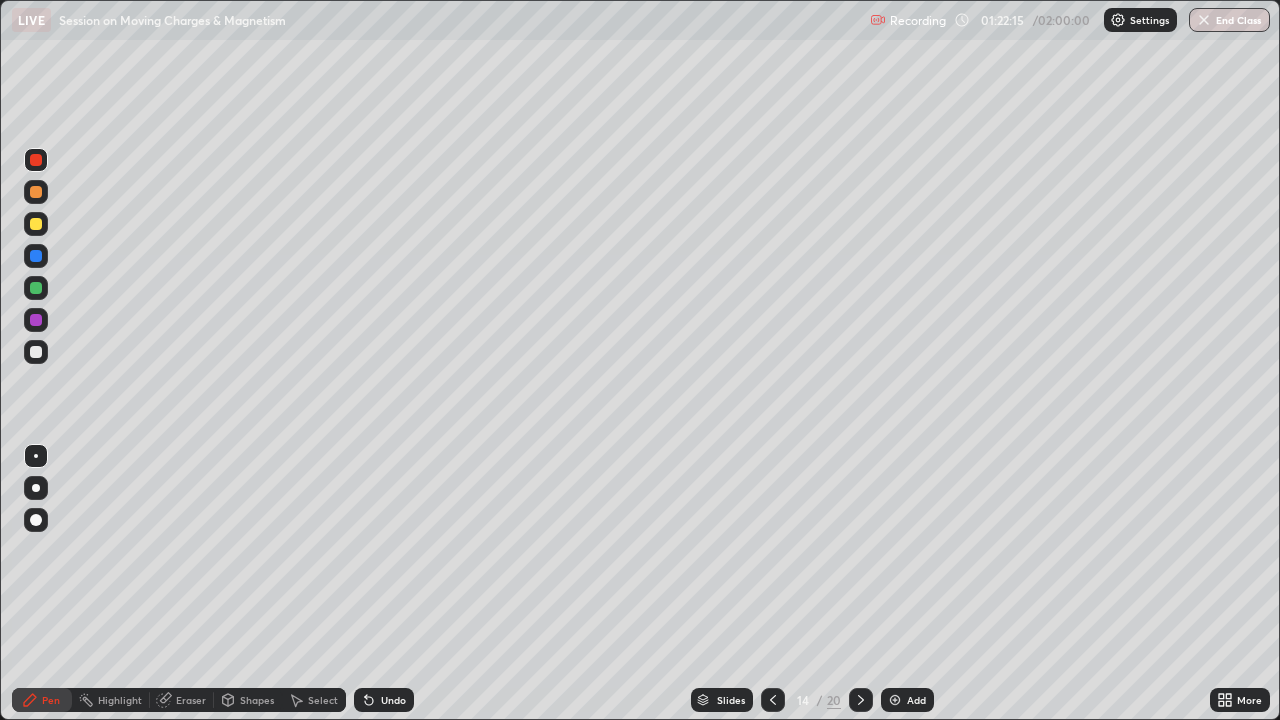 click 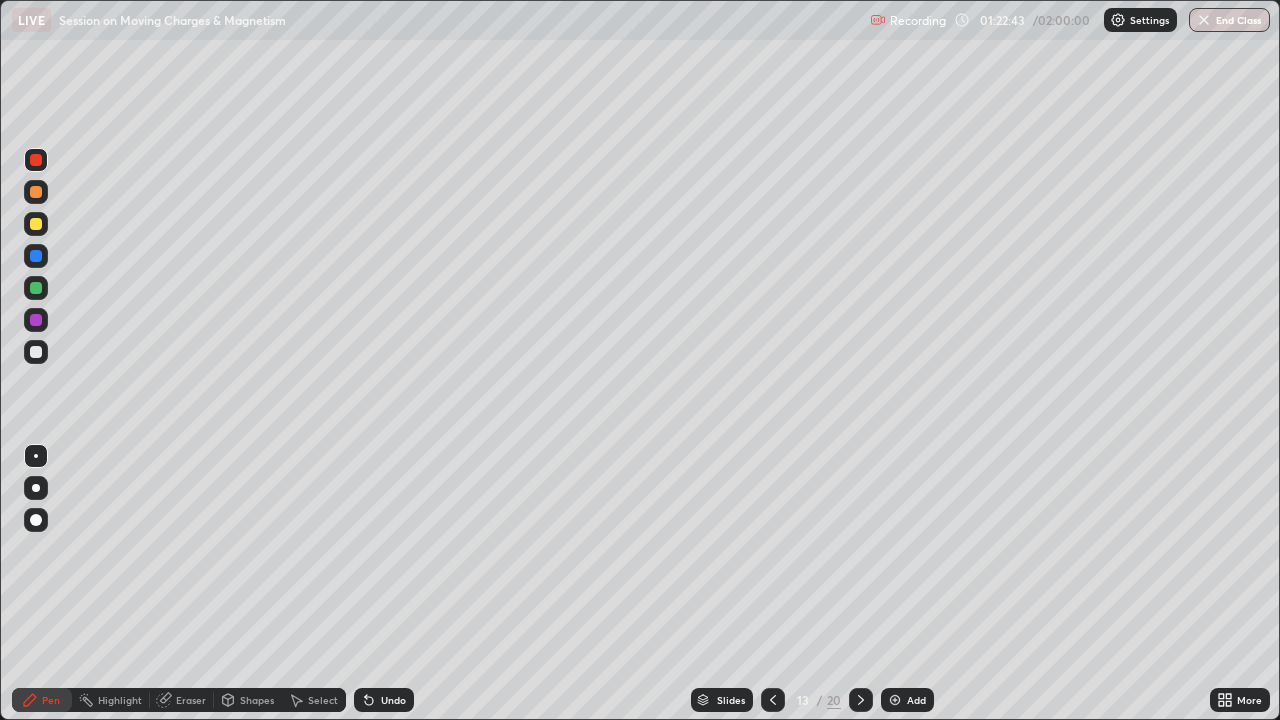 click 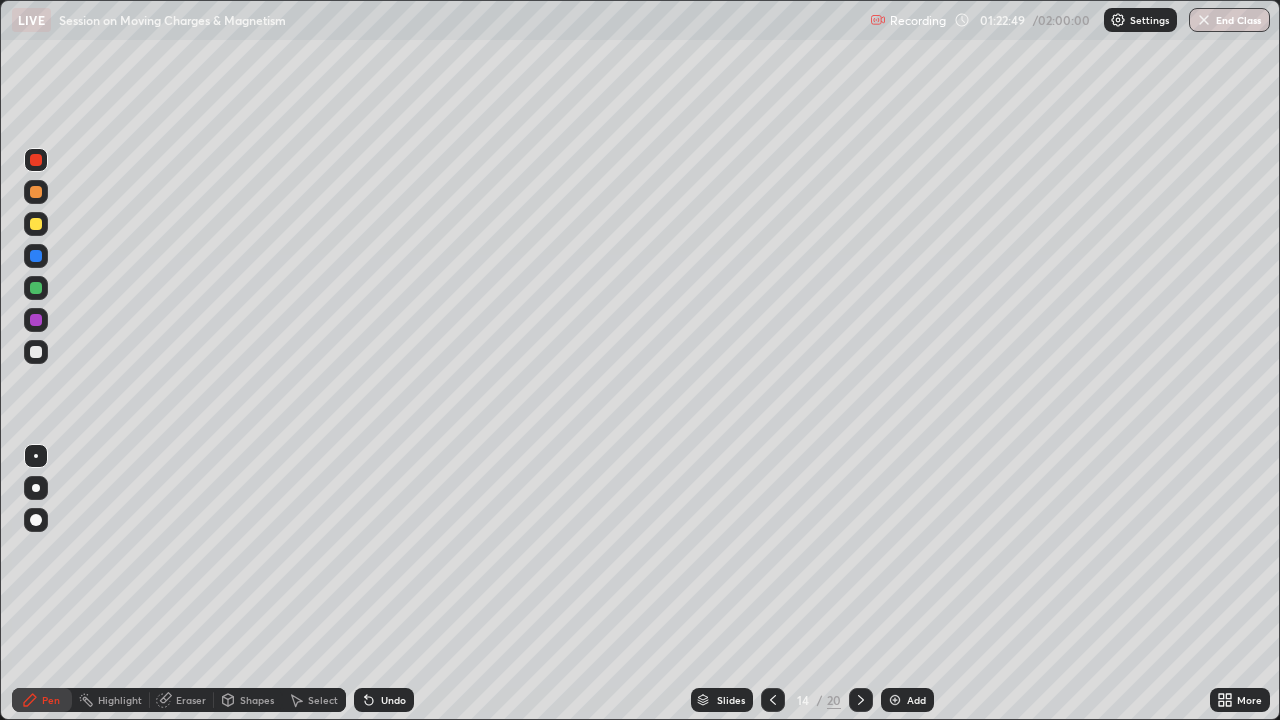click 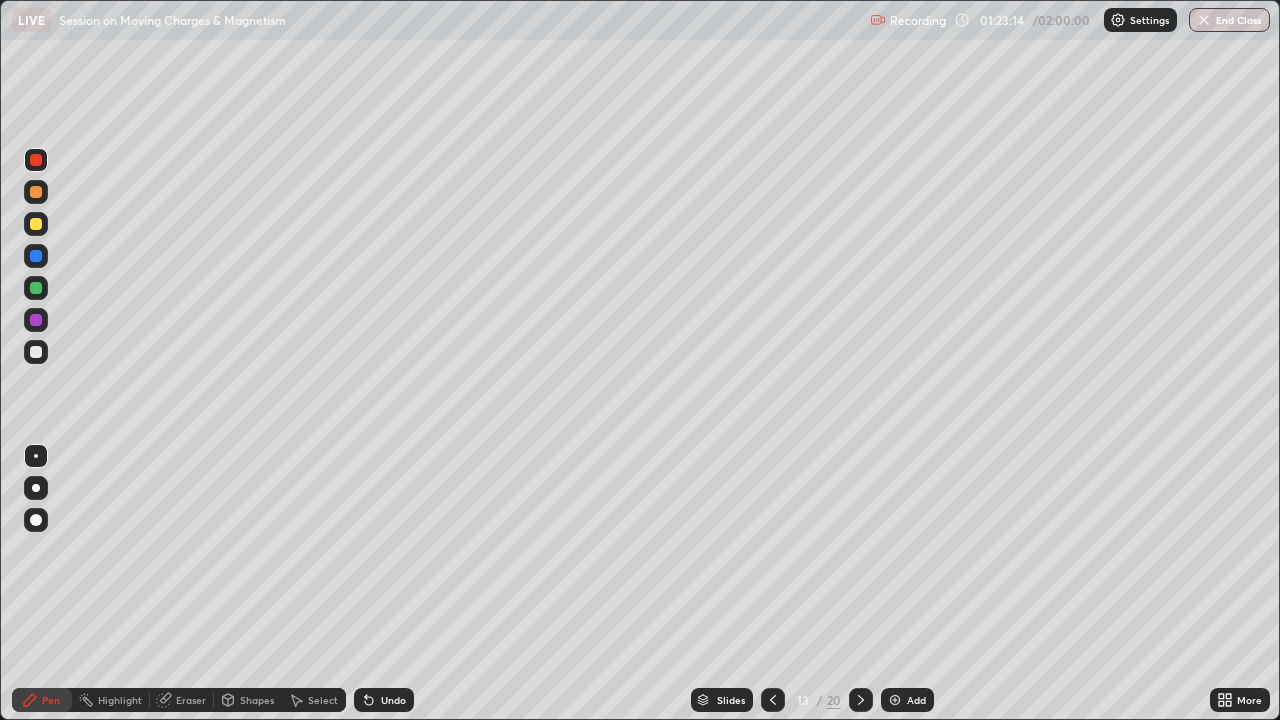 click 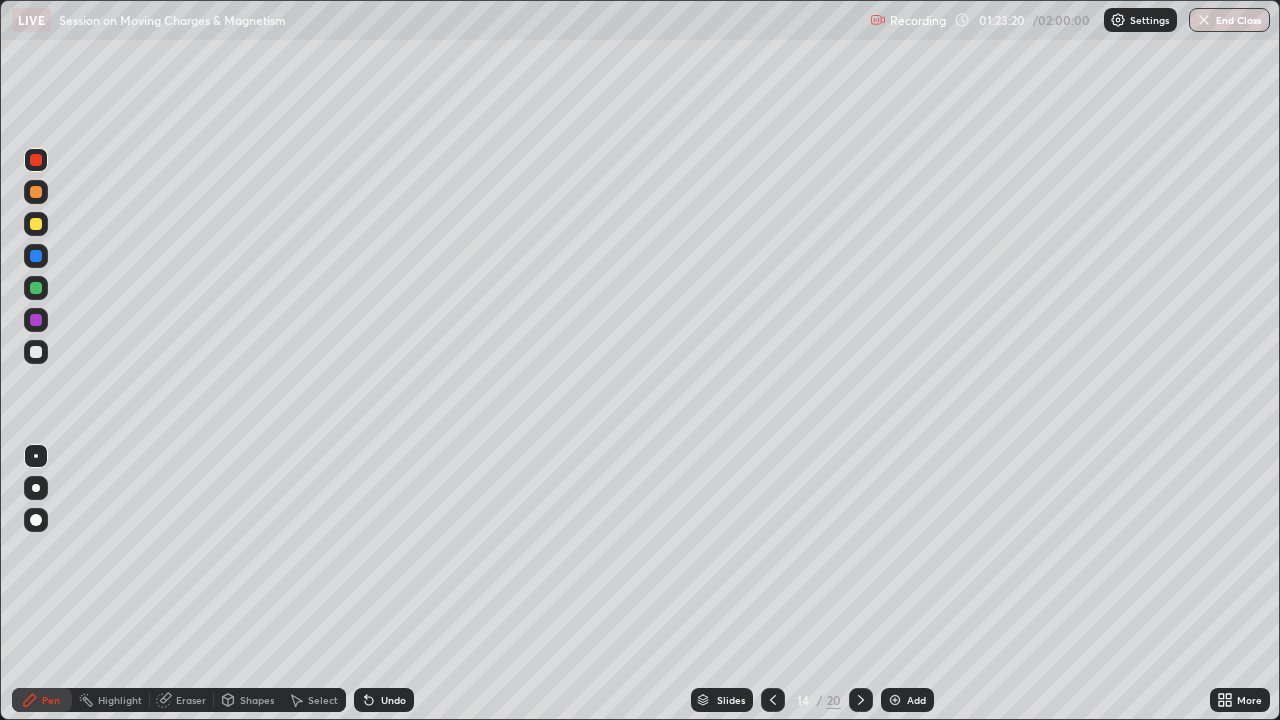 click at bounding box center [773, 700] 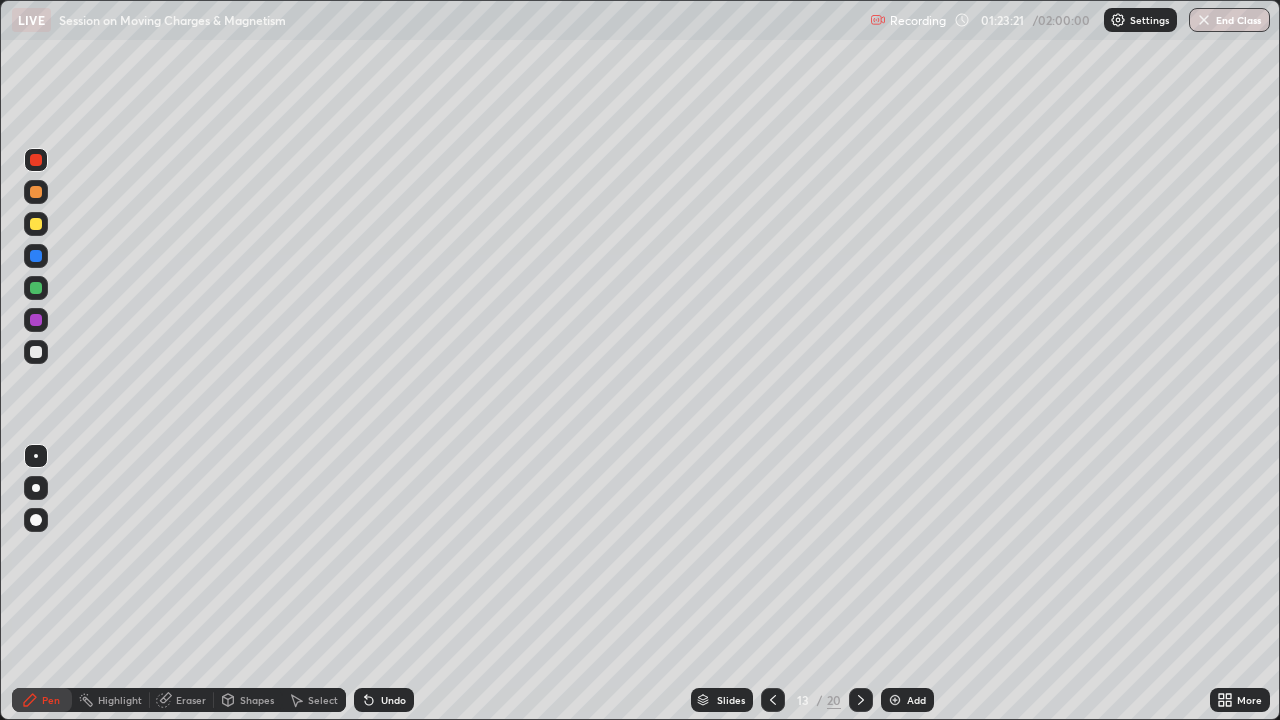 click 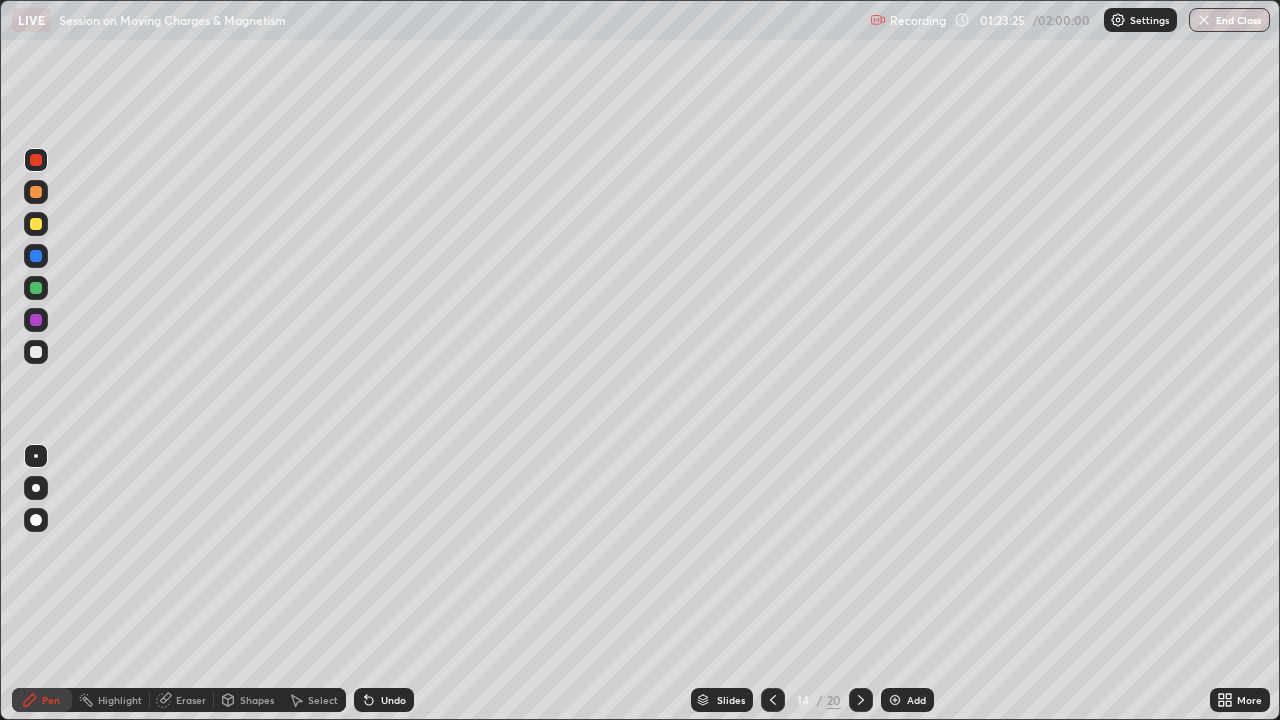 click 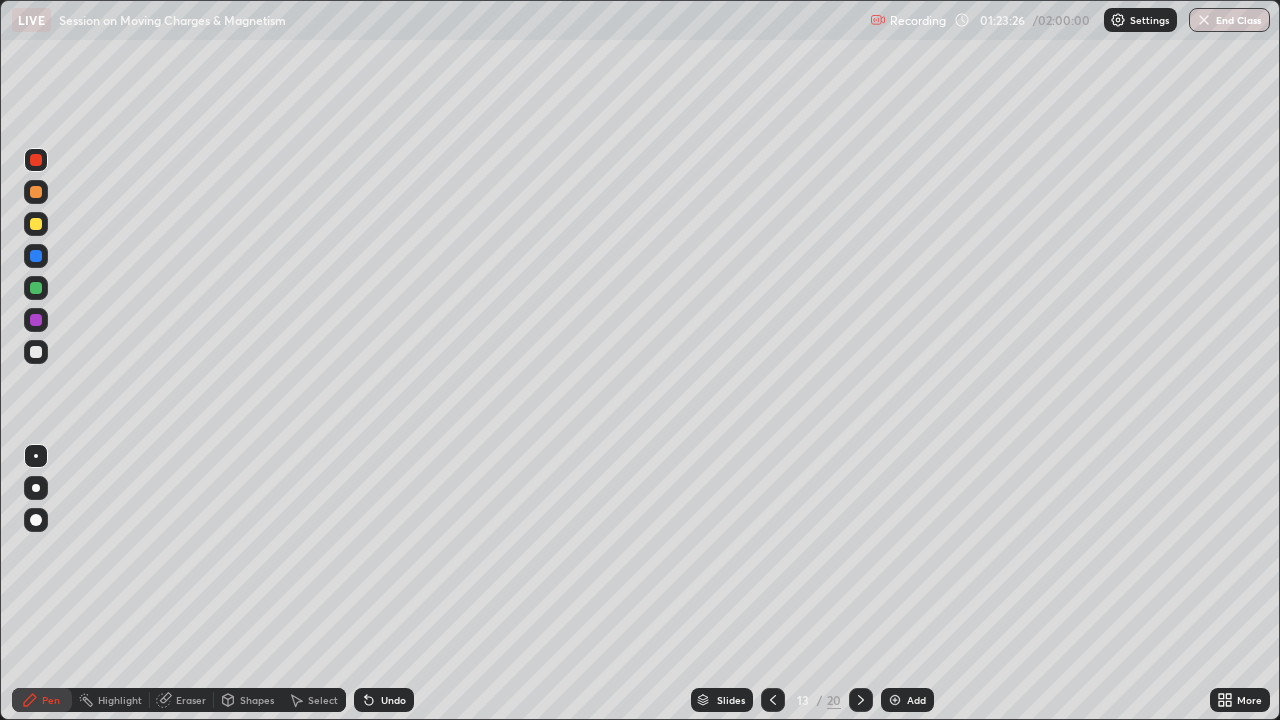 click 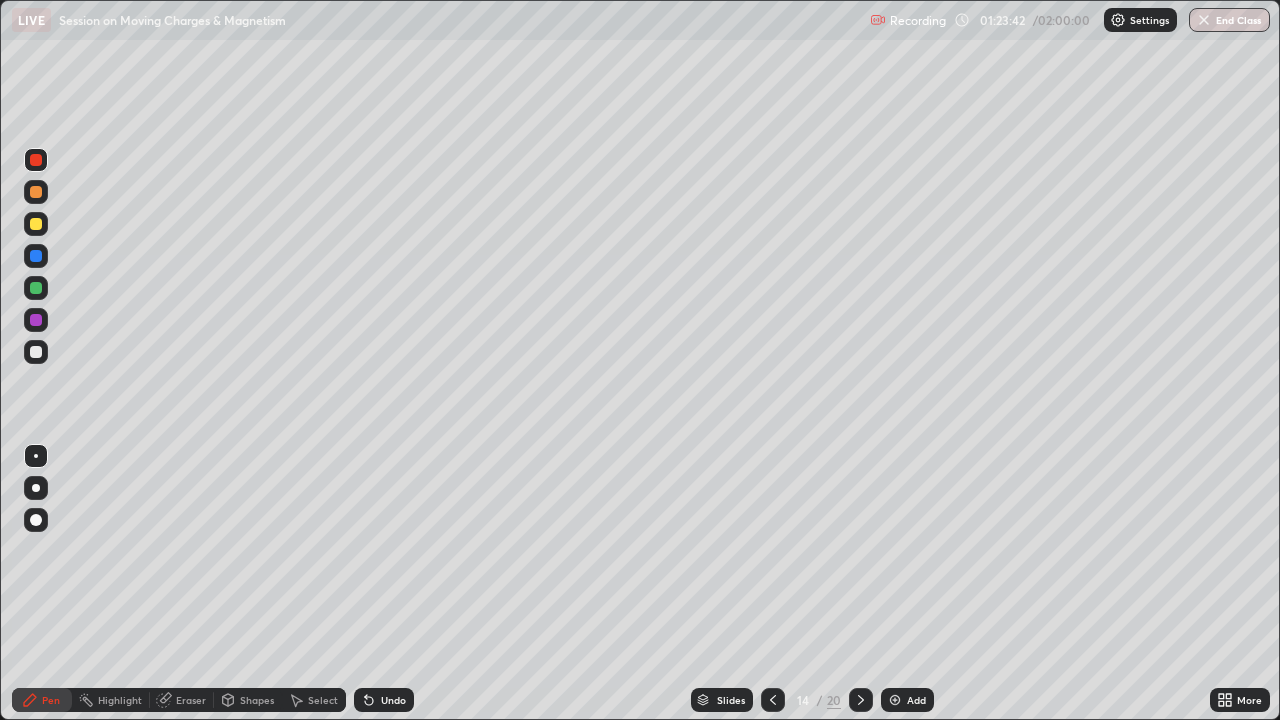 click 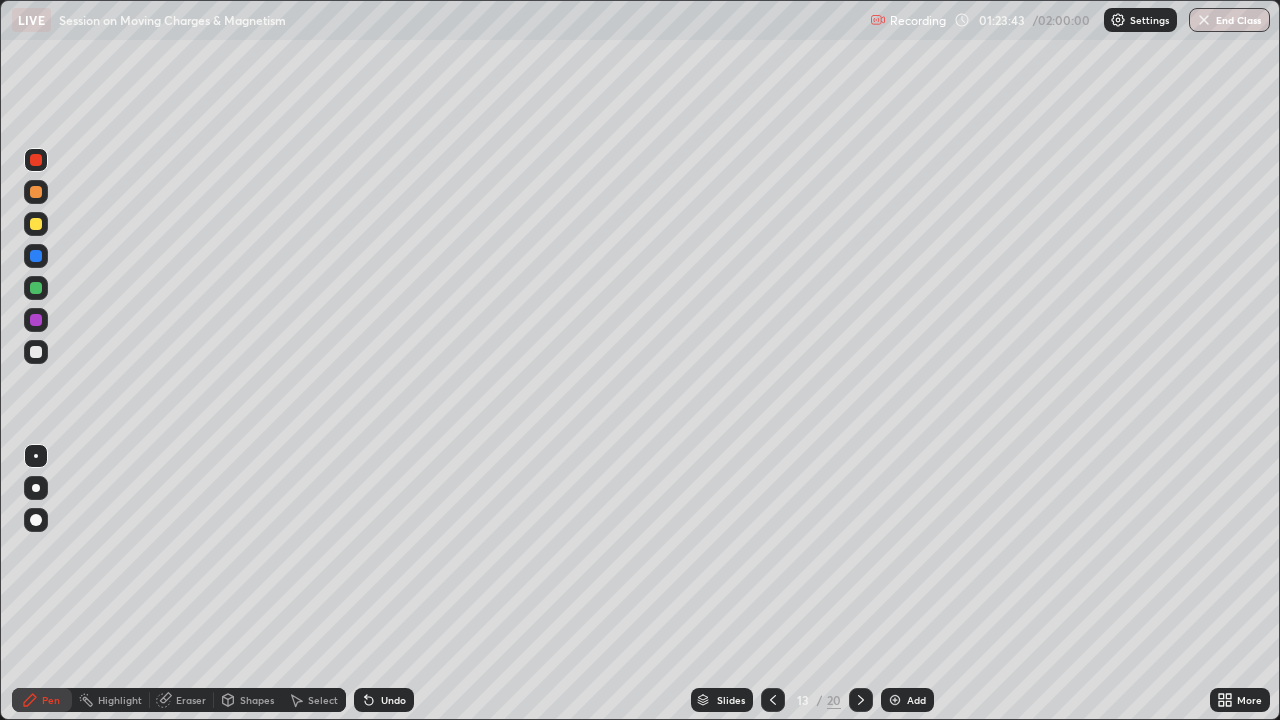 click 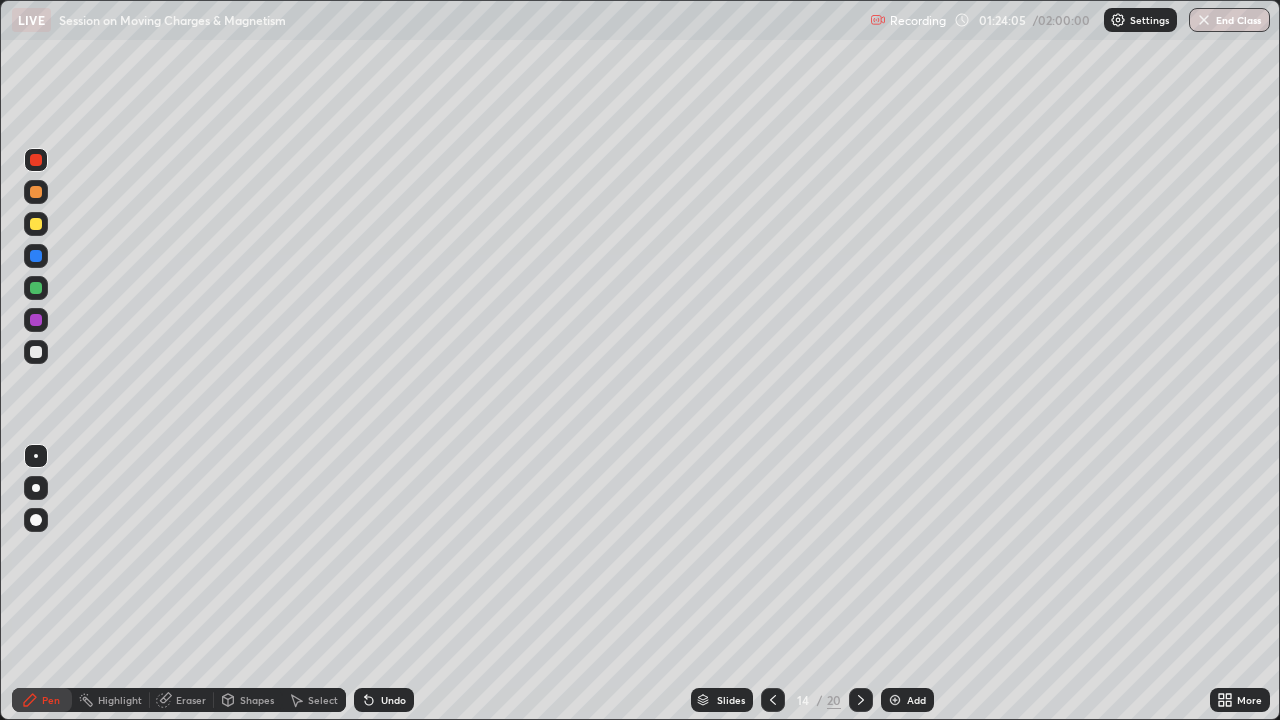 click on "Undo" at bounding box center [393, 700] 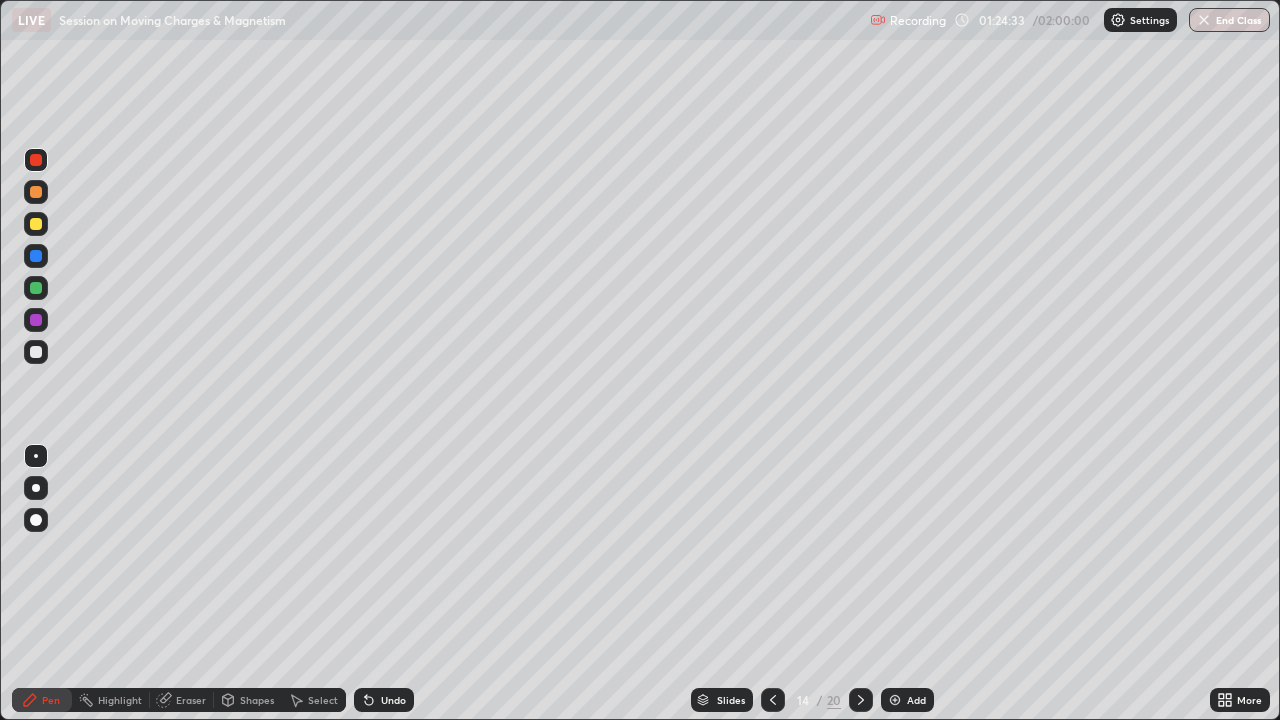click on "Eraser" at bounding box center (191, 700) 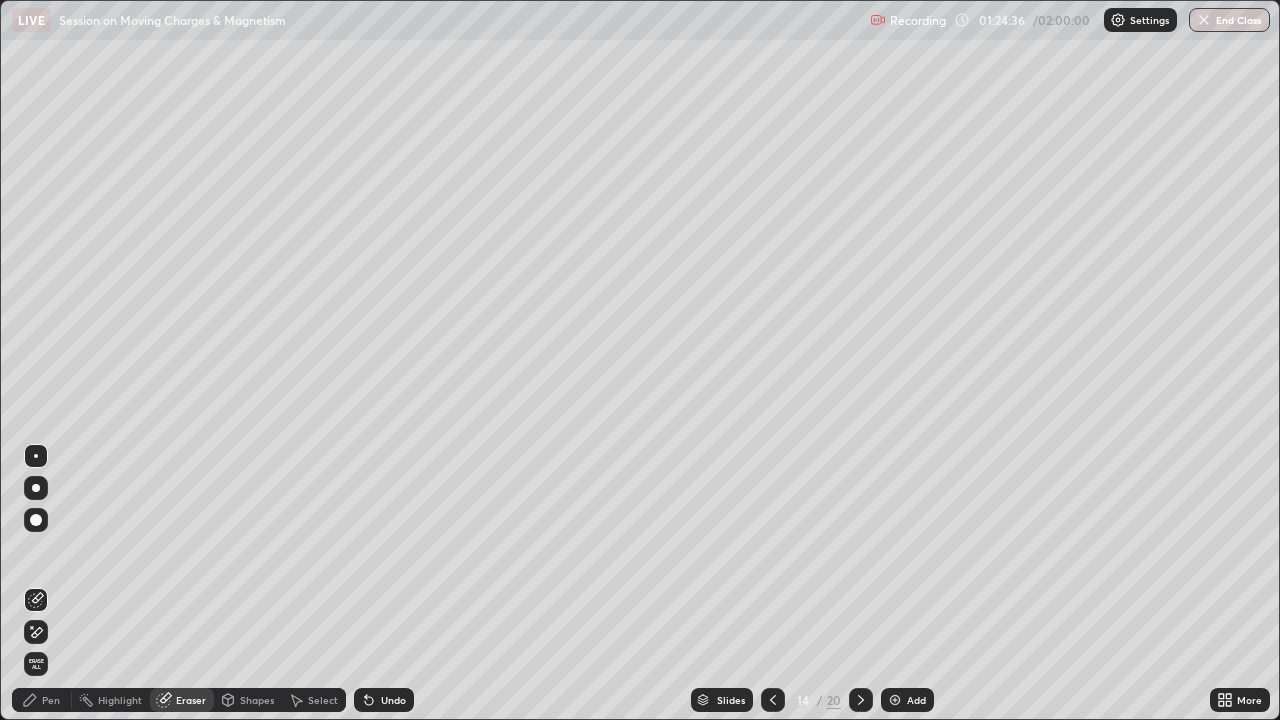 click on "Pen" at bounding box center [51, 700] 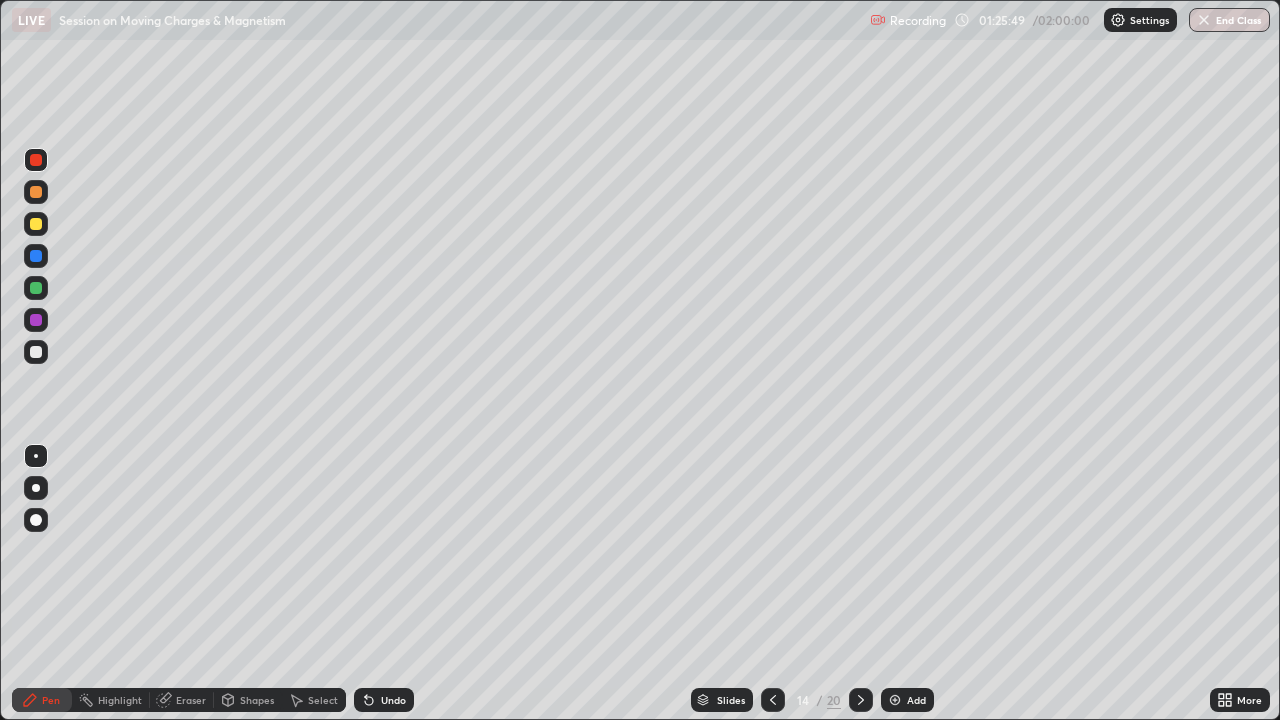 click at bounding box center (36, 192) 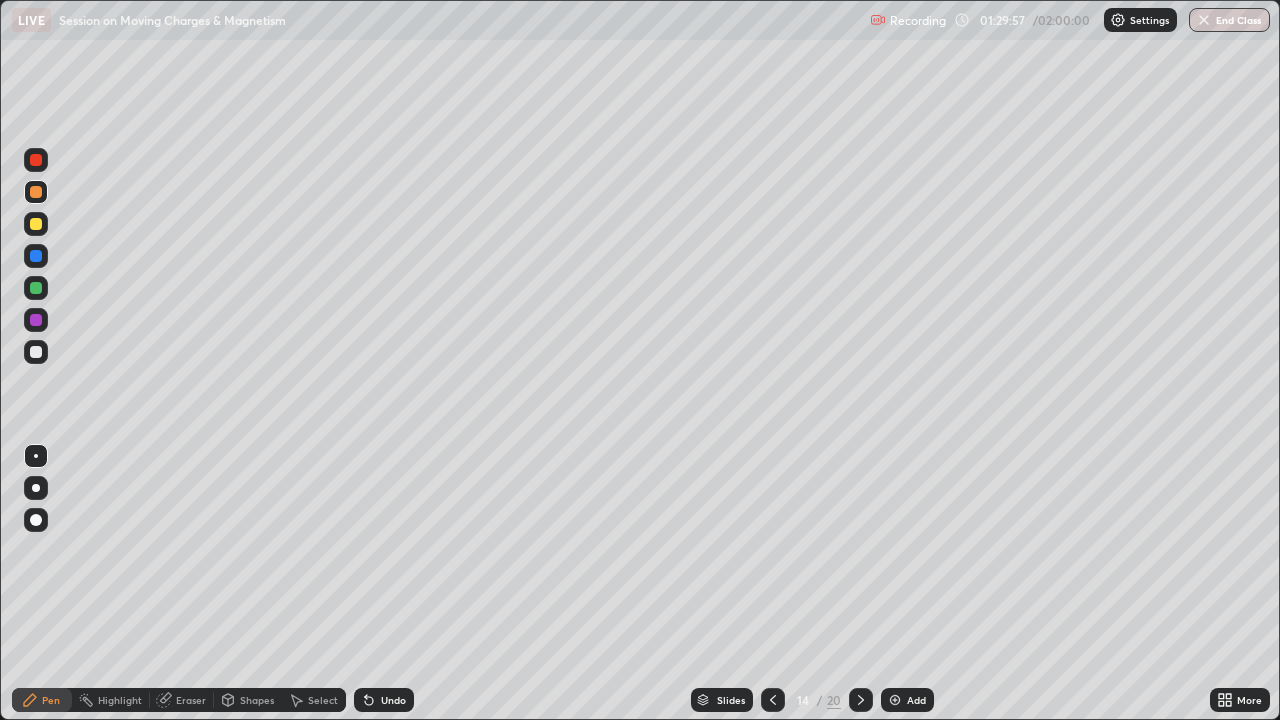 click at bounding box center (36, 288) 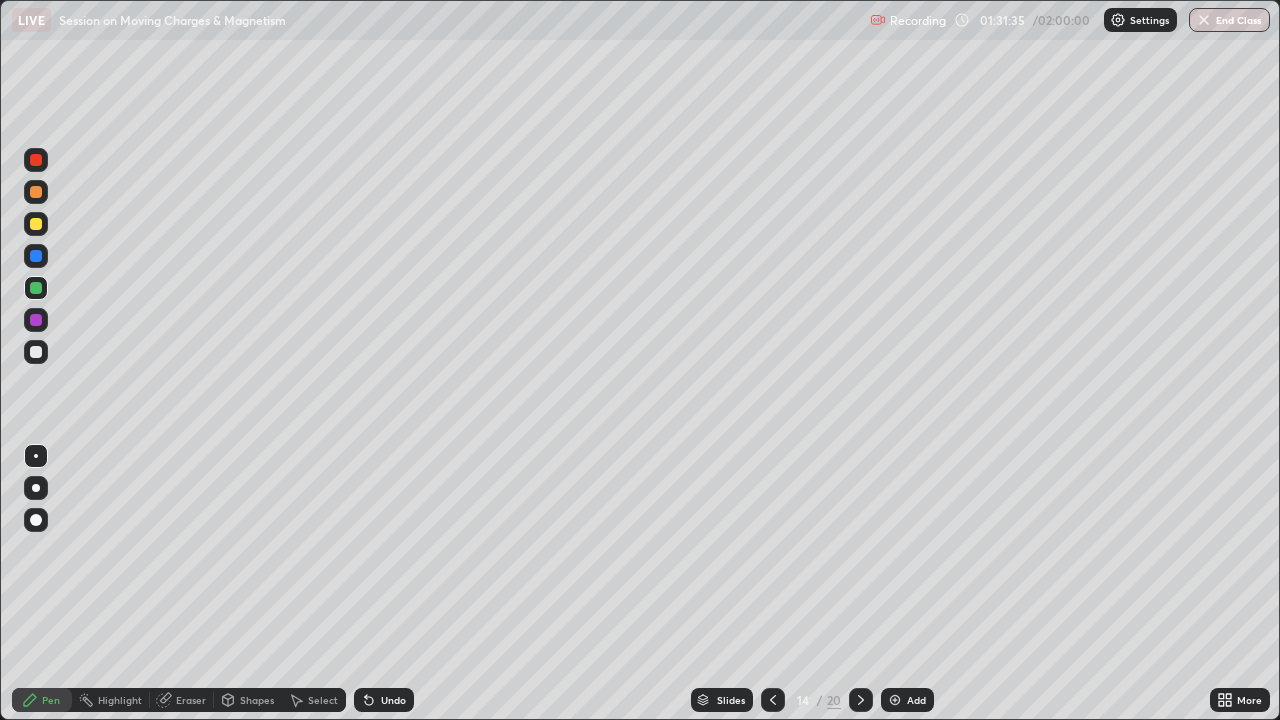 click 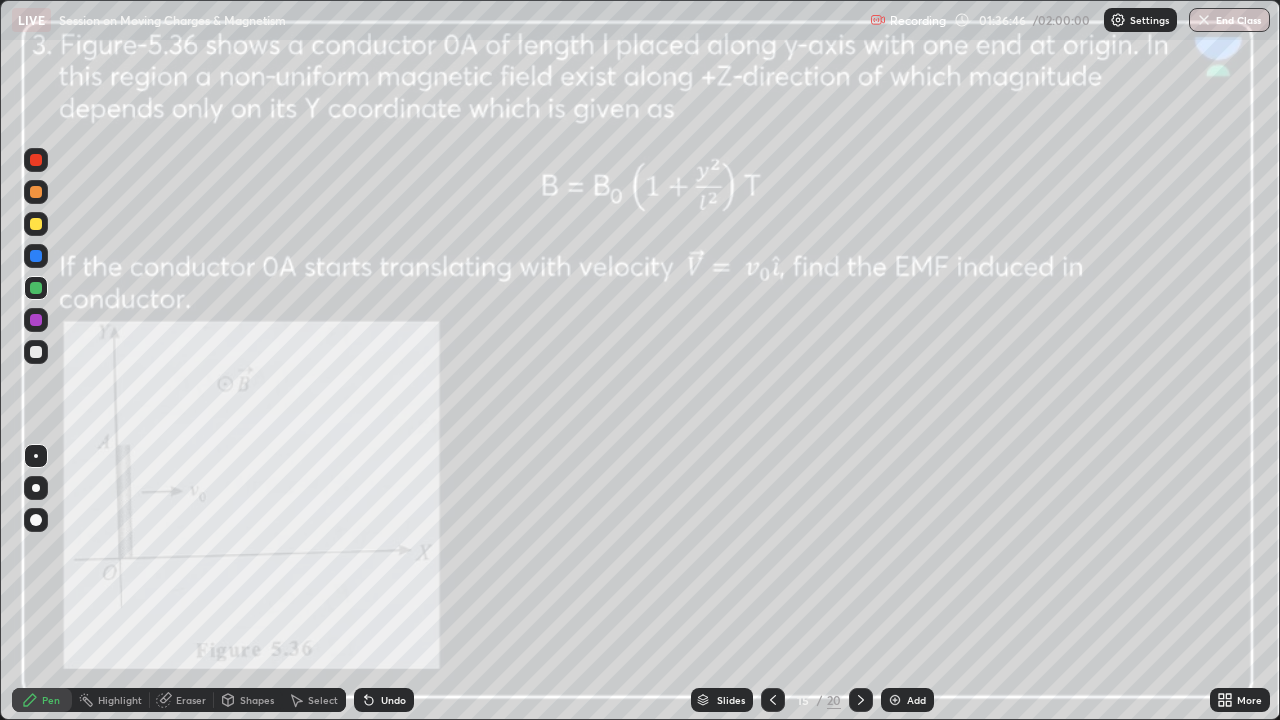 click at bounding box center (36, 320) 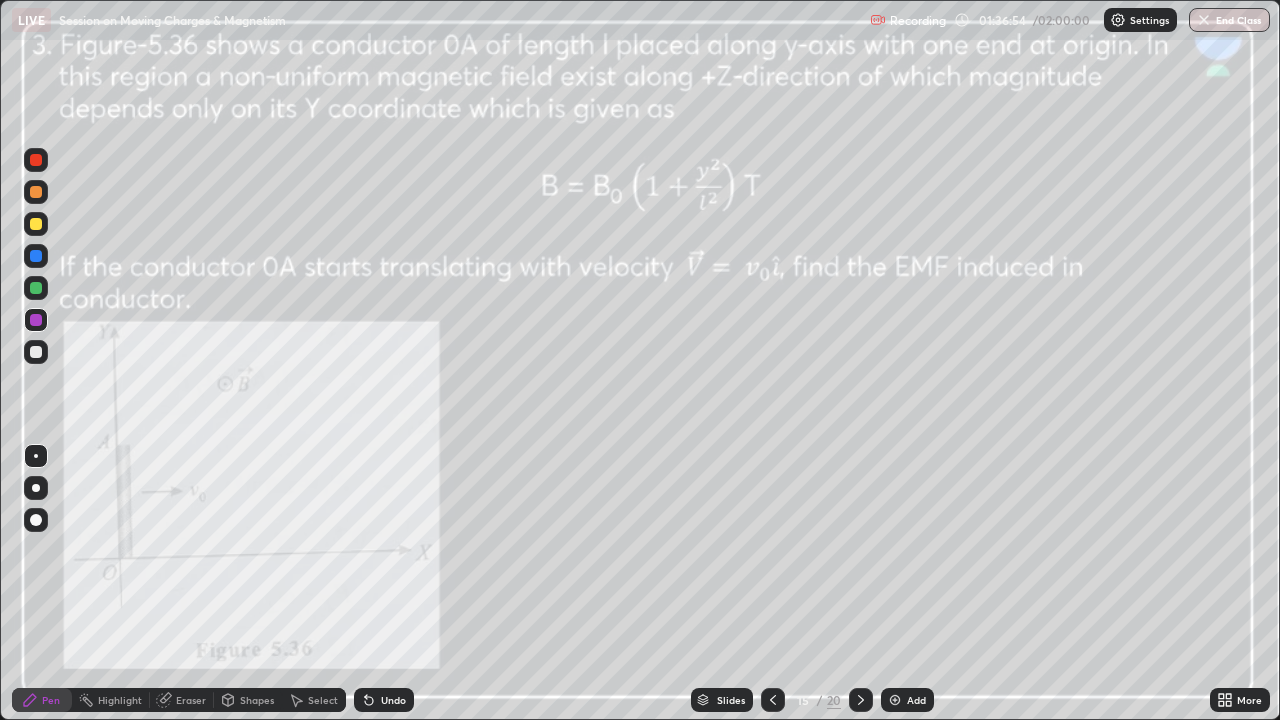 click at bounding box center (36, 288) 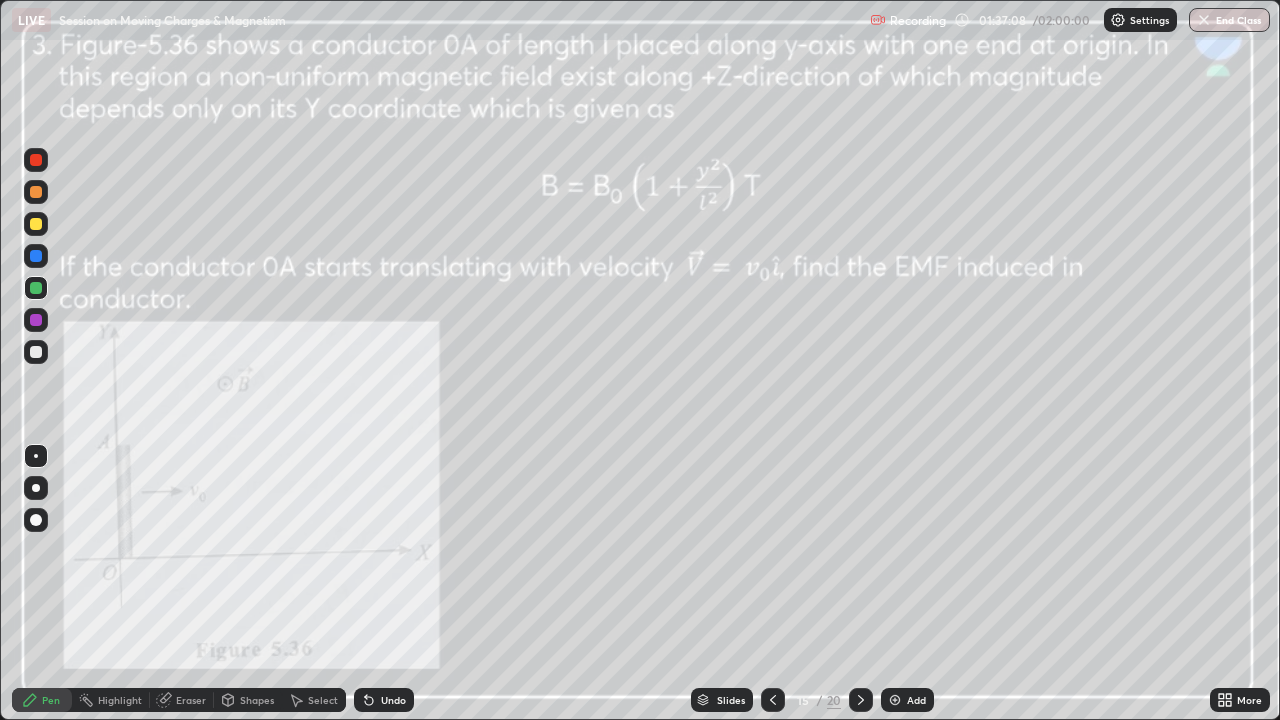 click on "Undo" at bounding box center [393, 700] 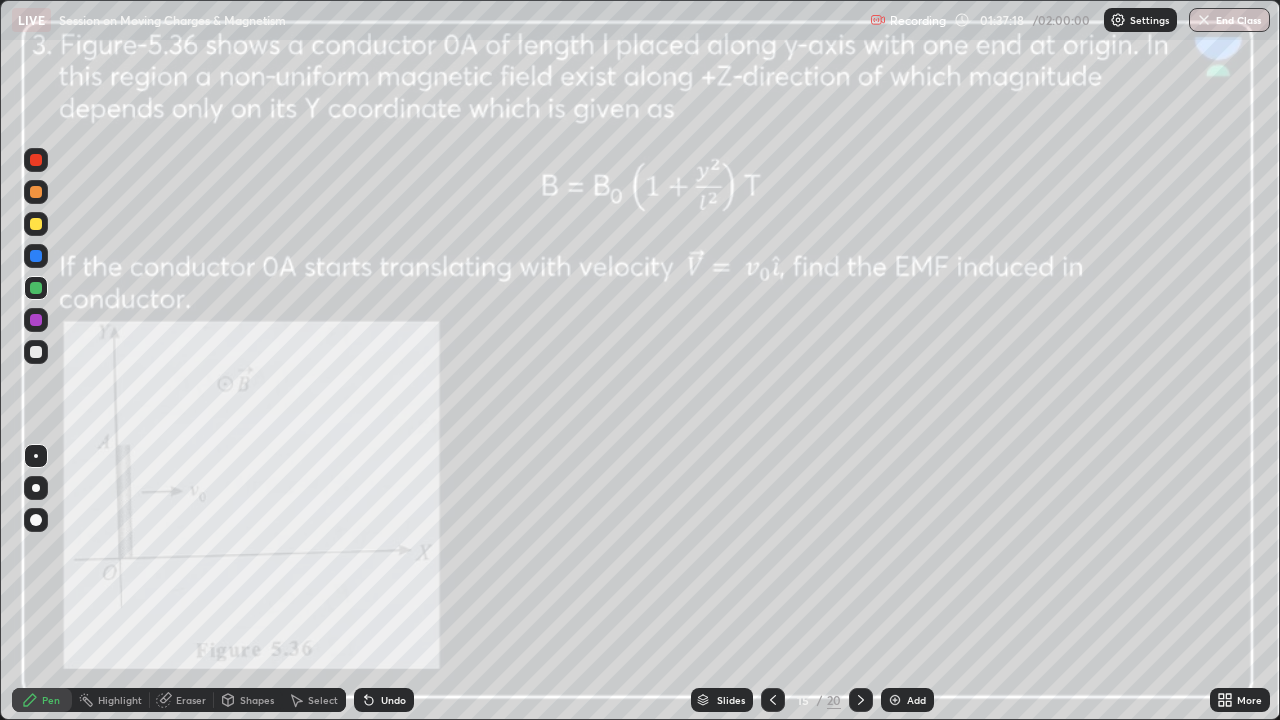 click at bounding box center (36, 256) 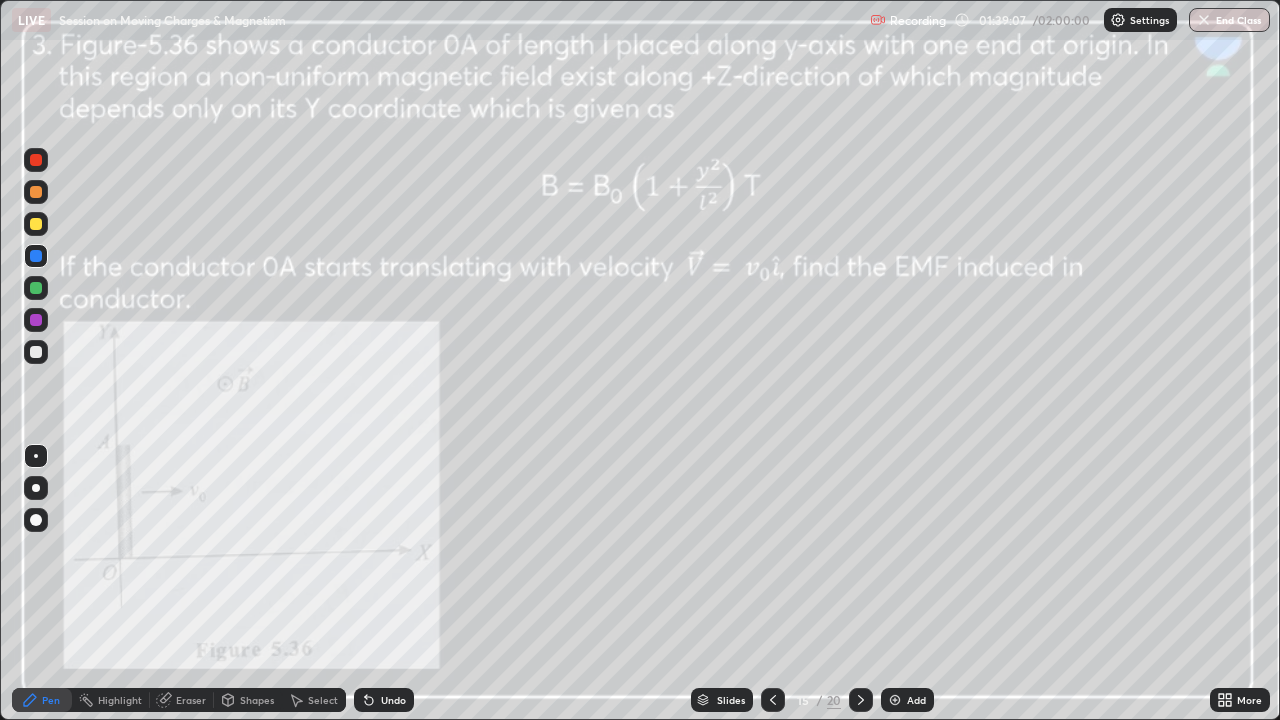 click on "Undo" at bounding box center [393, 700] 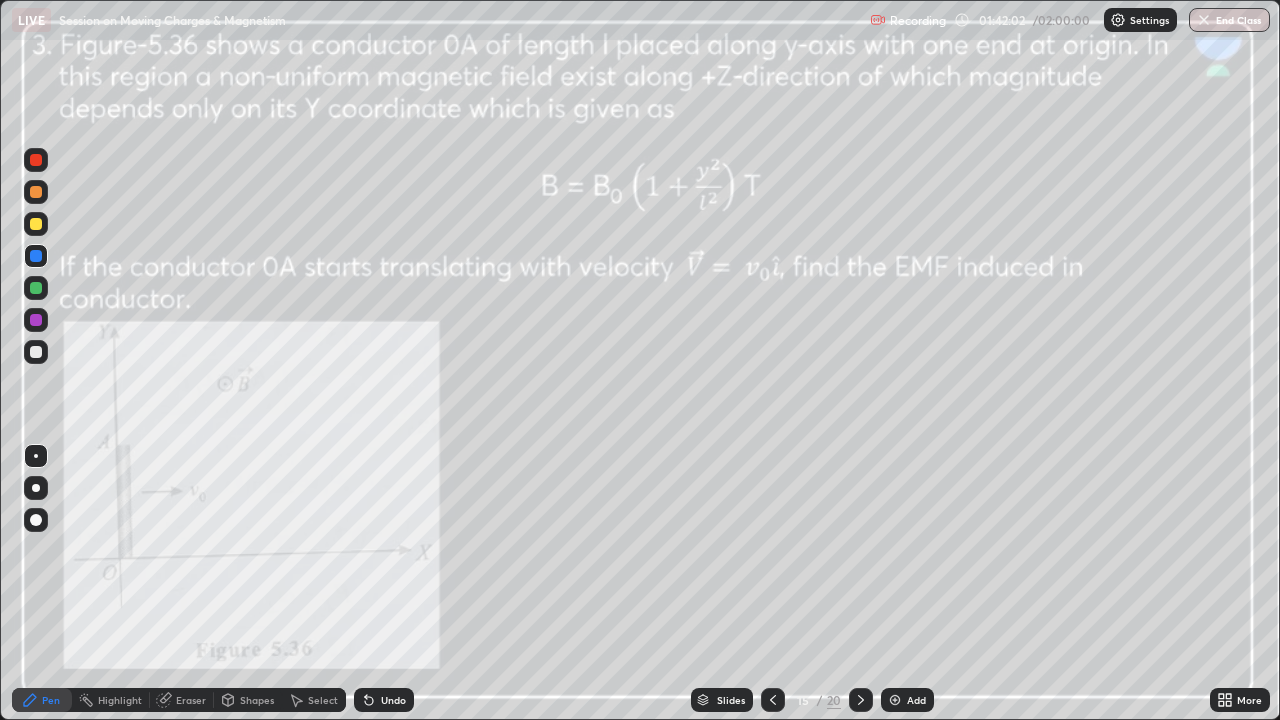 click 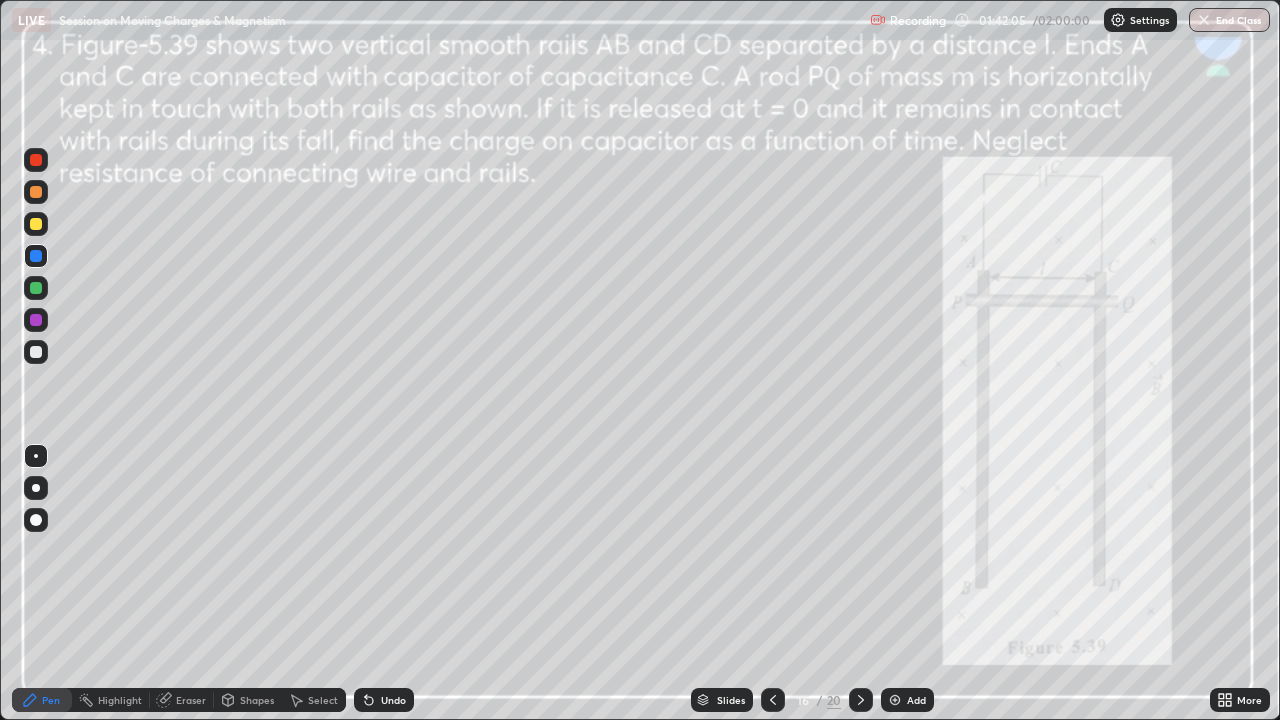 click 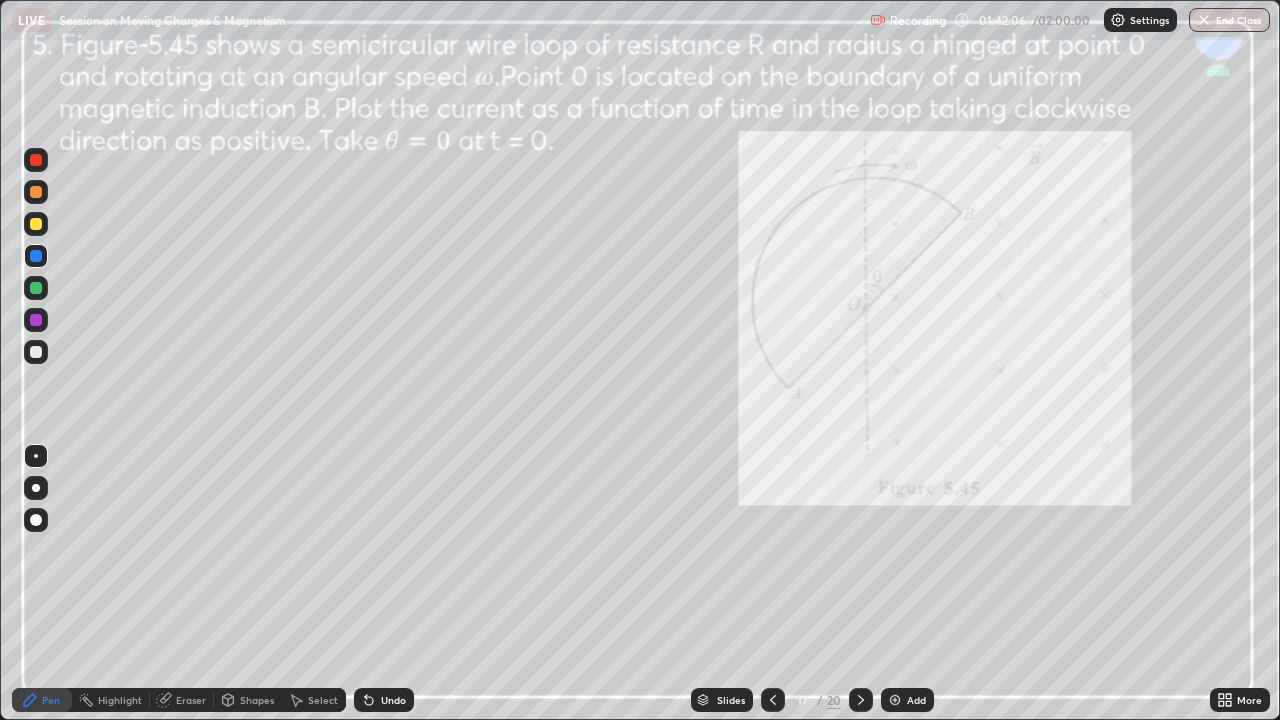 click 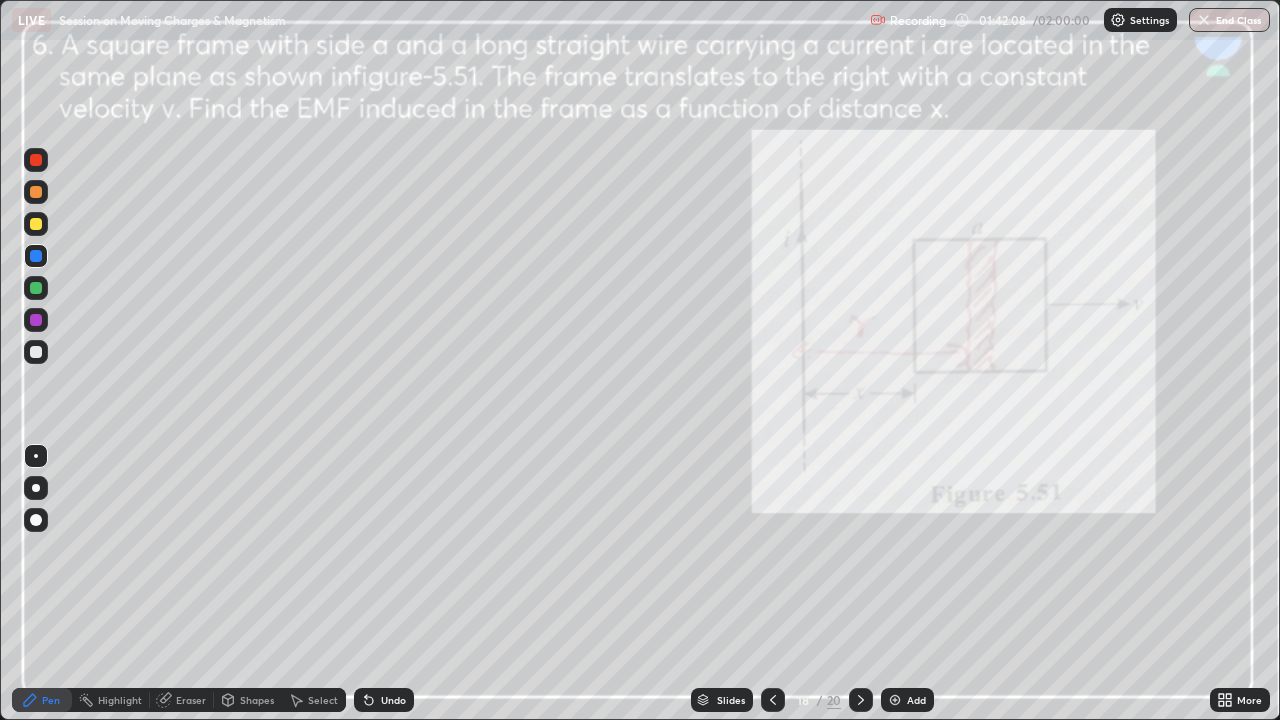 click 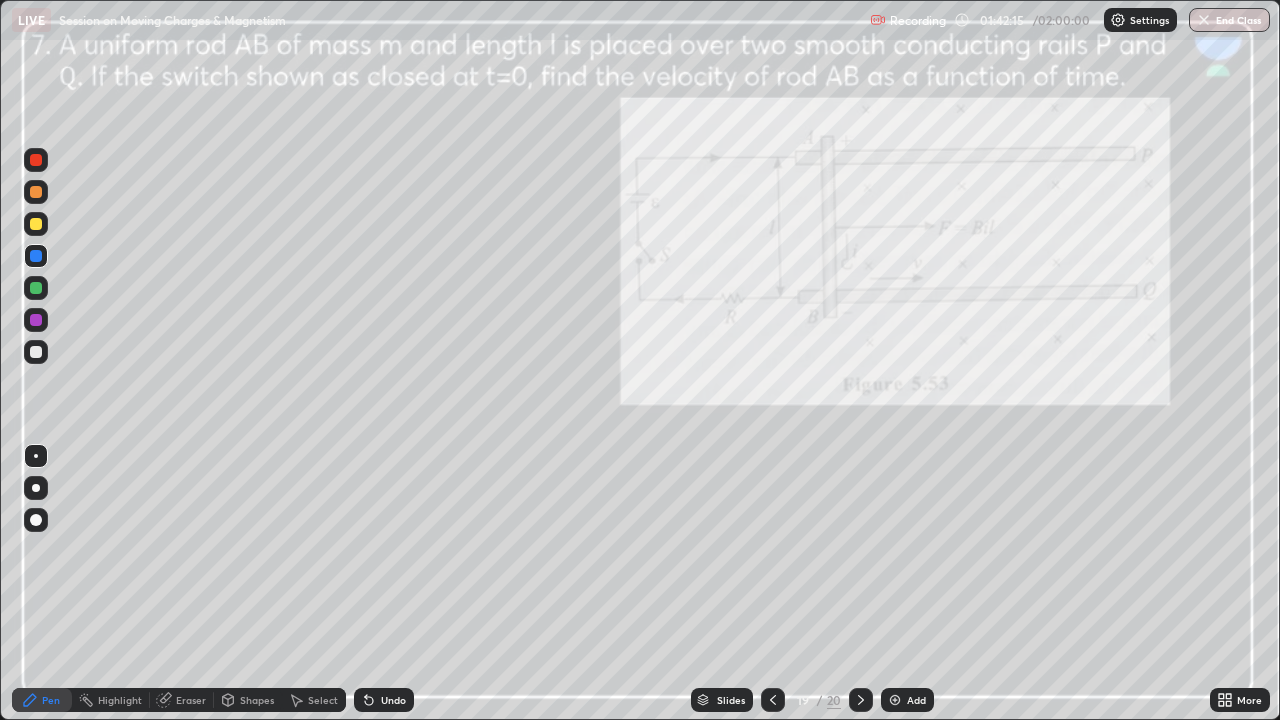 click 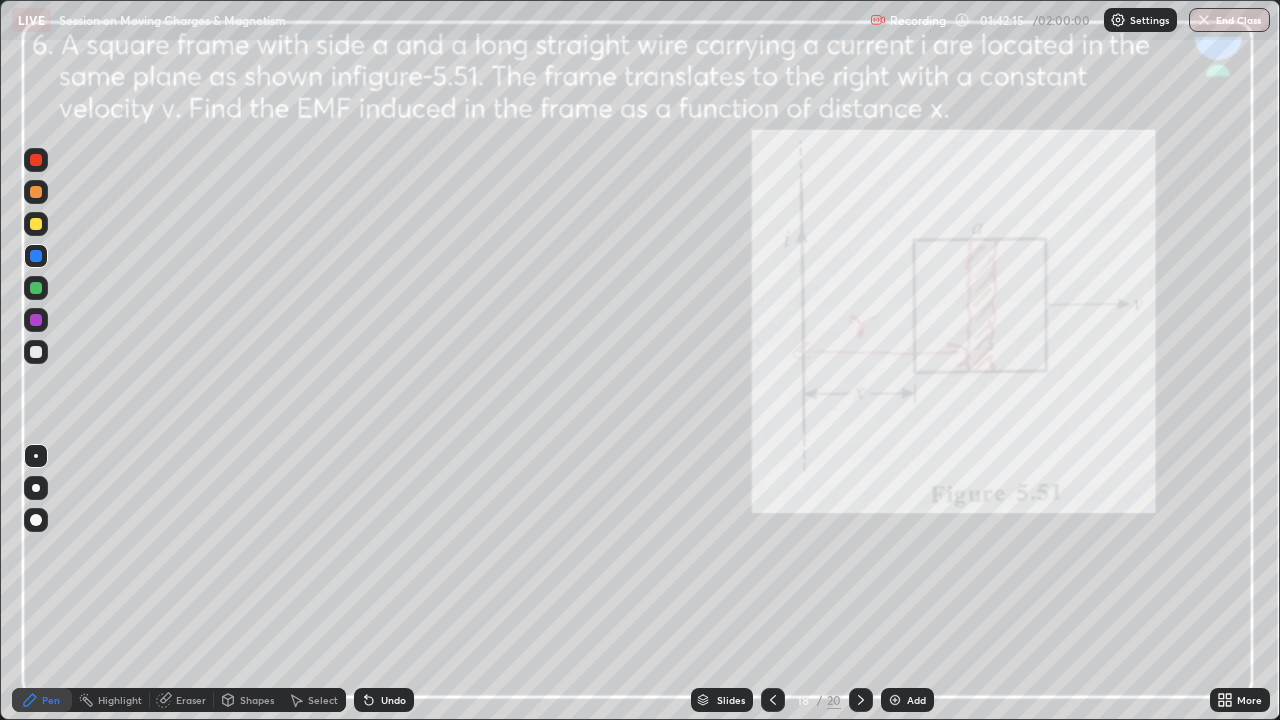 click 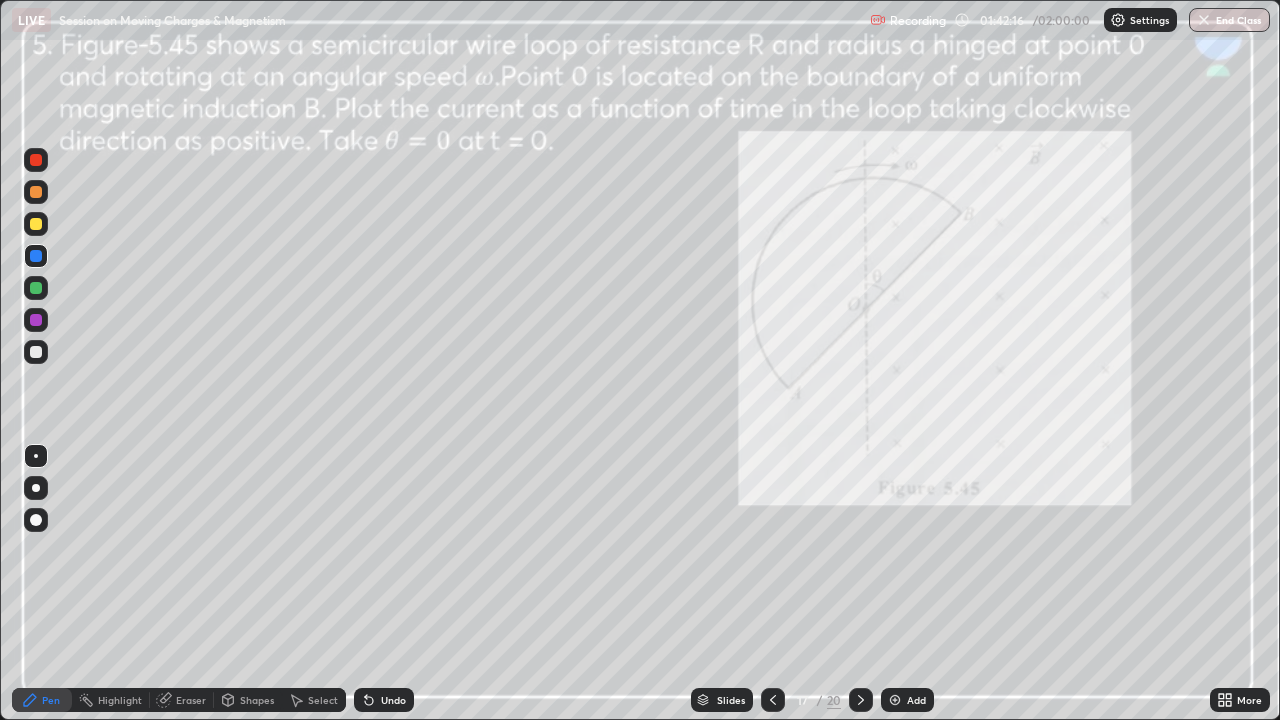 click 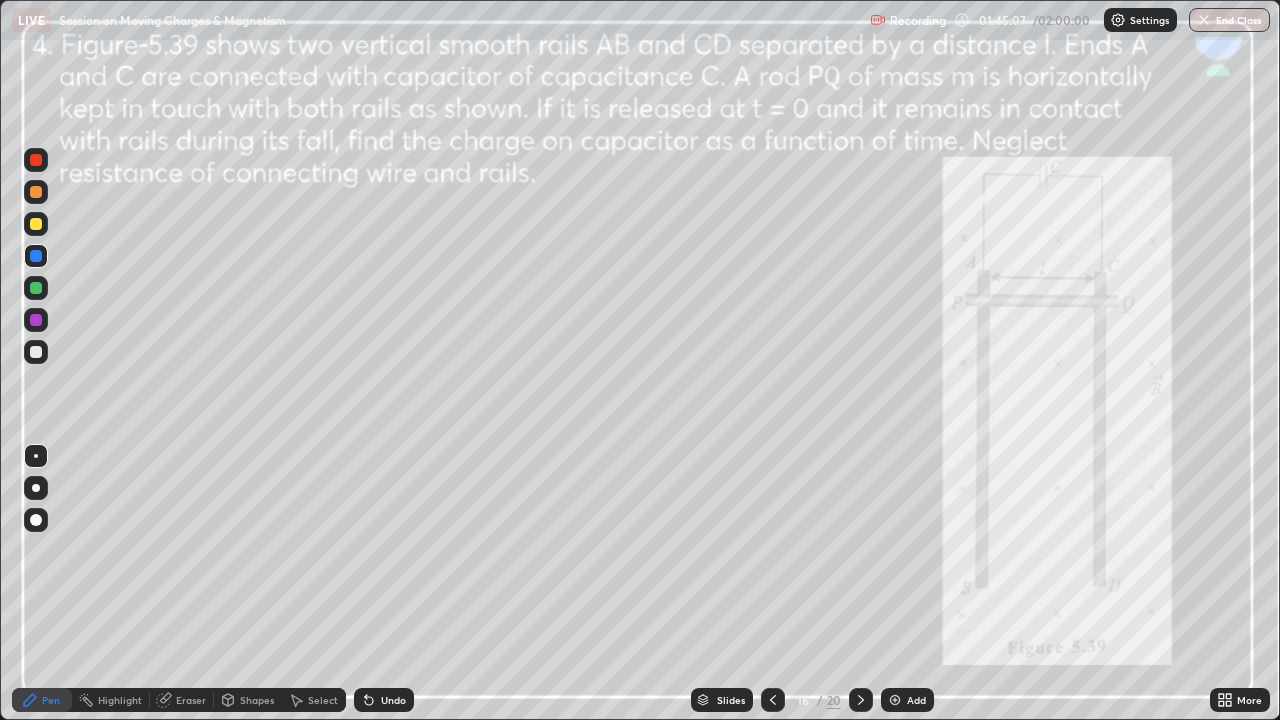 click 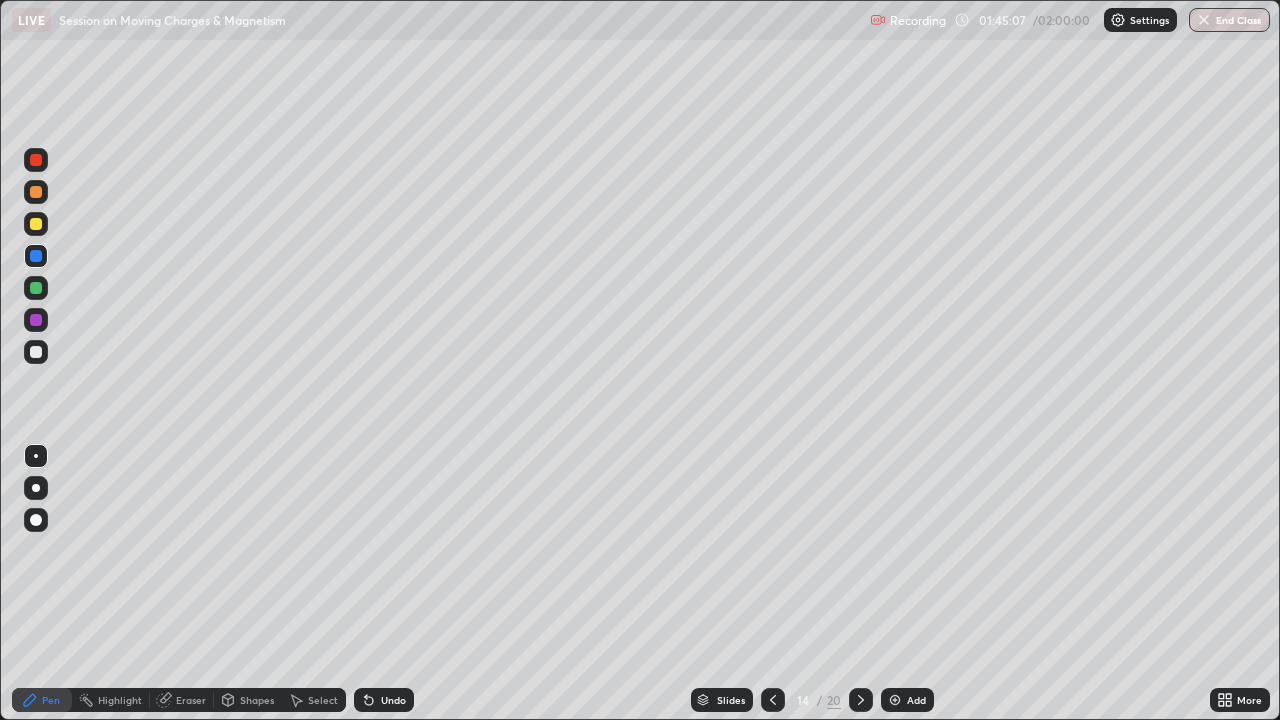 click 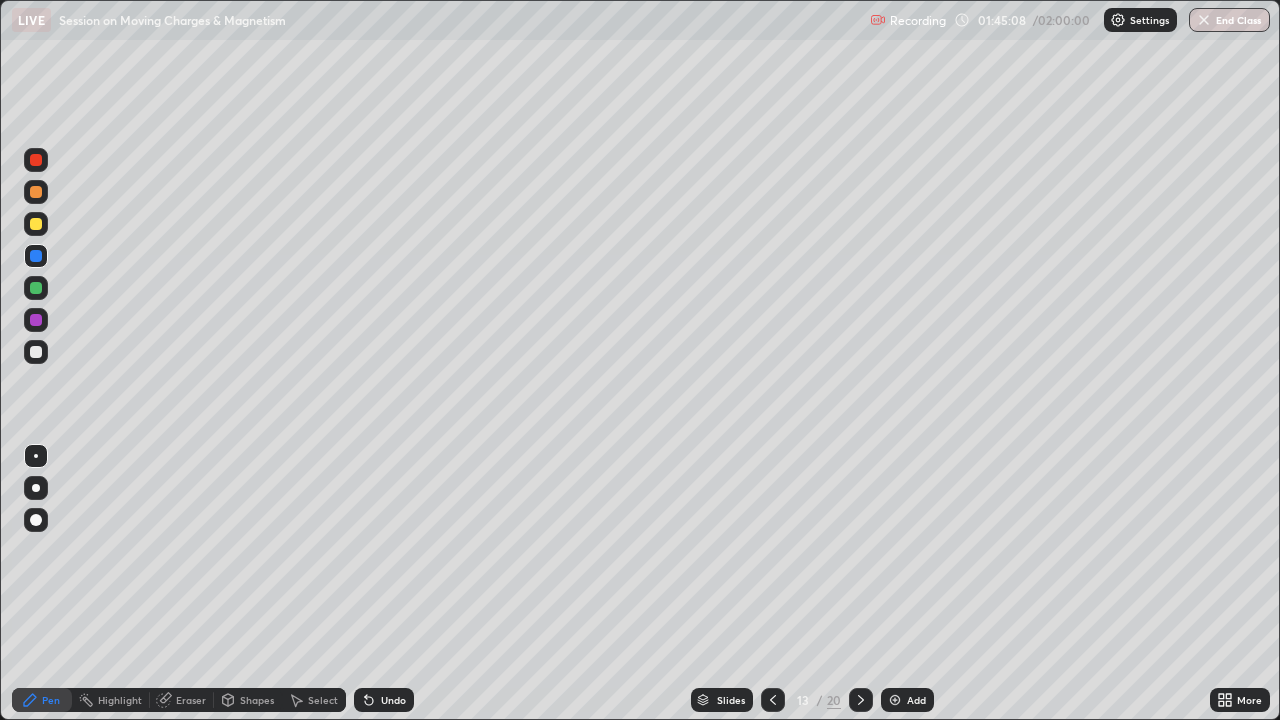 click 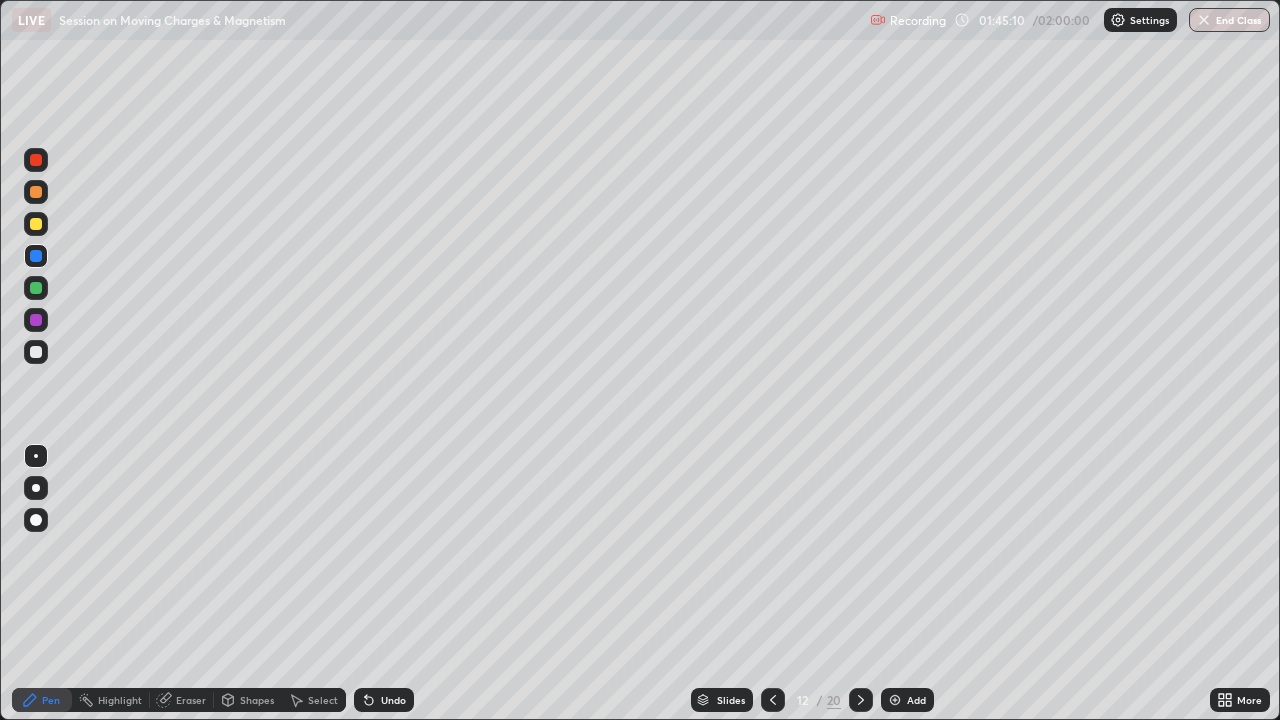 click 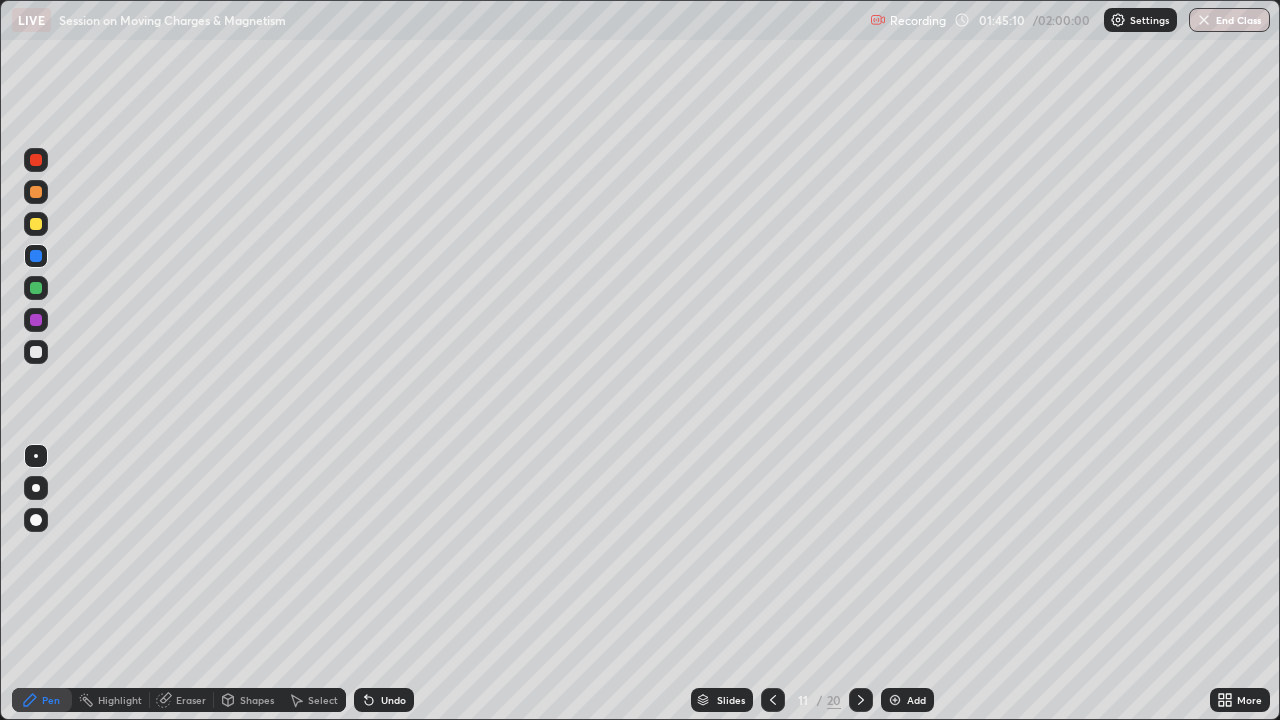 click at bounding box center [773, 700] 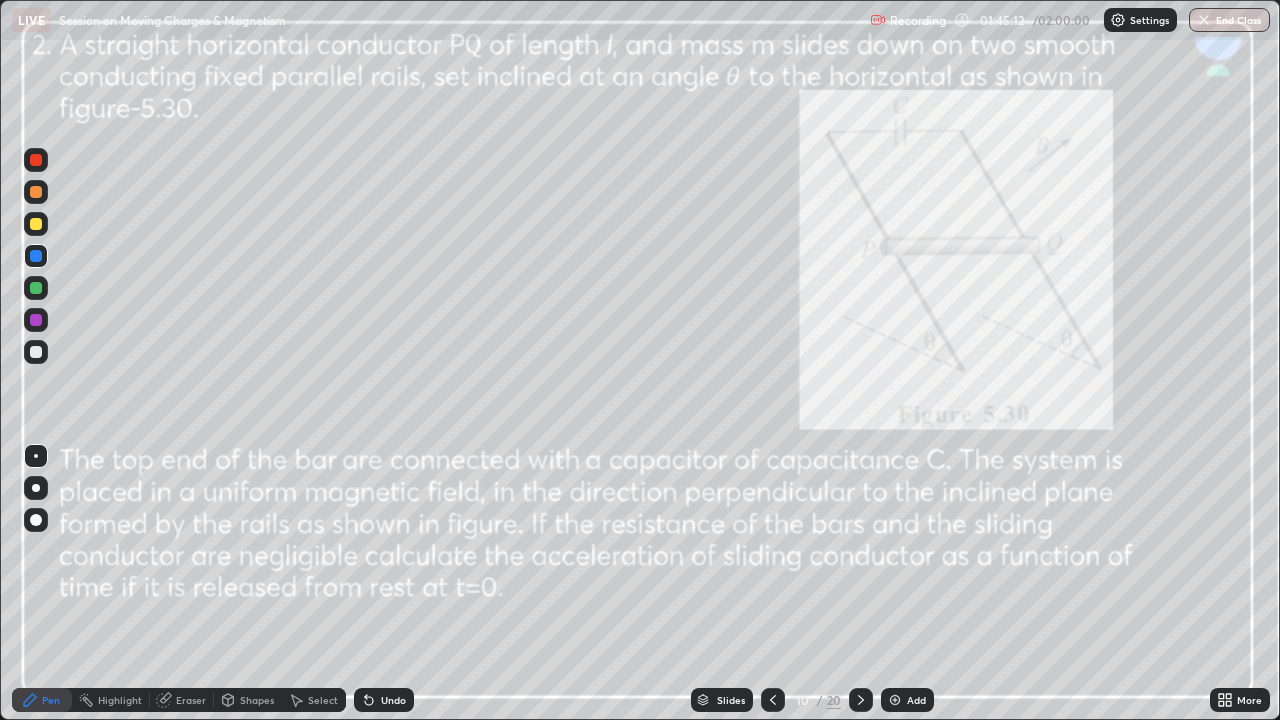 click at bounding box center (861, 700) 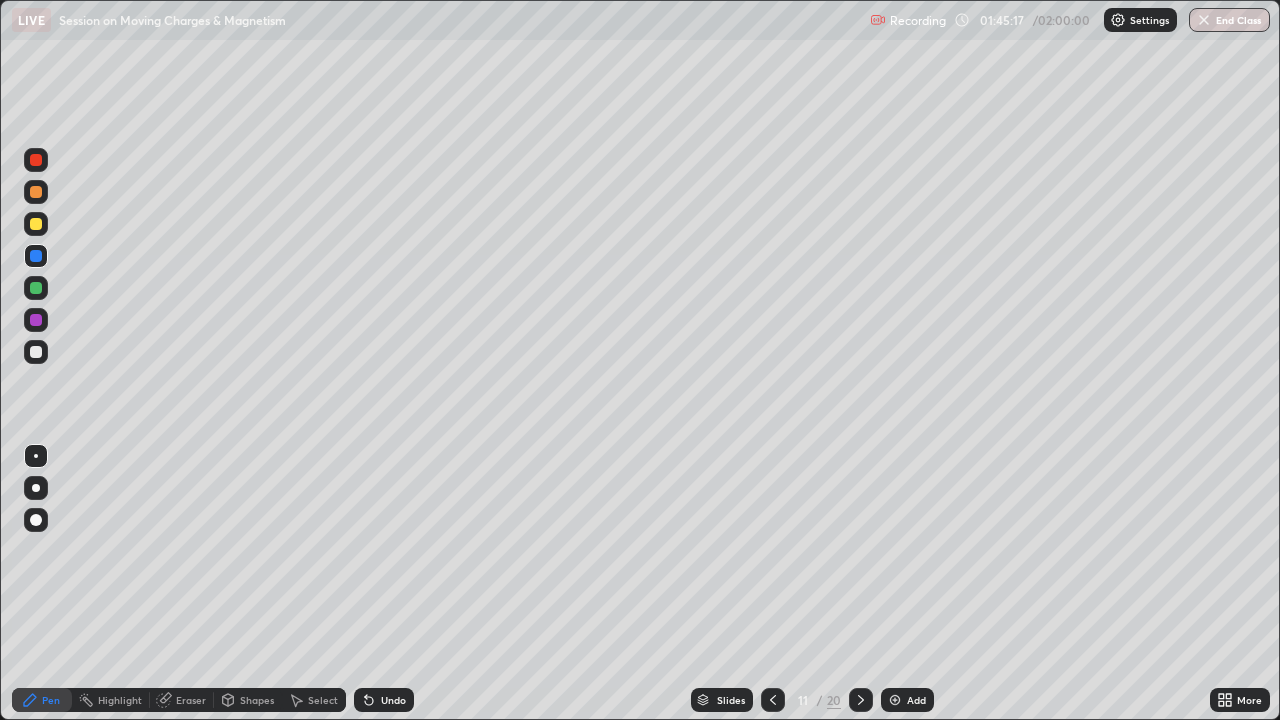 click 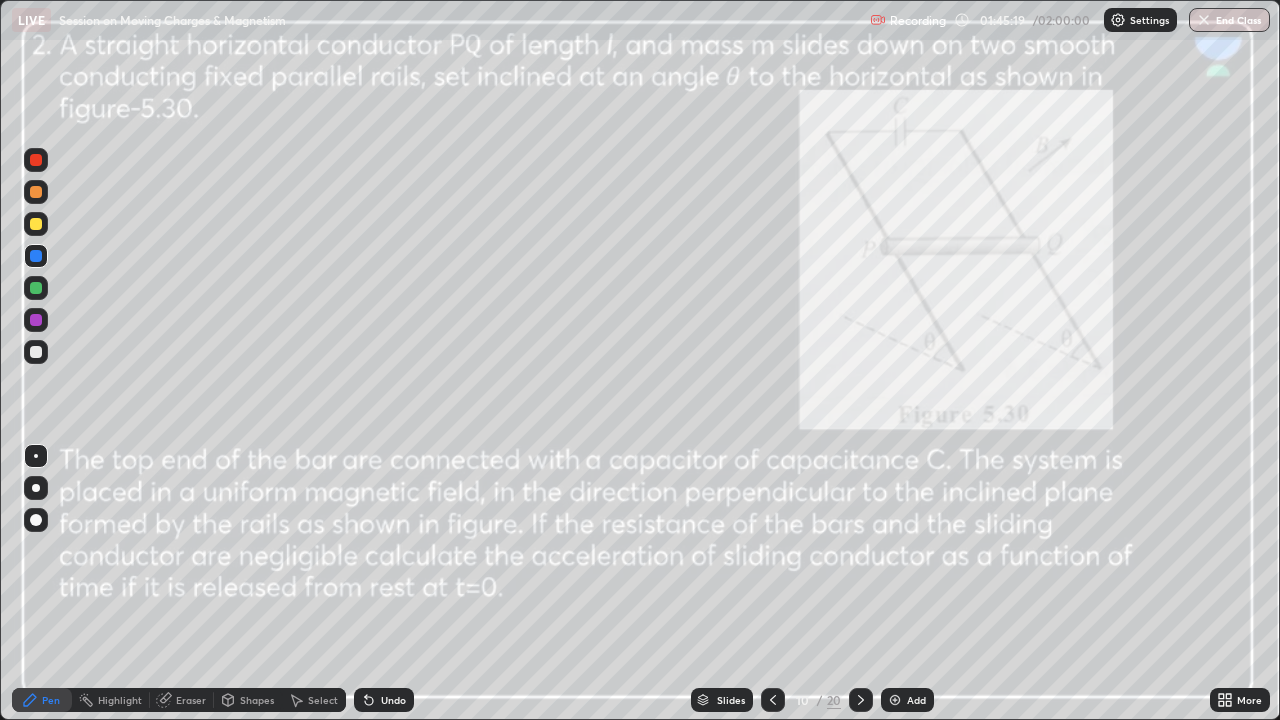 click 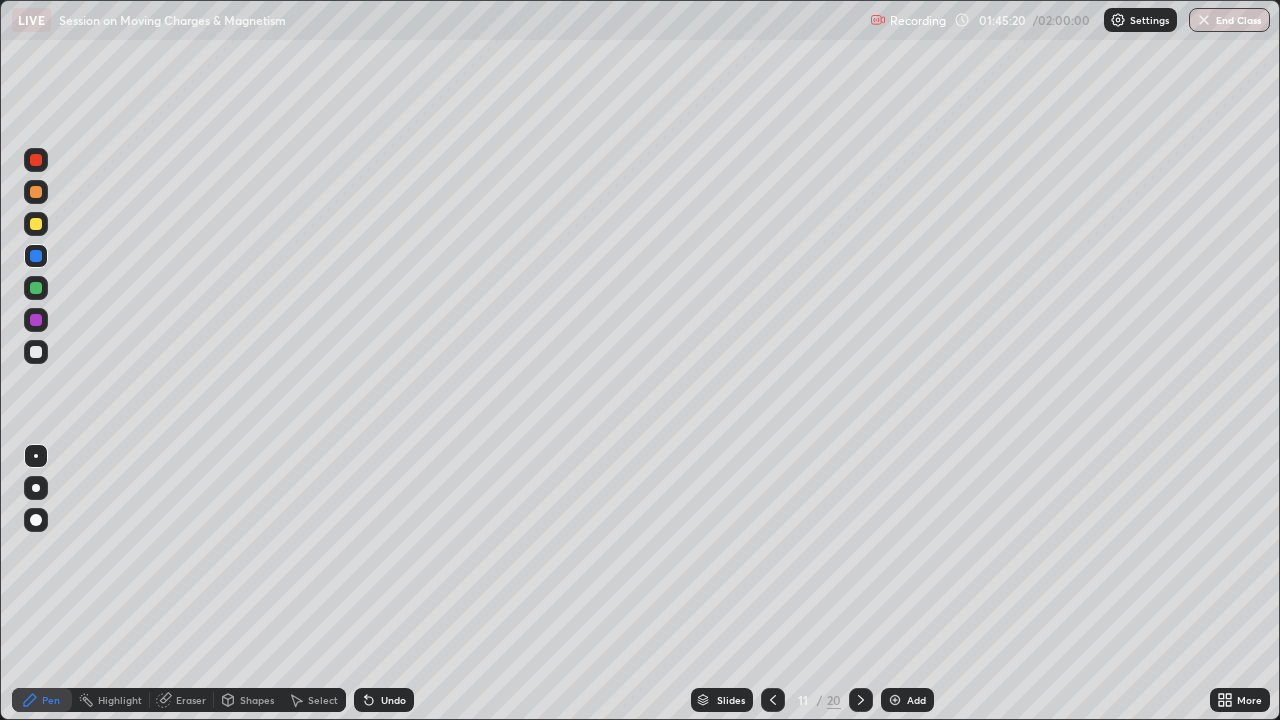 click 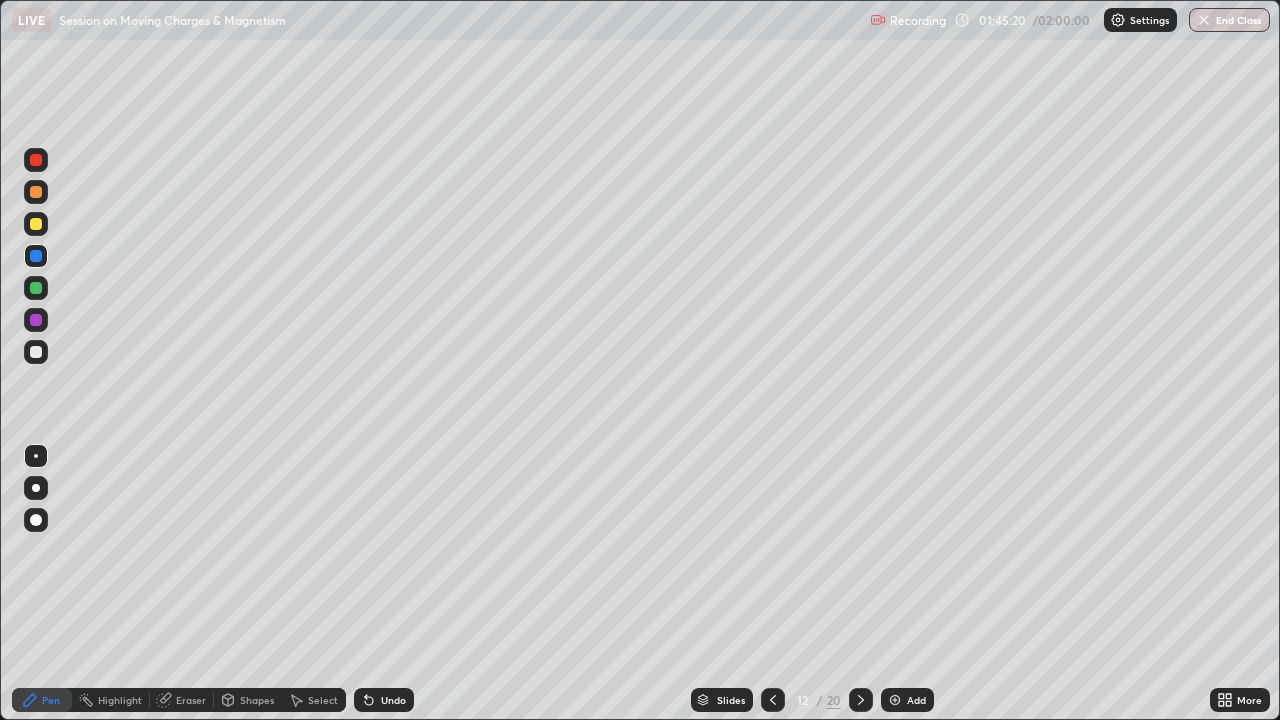 click 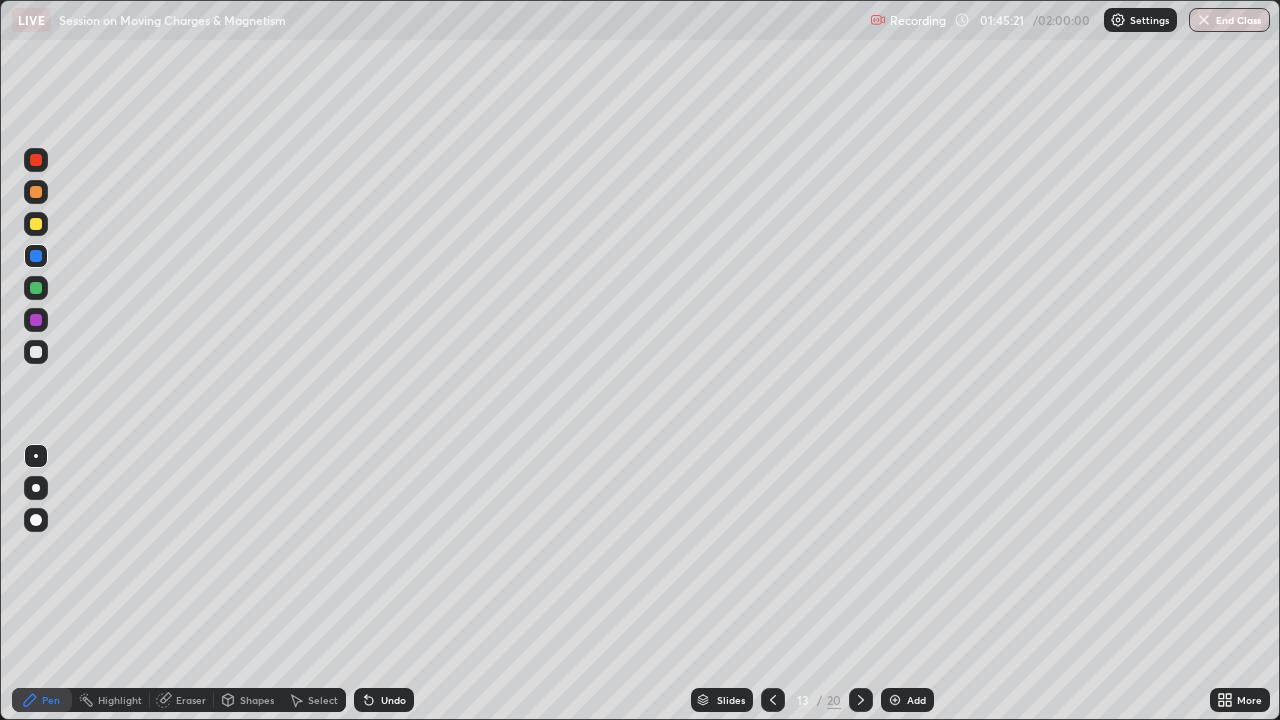 click at bounding box center [861, 700] 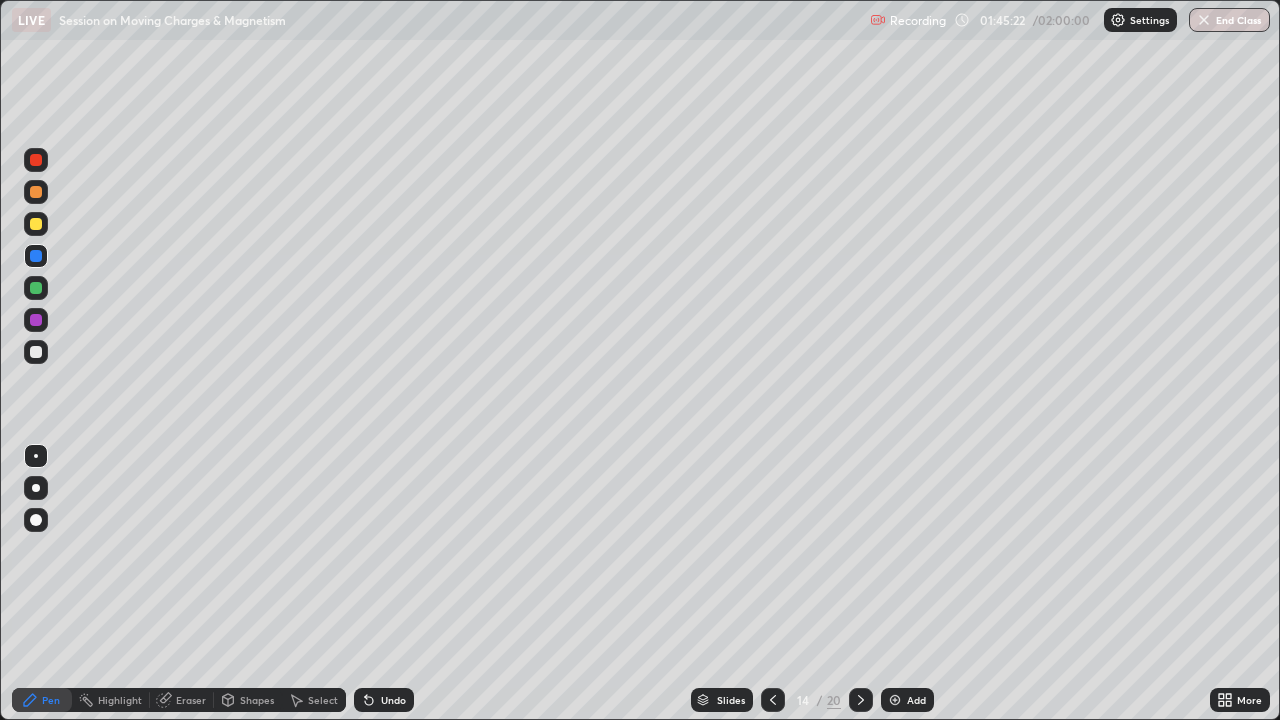 click 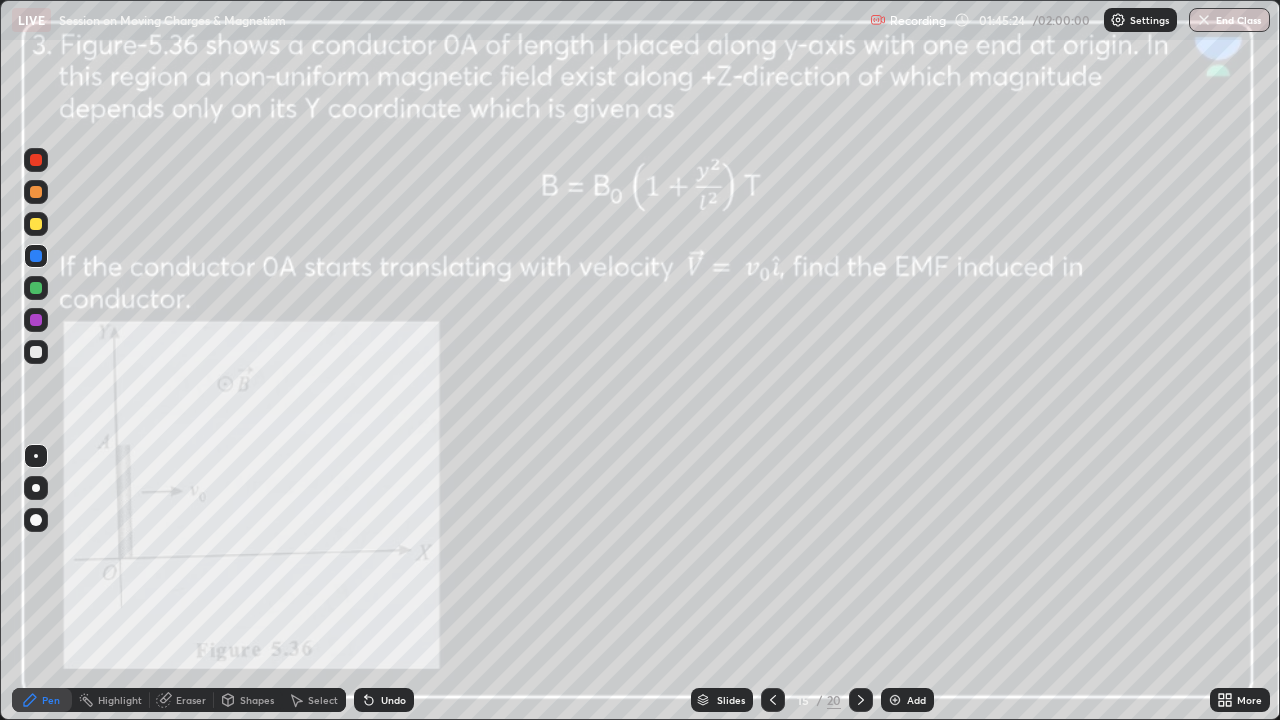 click 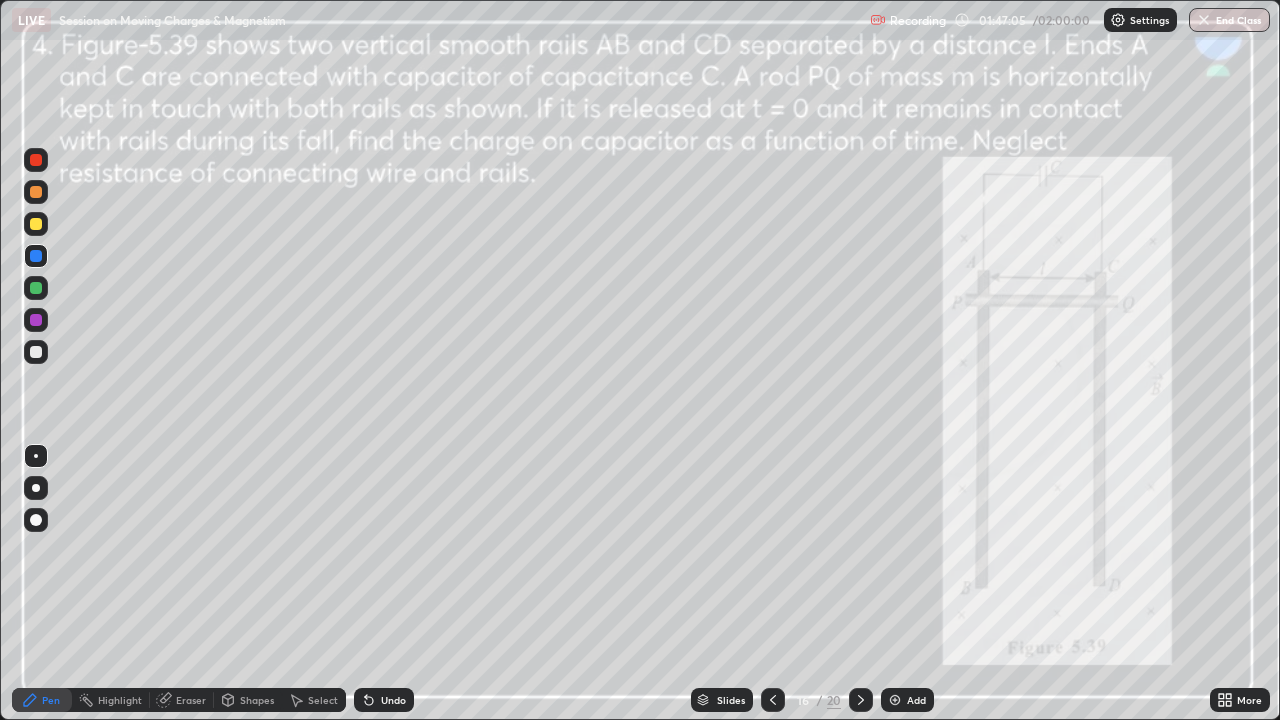 click on "Undo" at bounding box center [393, 700] 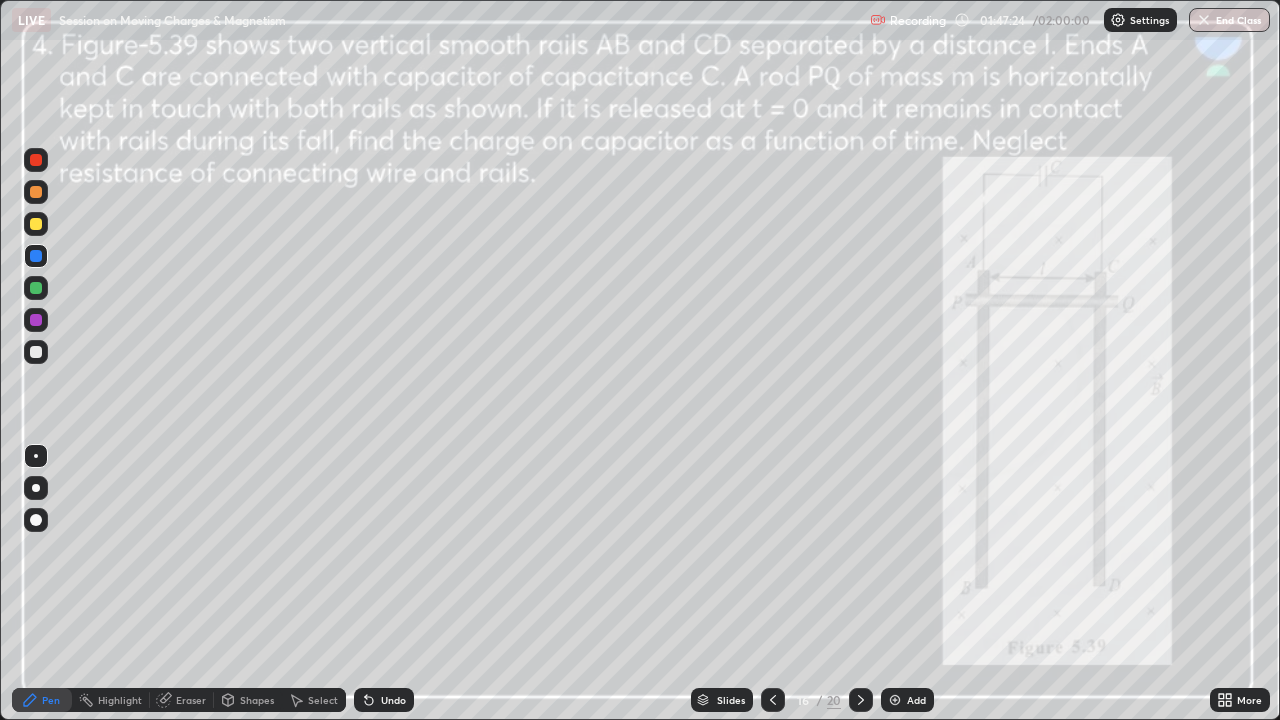 click on "Add" at bounding box center [916, 700] 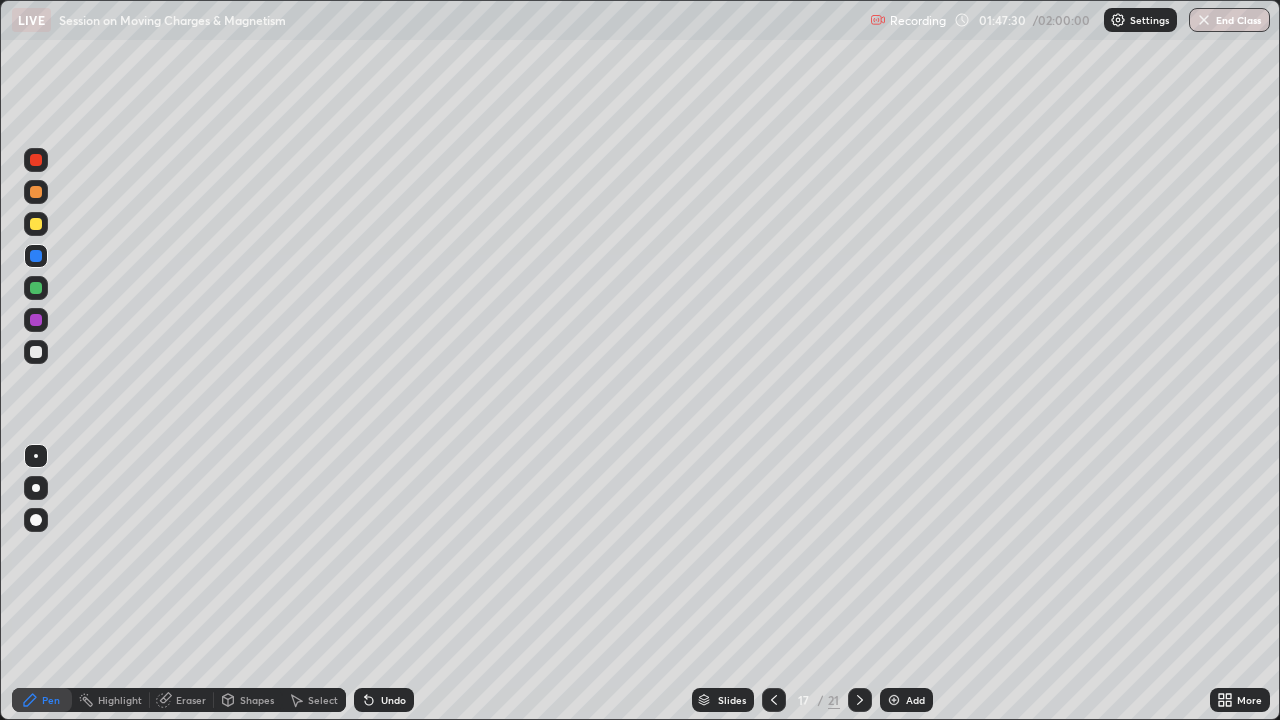 click 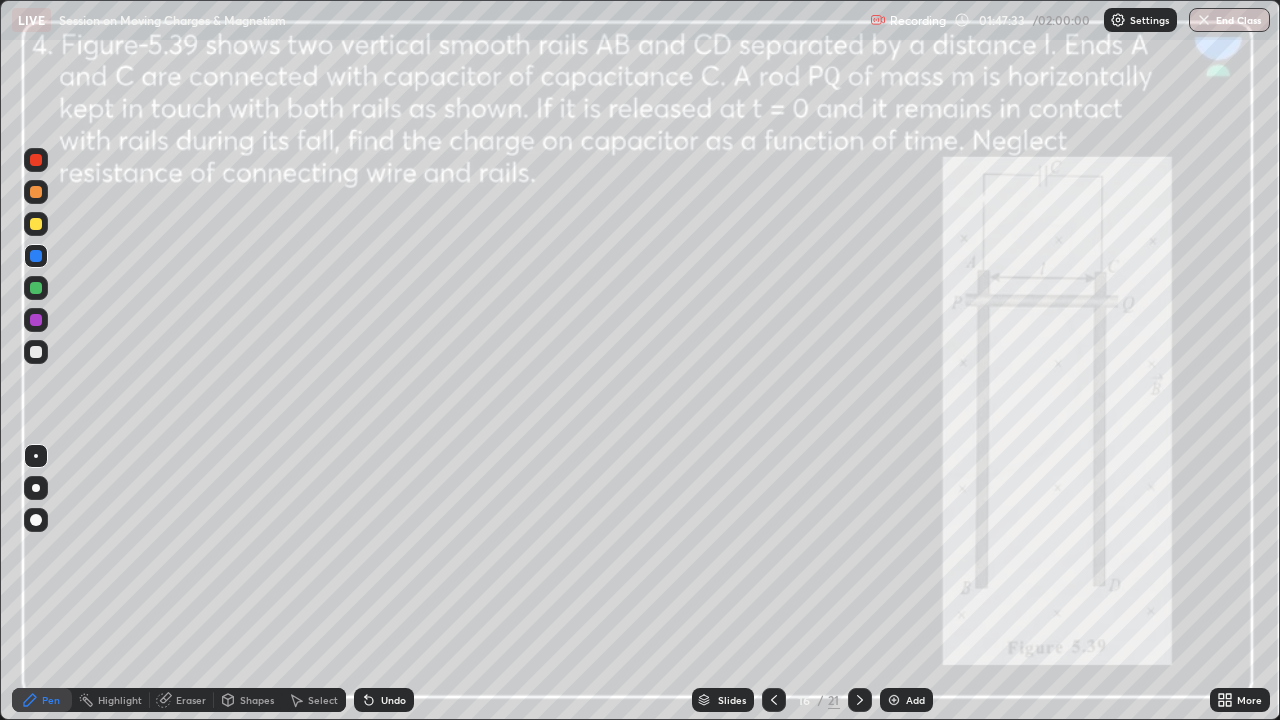 click 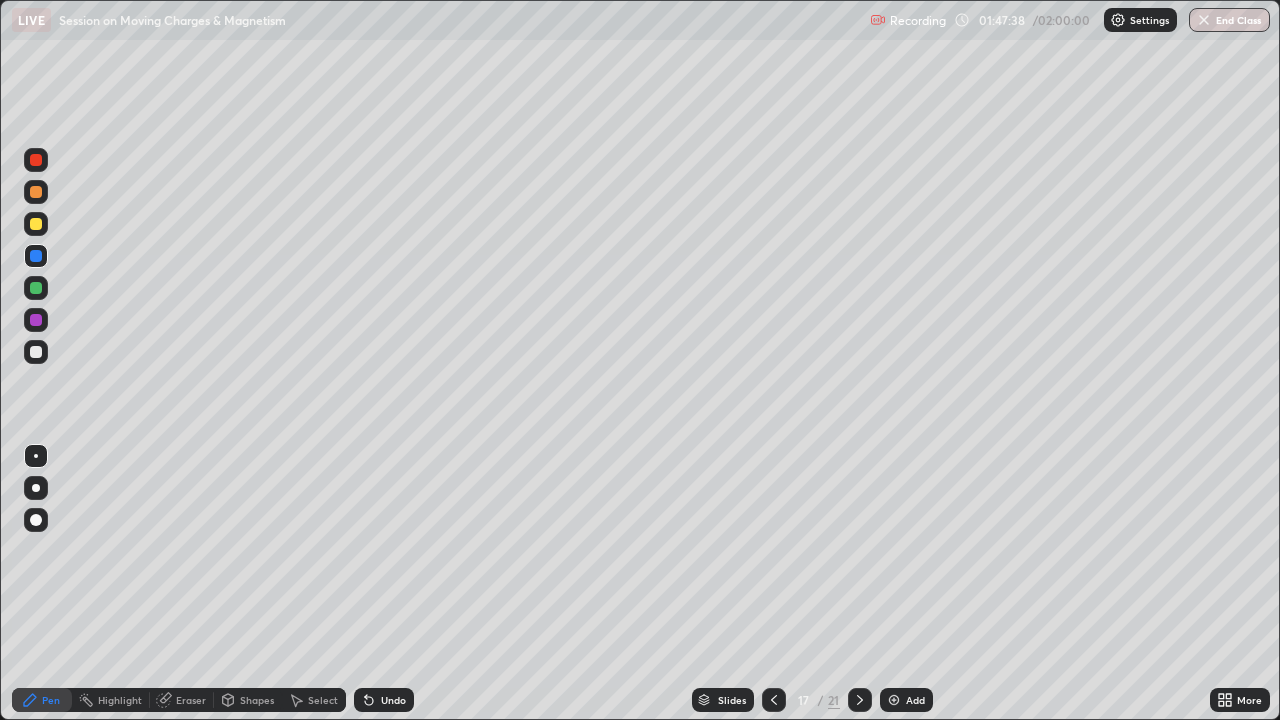 click 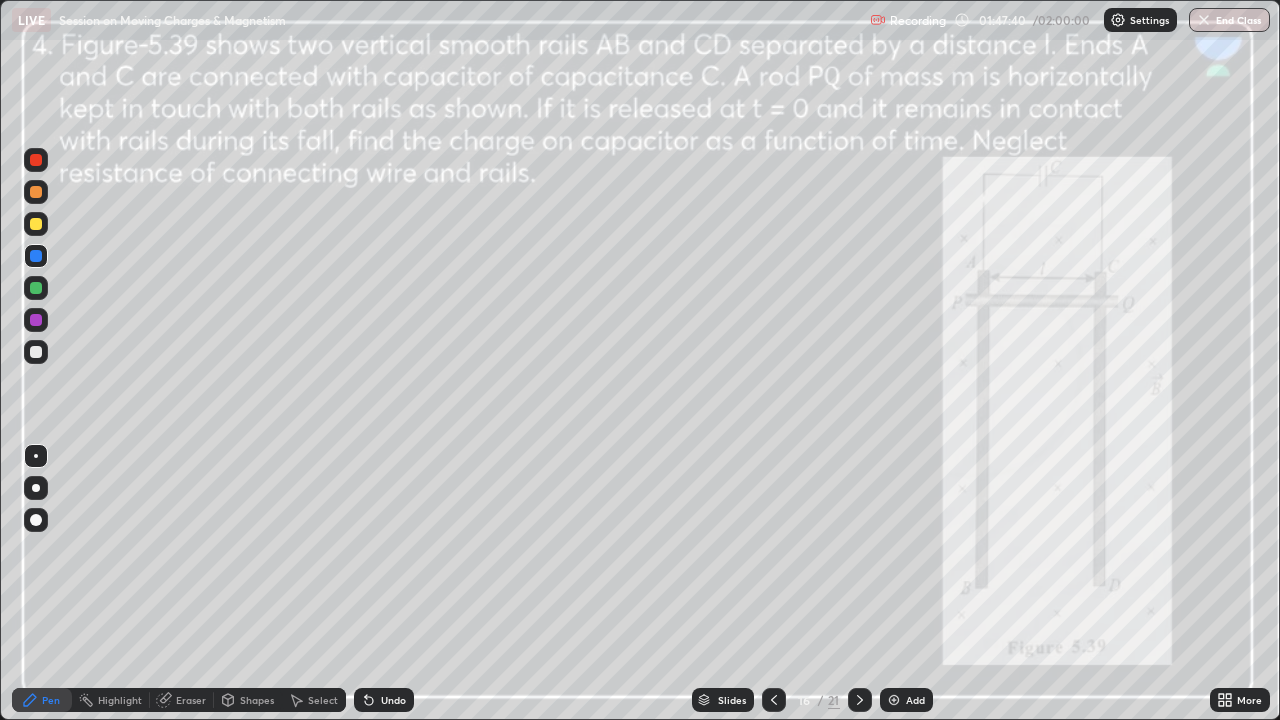 click 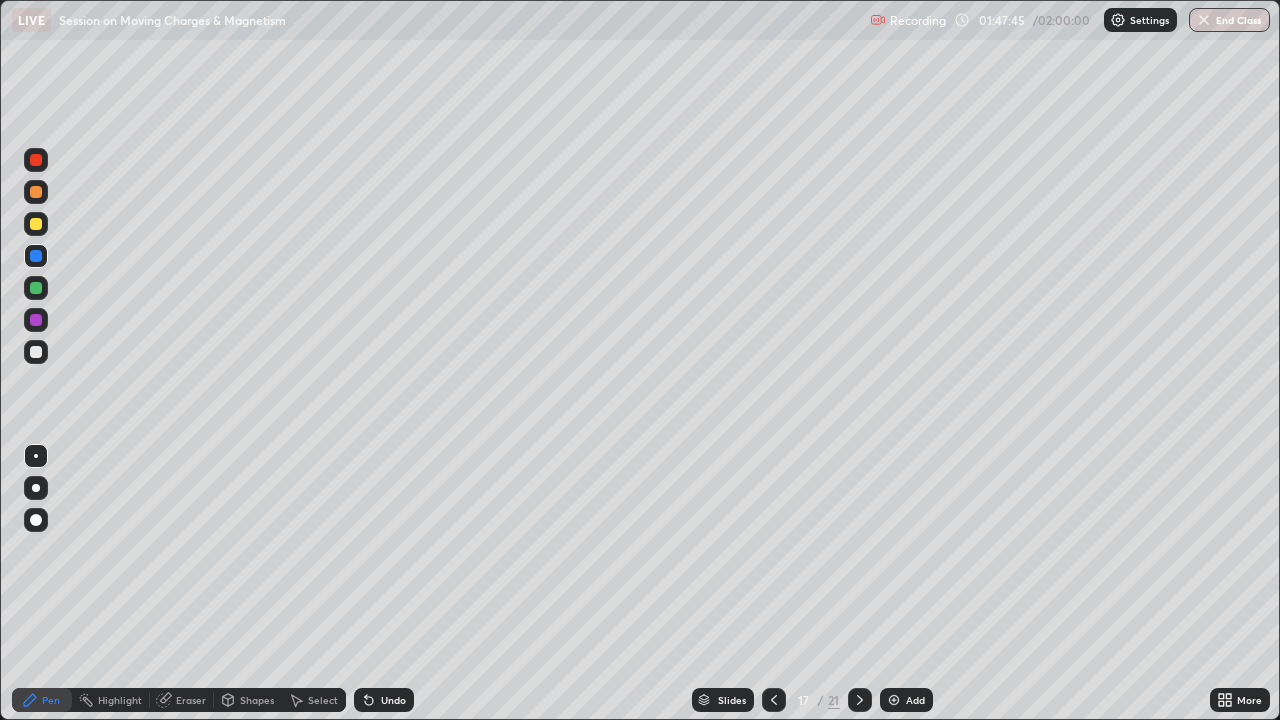 click 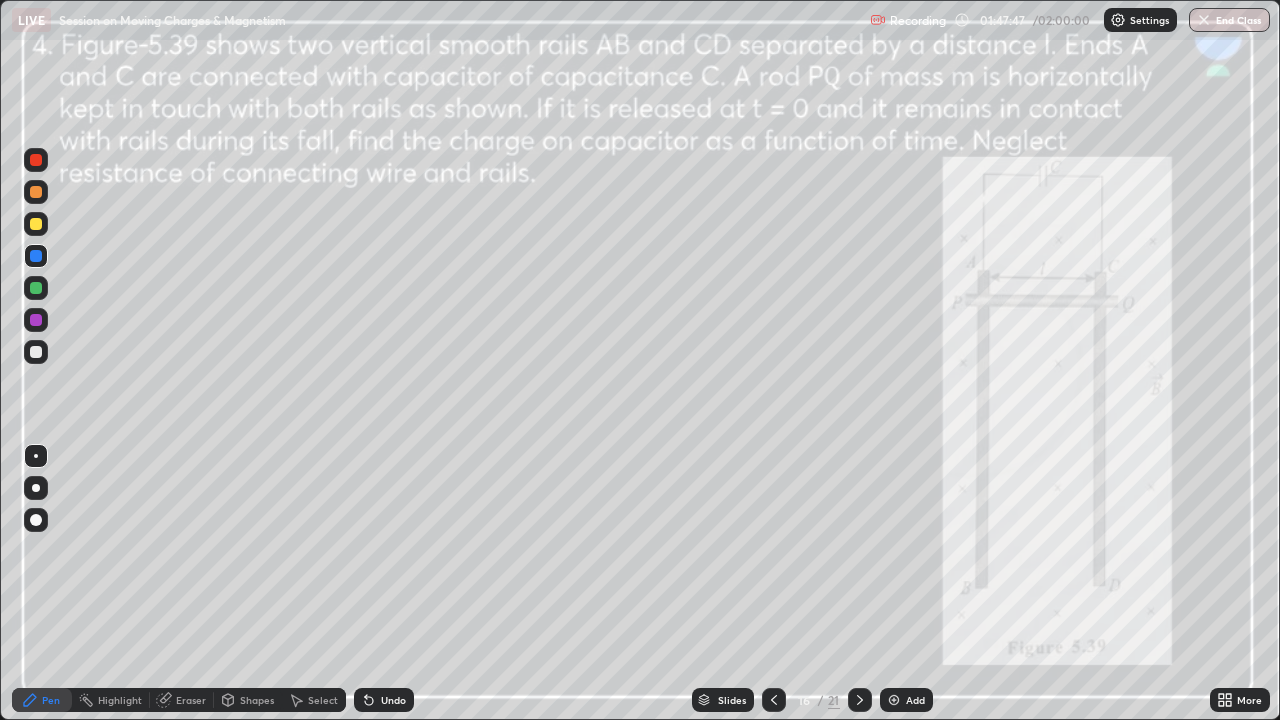 click at bounding box center (860, 700) 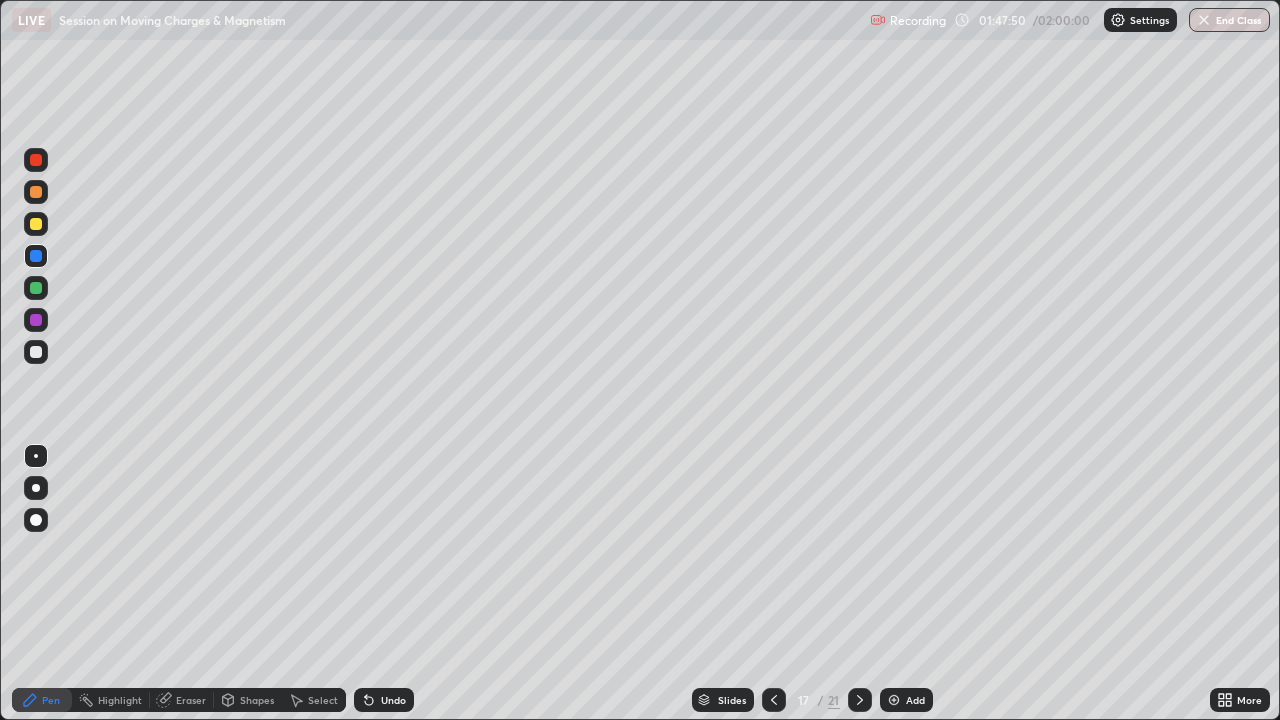 click 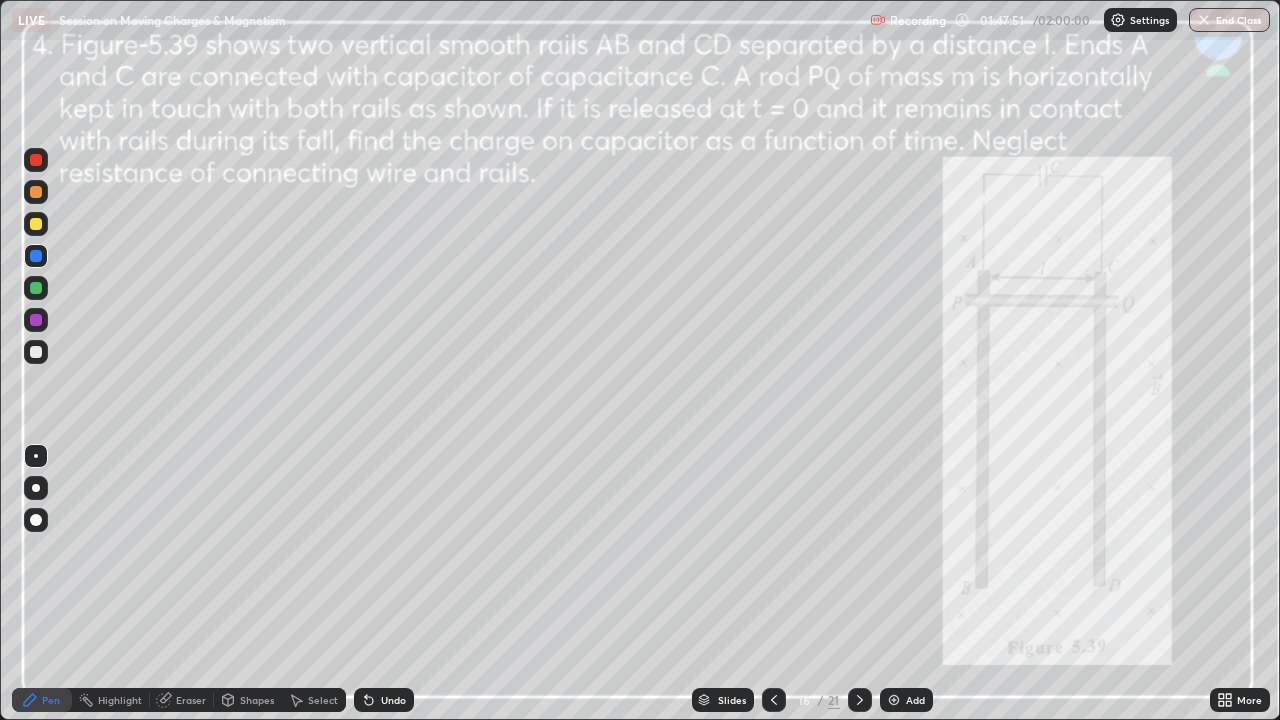 click 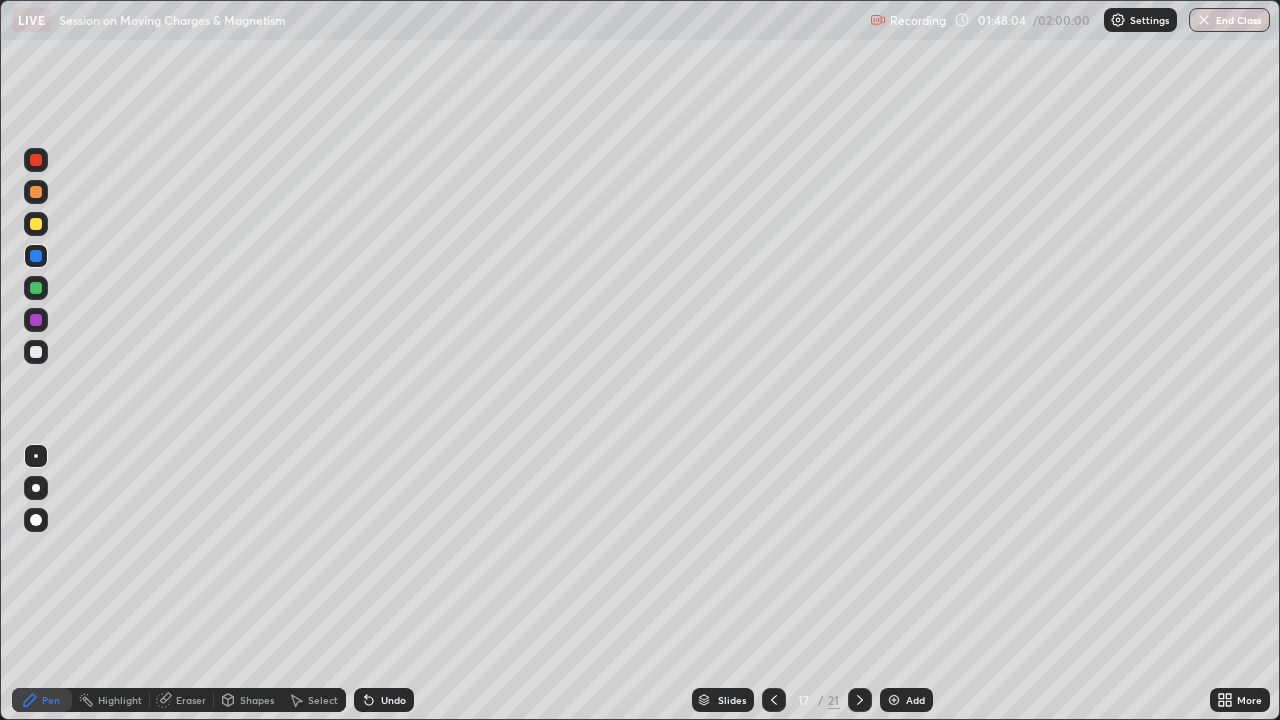 click 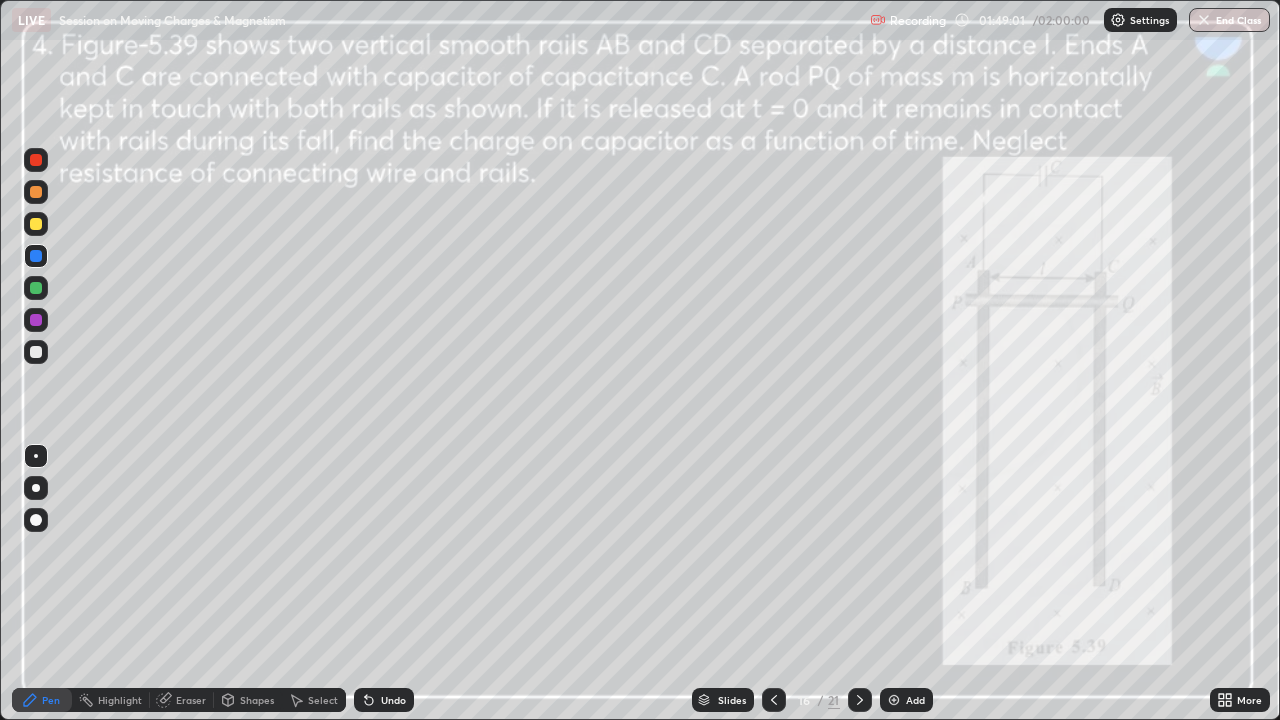 click 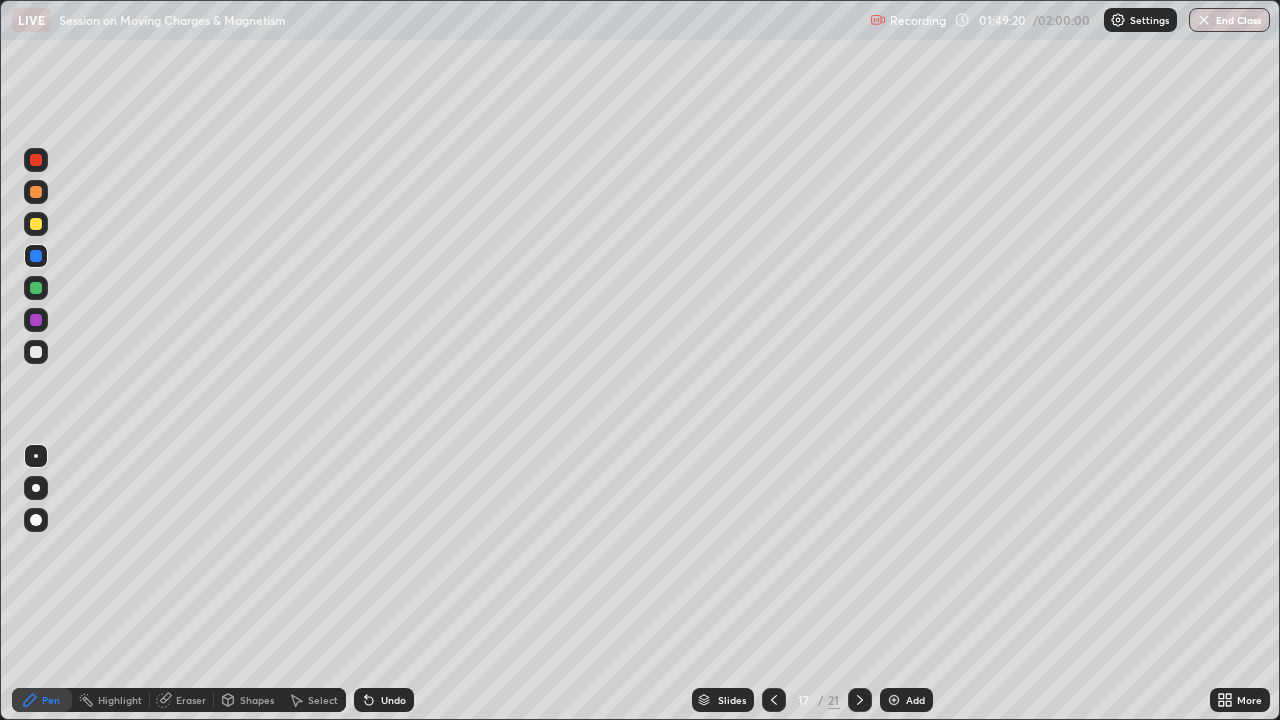 click at bounding box center [860, 700] 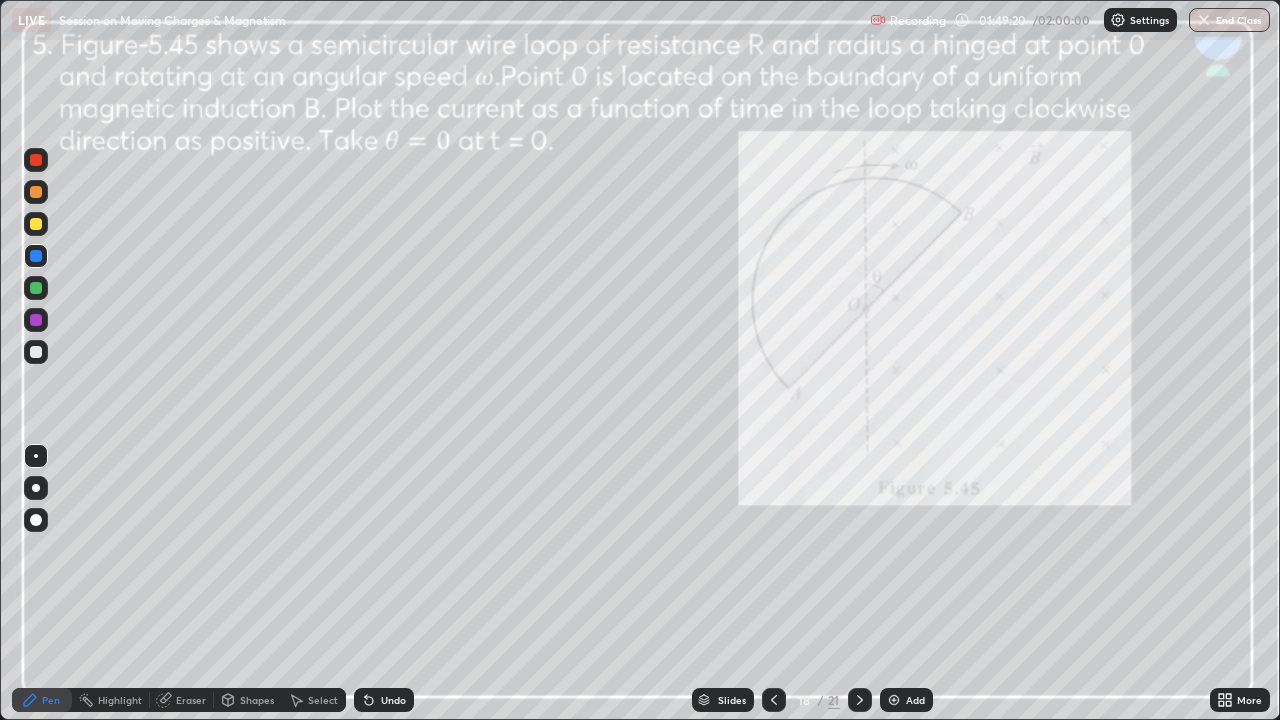 click on "Add" at bounding box center [906, 700] 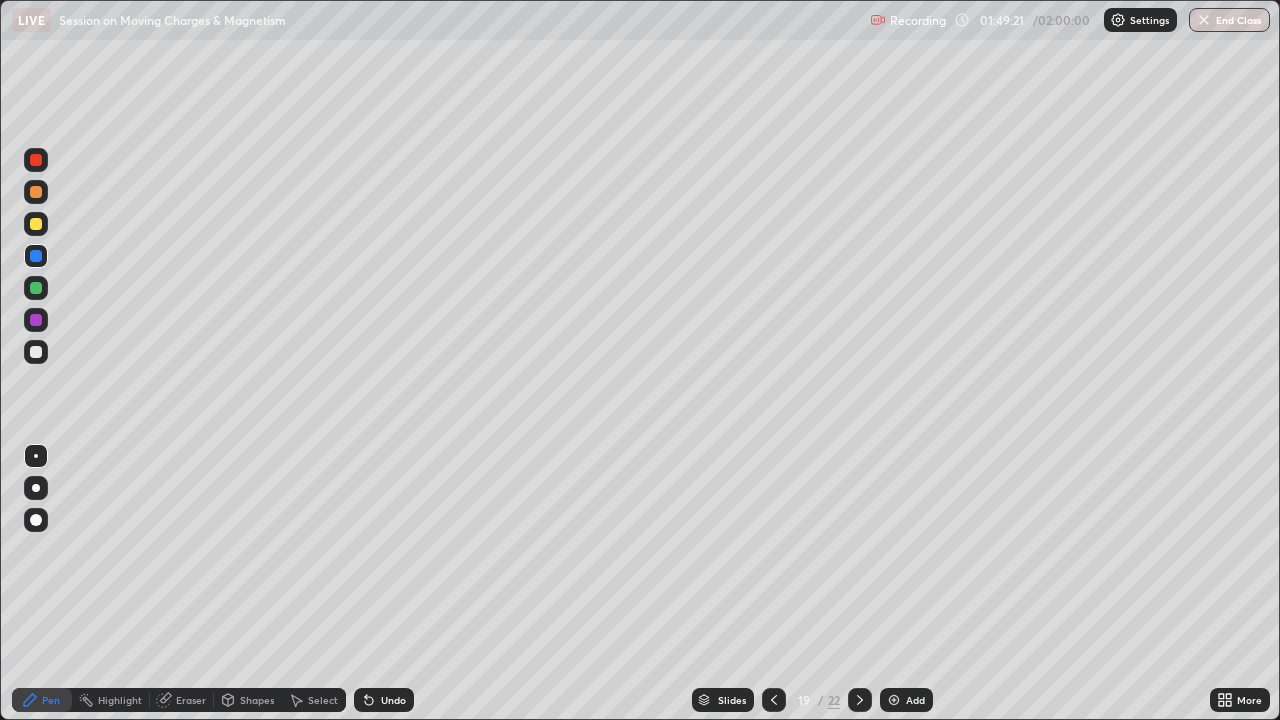 click on "Add" at bounding box center (906, 700) 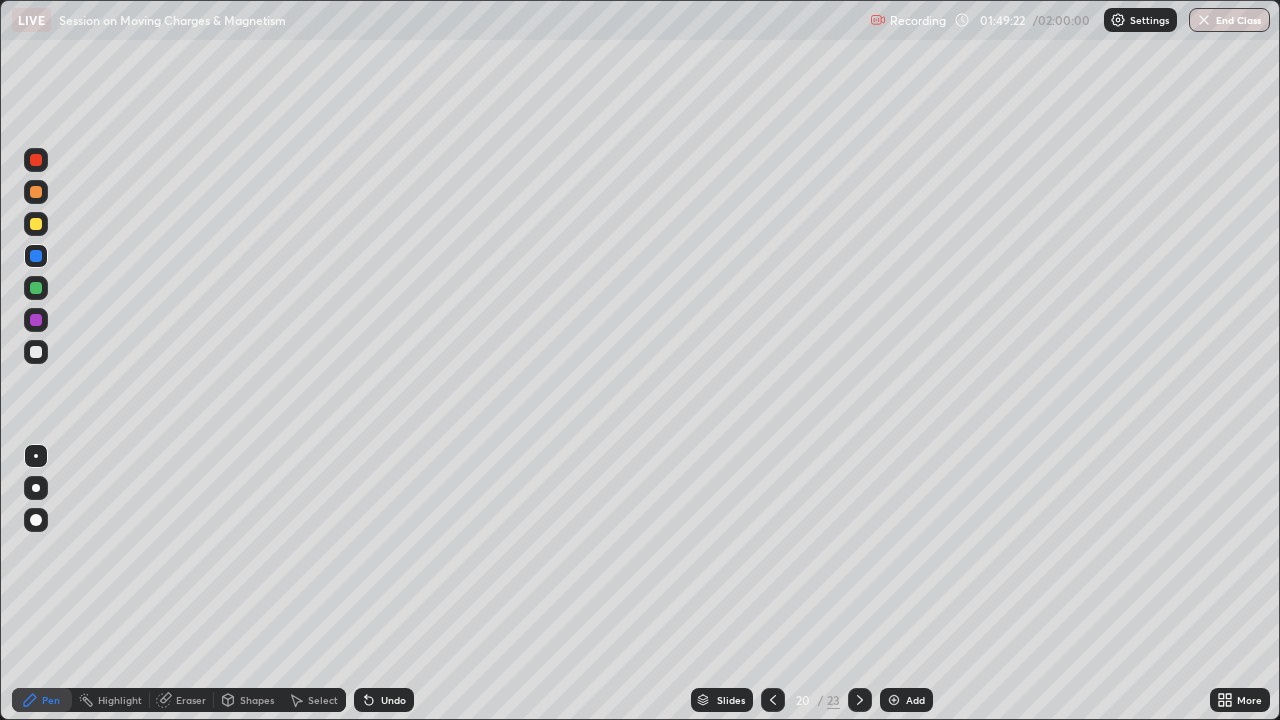 click 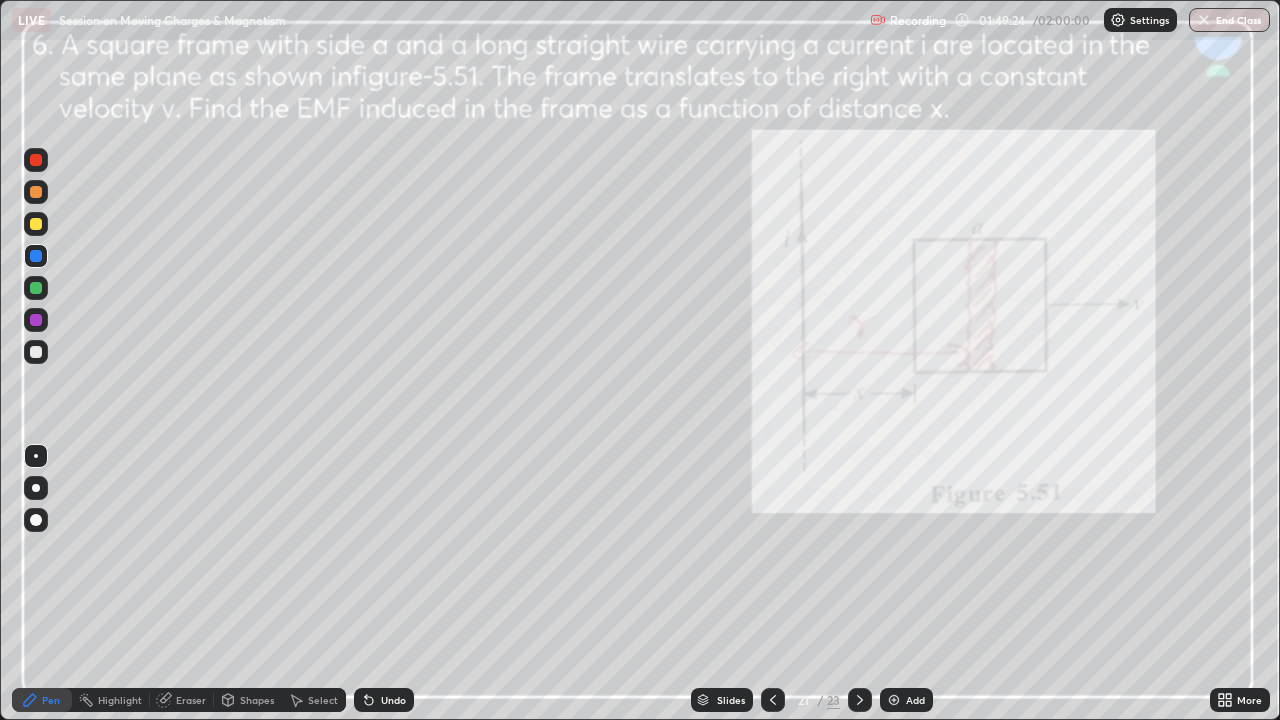 click 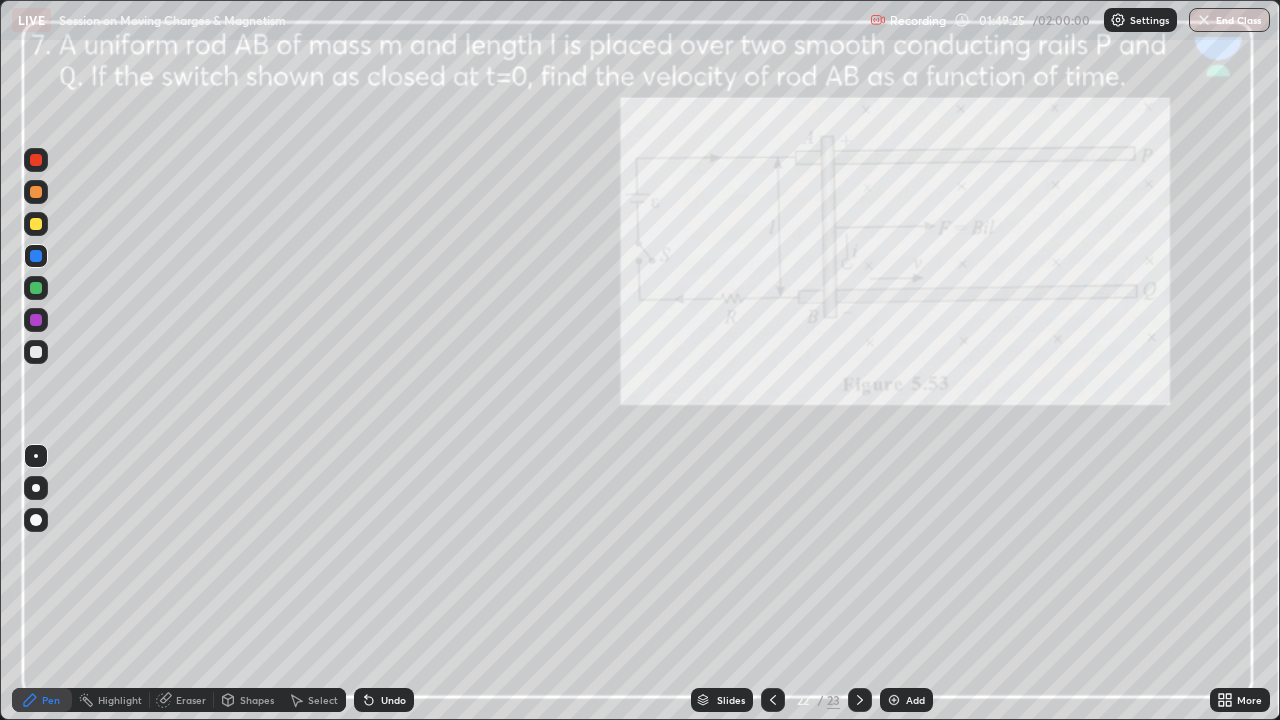 click at bounding box center [773, 700] 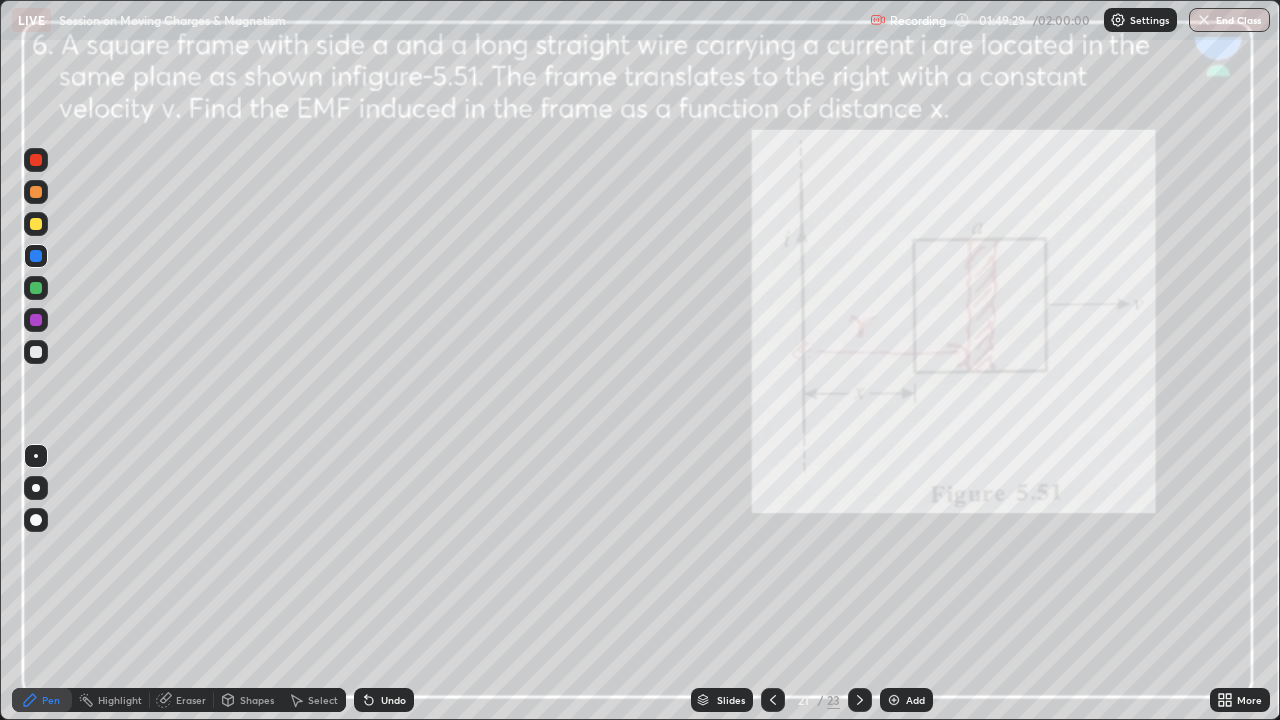 click at bounding box center (860, 700) 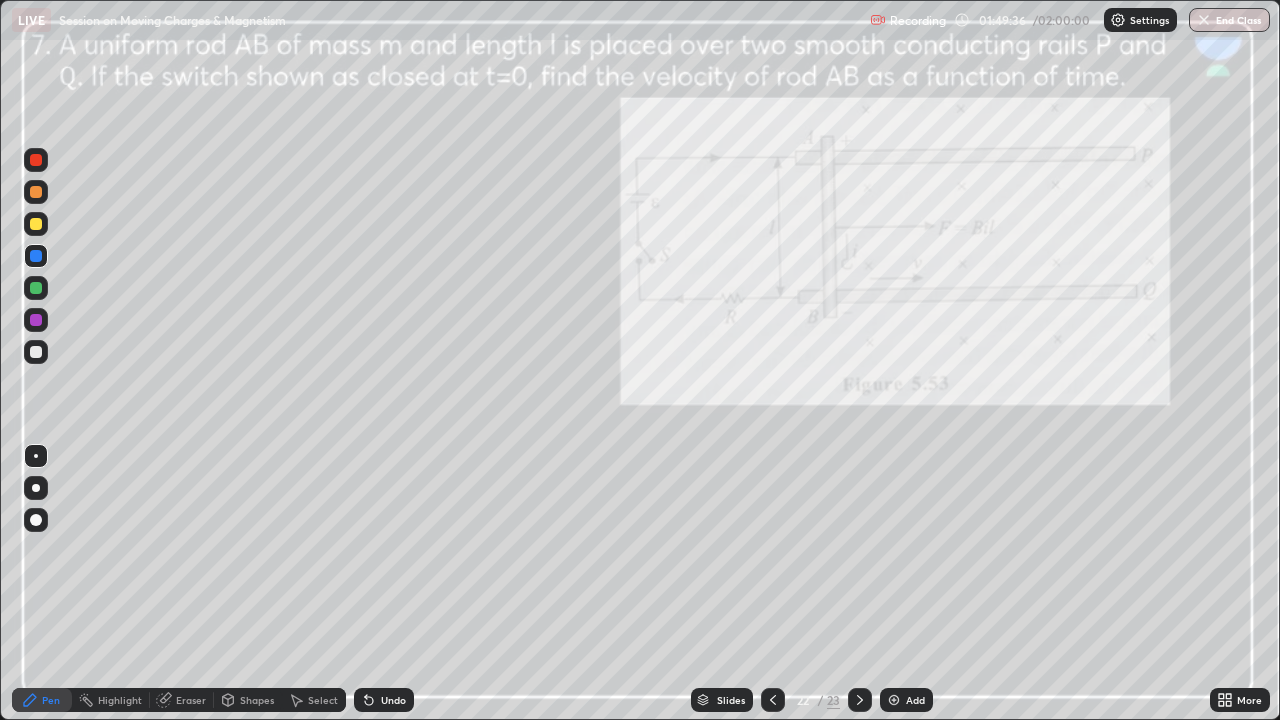 click at bounding box center [773, 700] 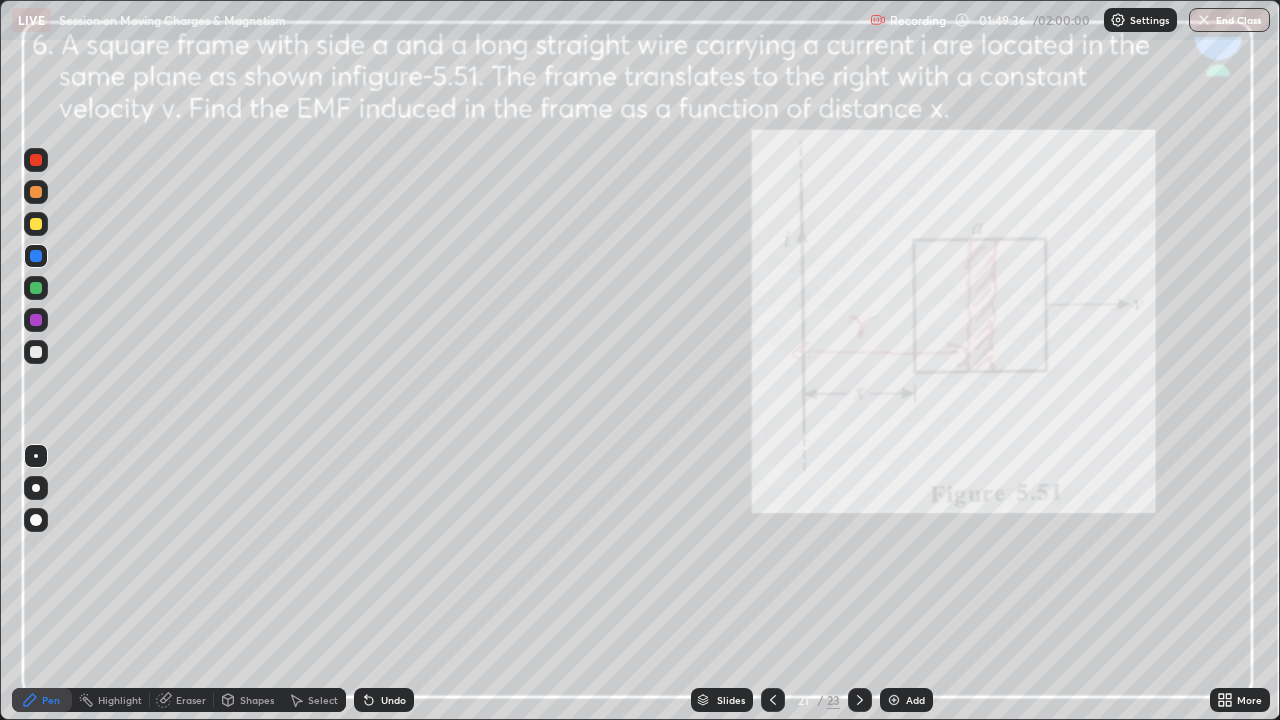 click 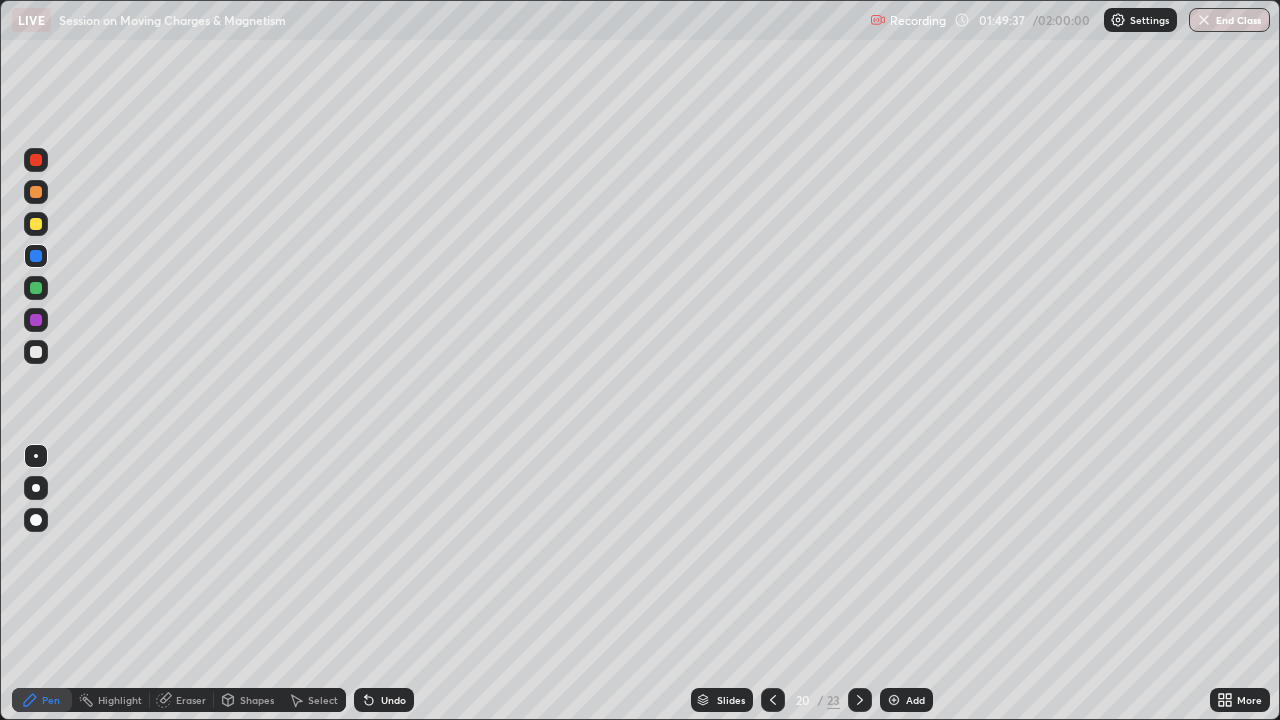 click at bounding box center (773, 700) 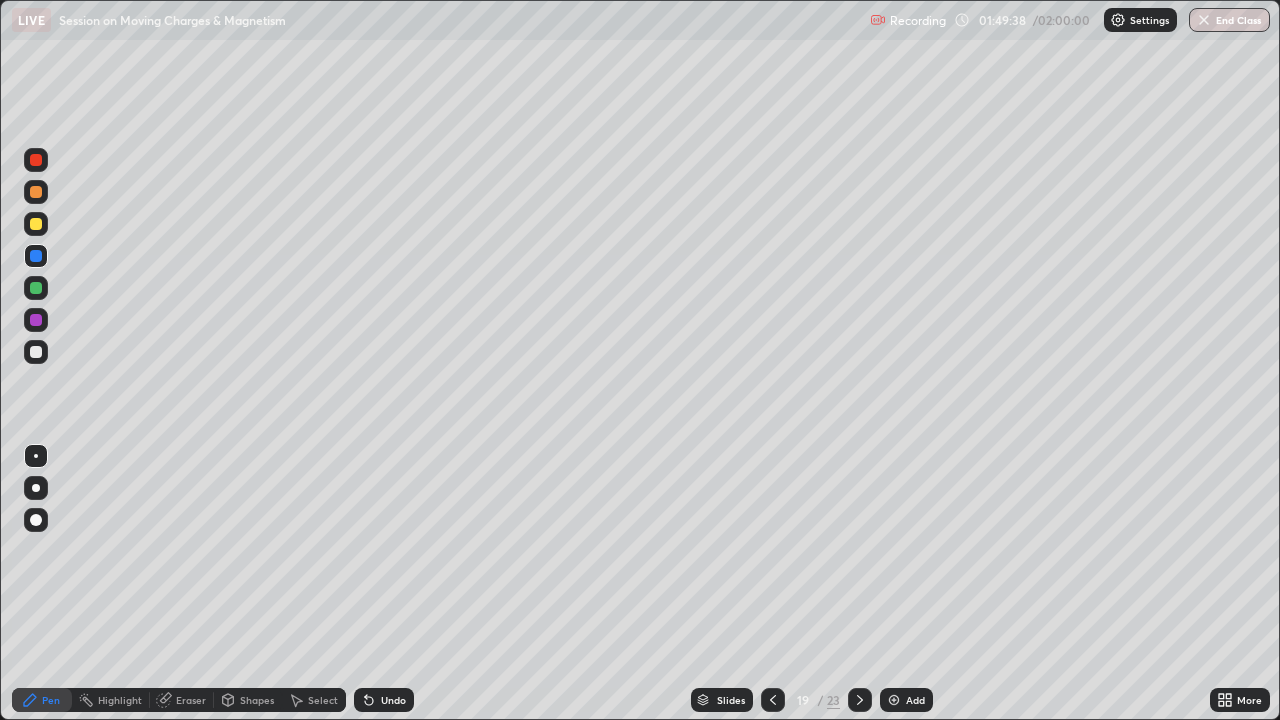 click 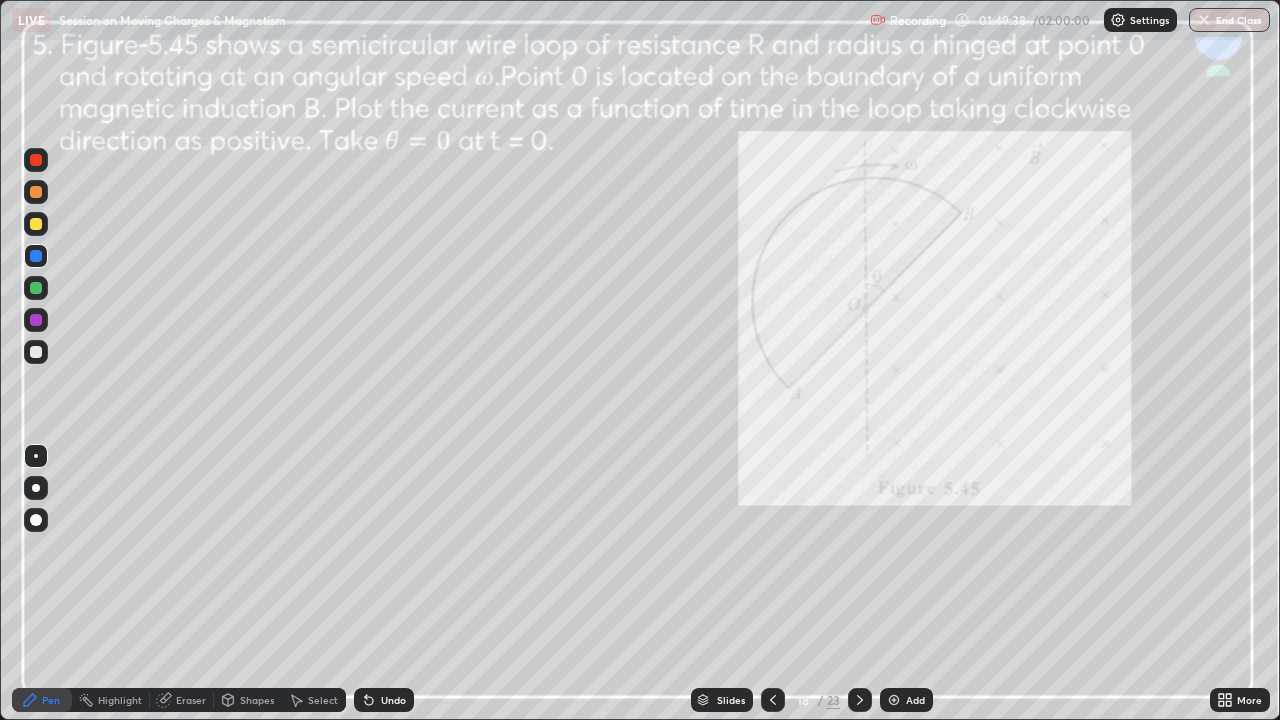 click 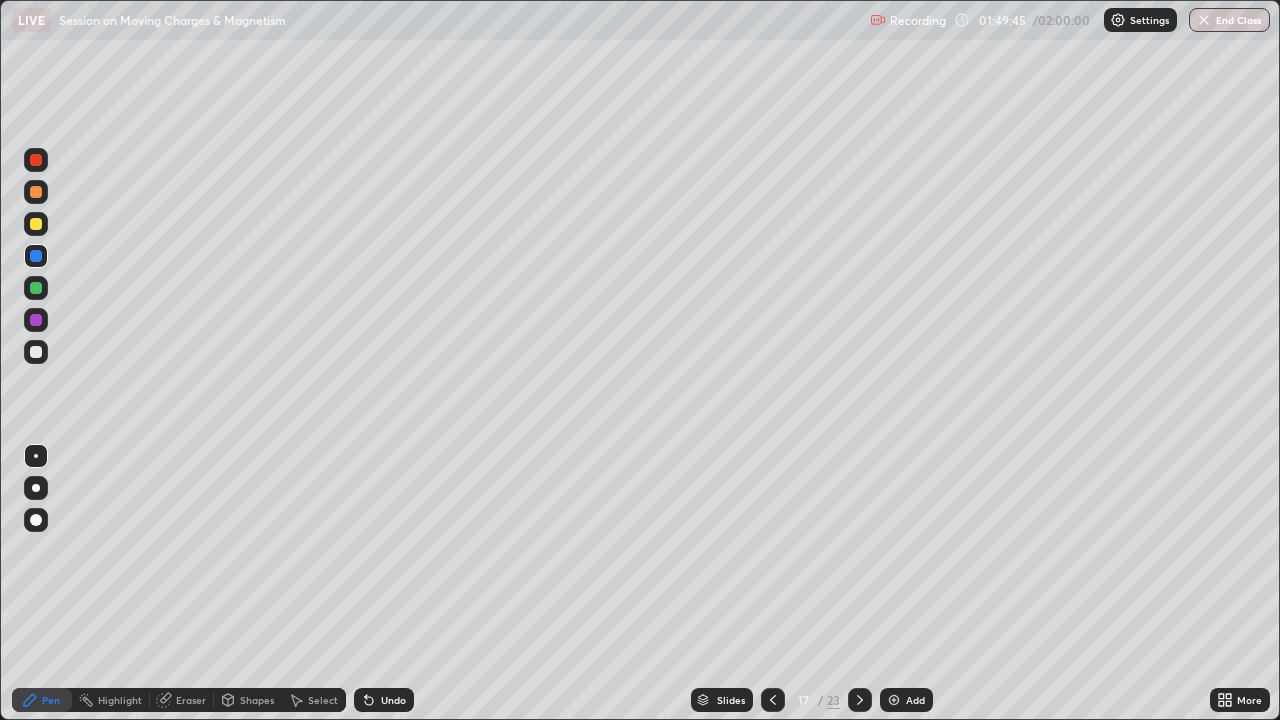 click at bounding box center [36, 224] 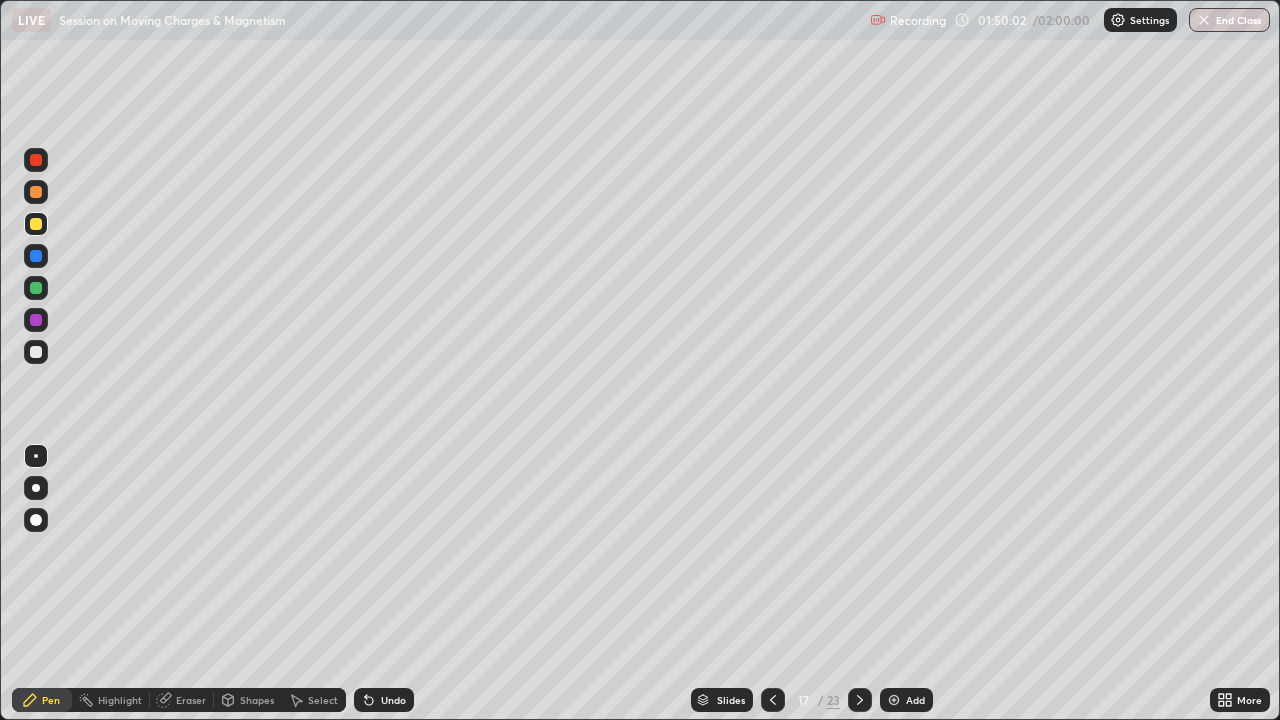 click at bounding box center (36, 192) 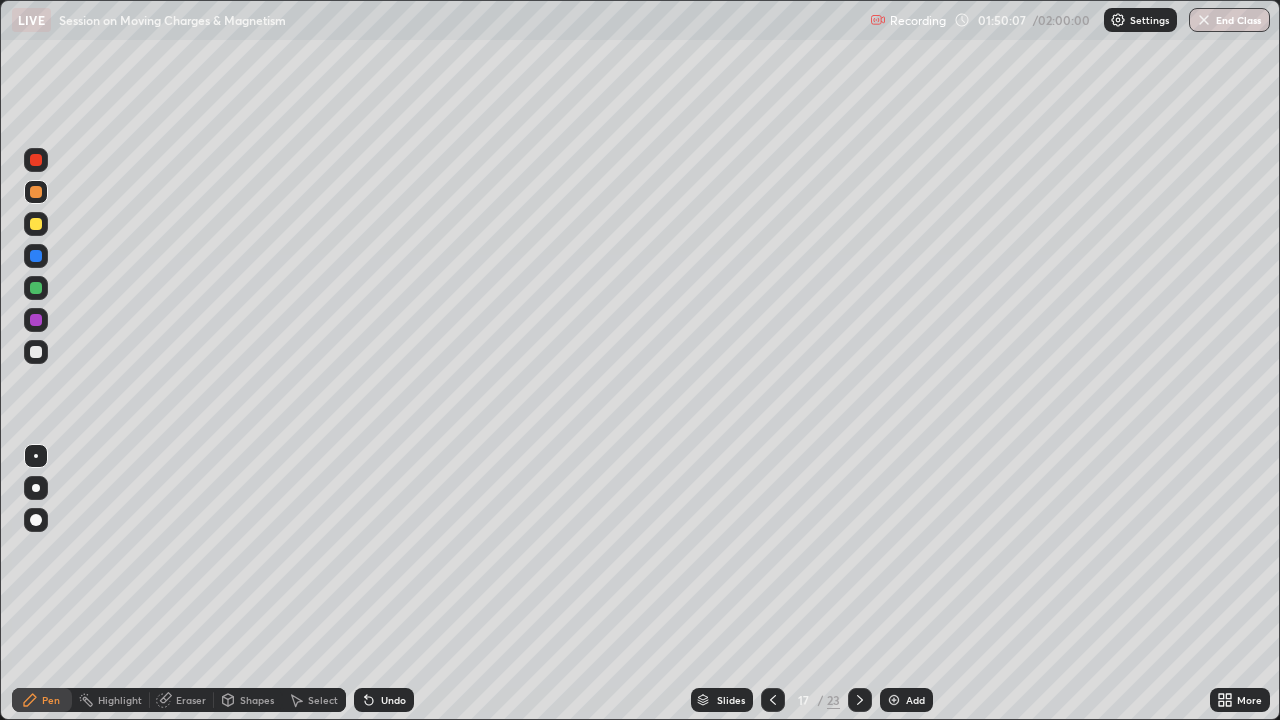 click on "Undo" at bounding box center [393, 700] 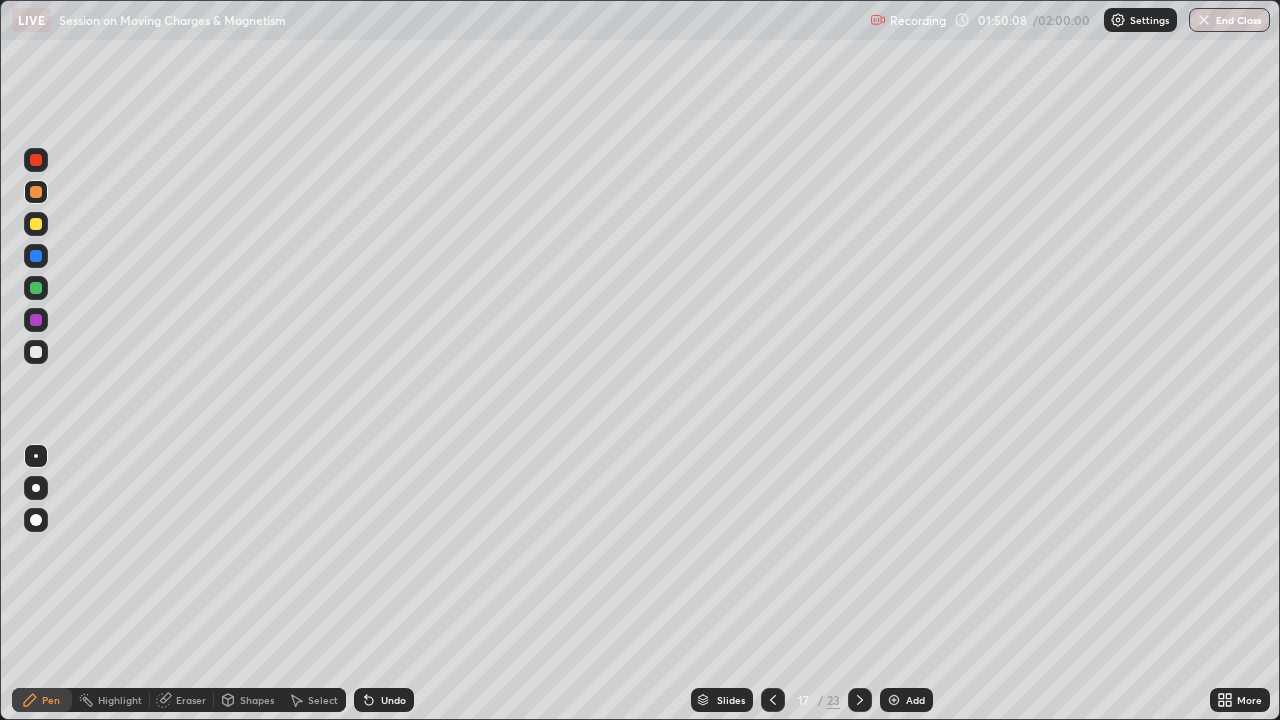 click on "Undo" at bounding box center [384, 700] 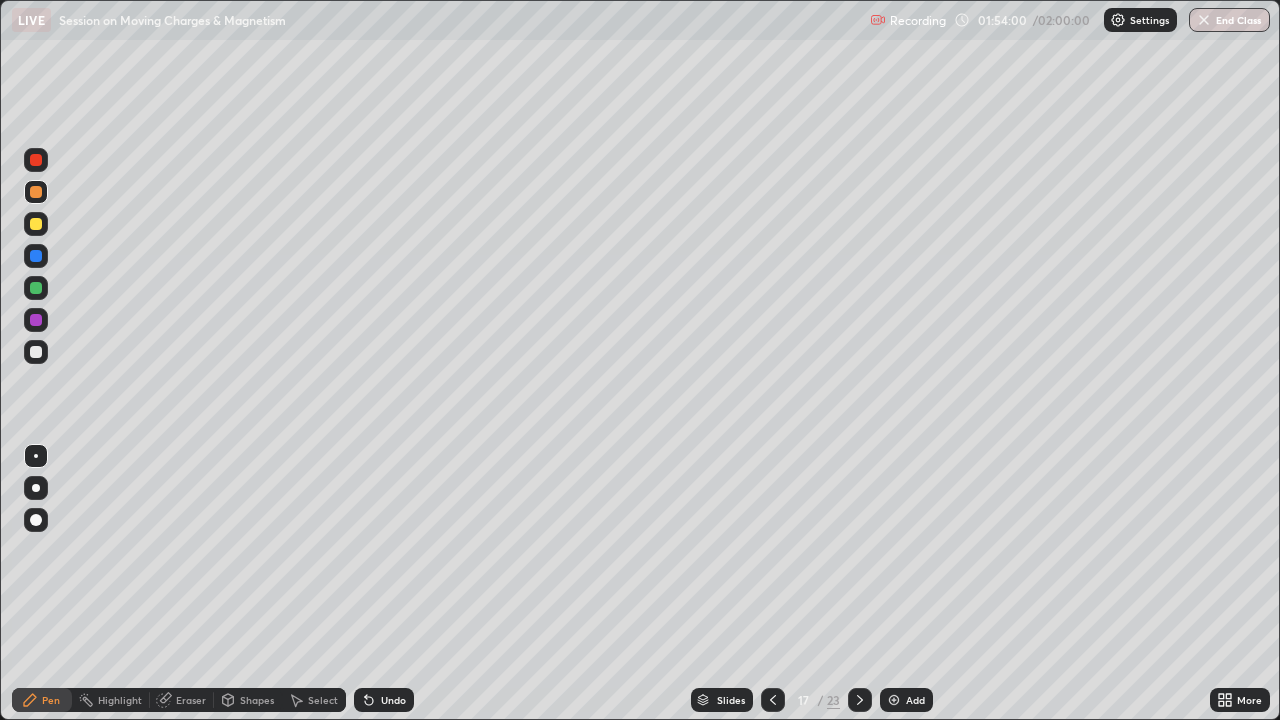 click 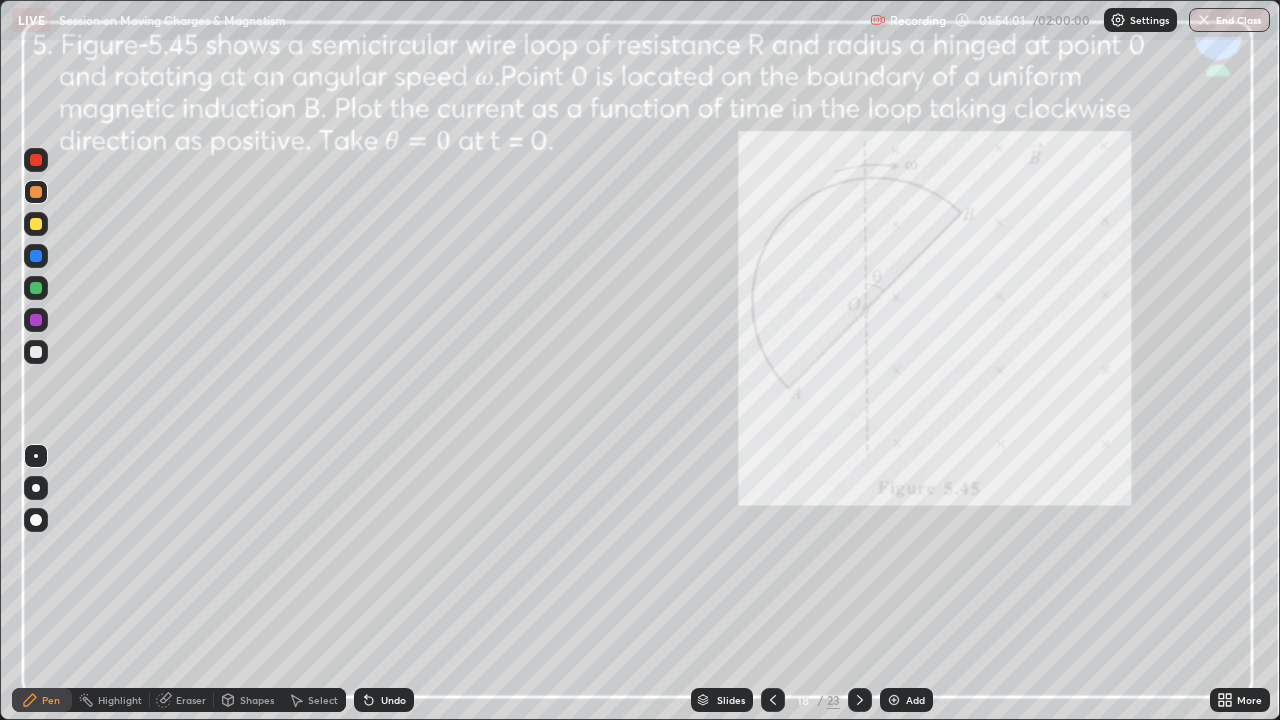 click at bounding box center (860, 700) 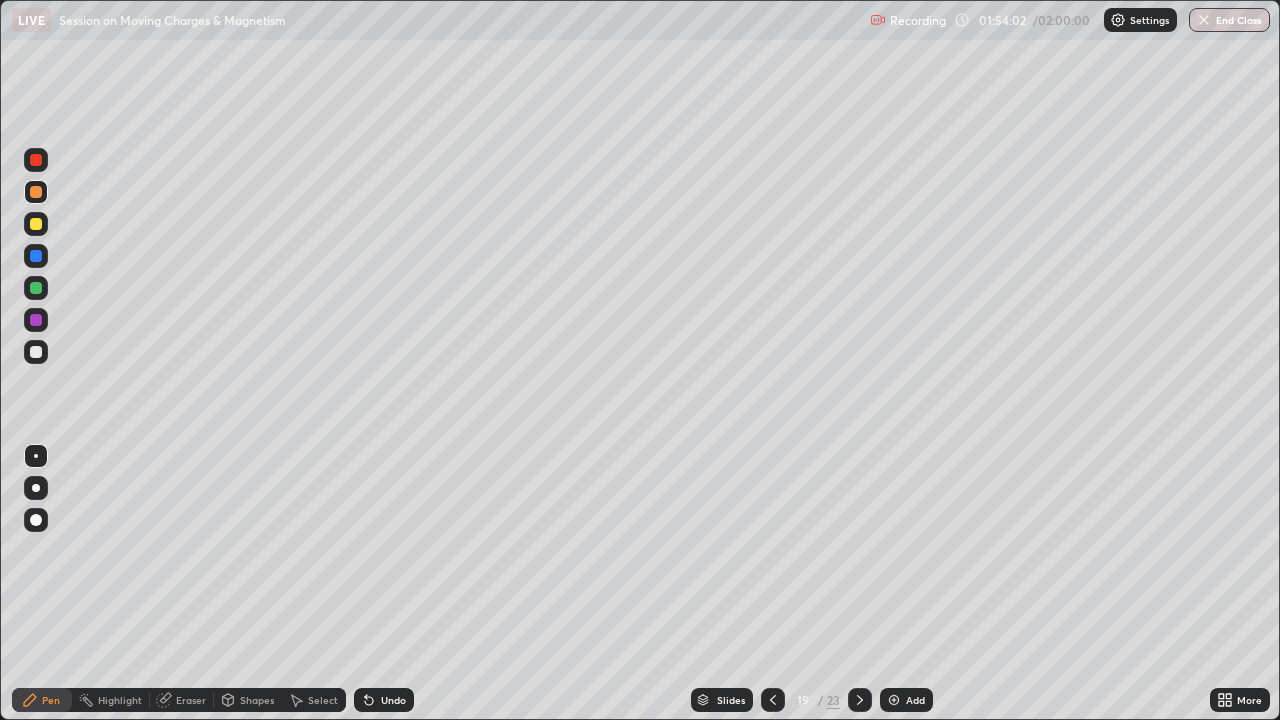 click at bounding box center [860, 700] 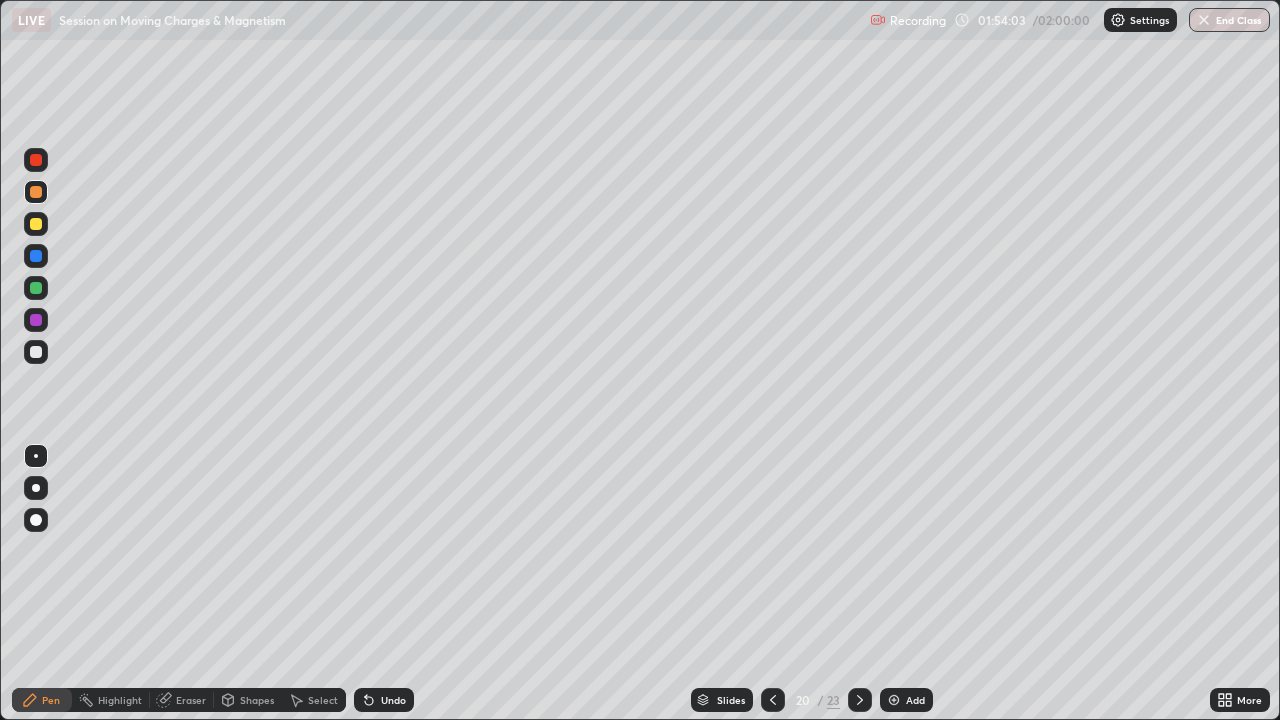 click 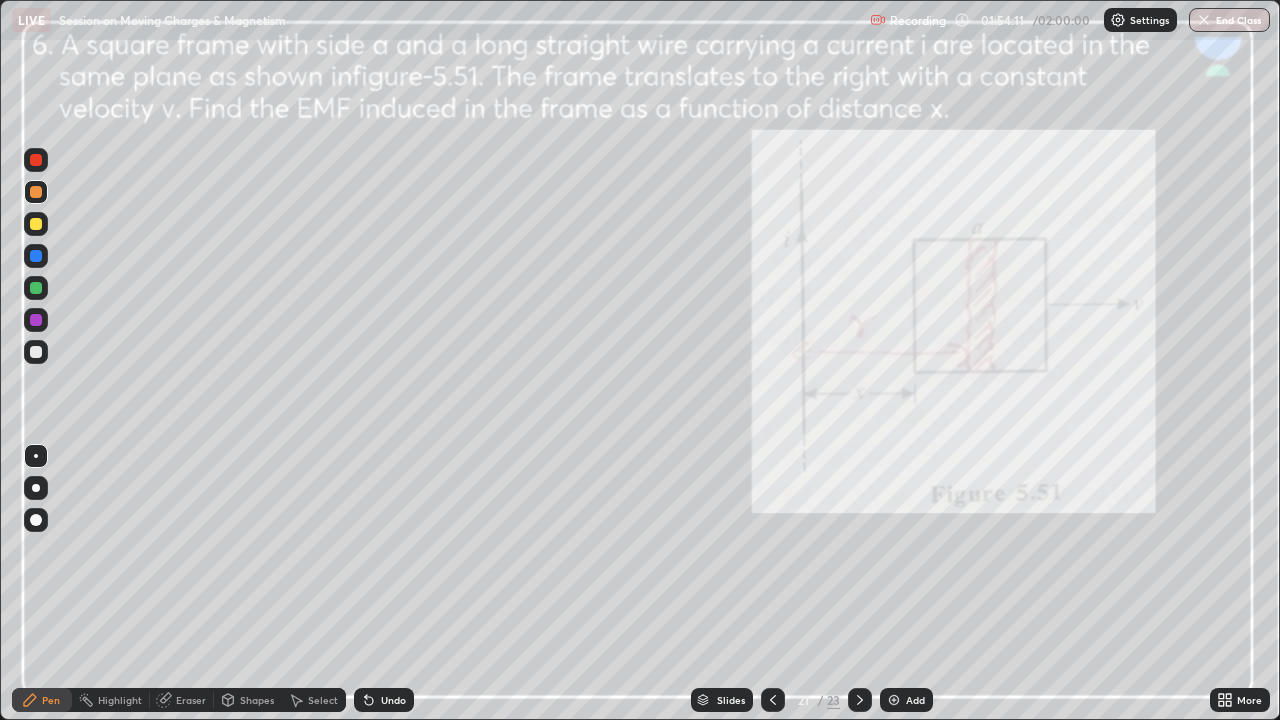 click 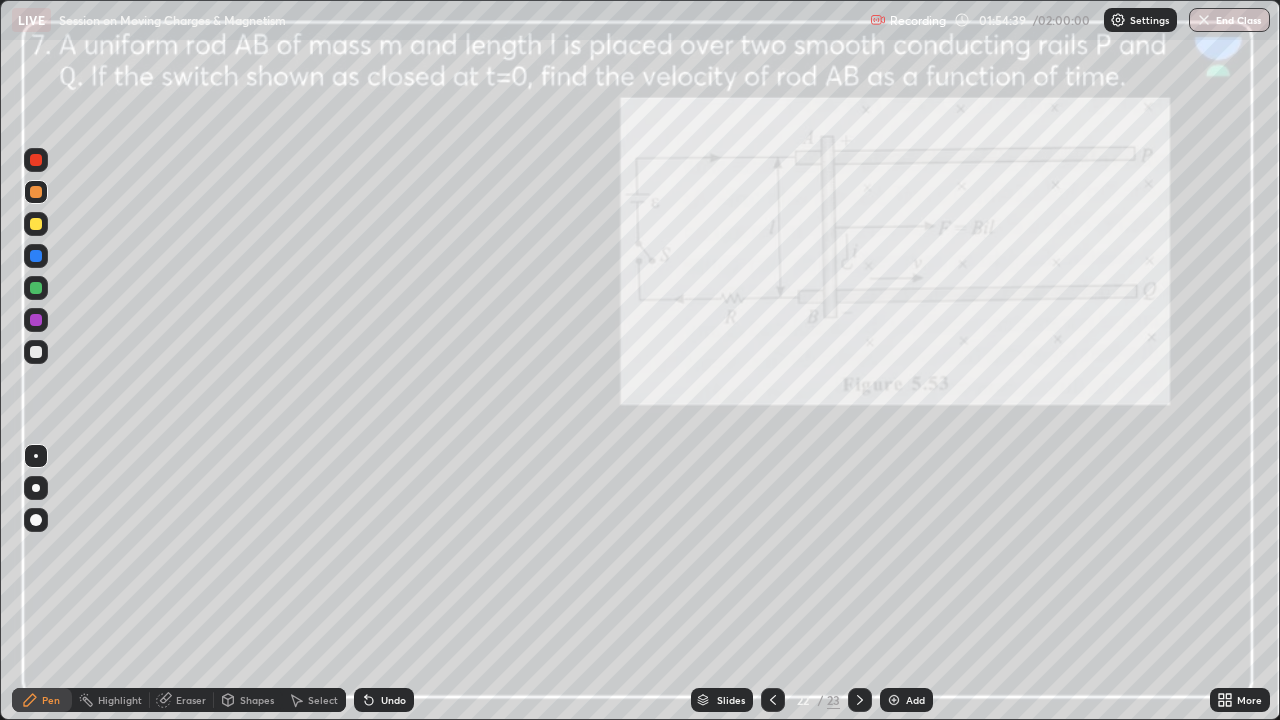 click 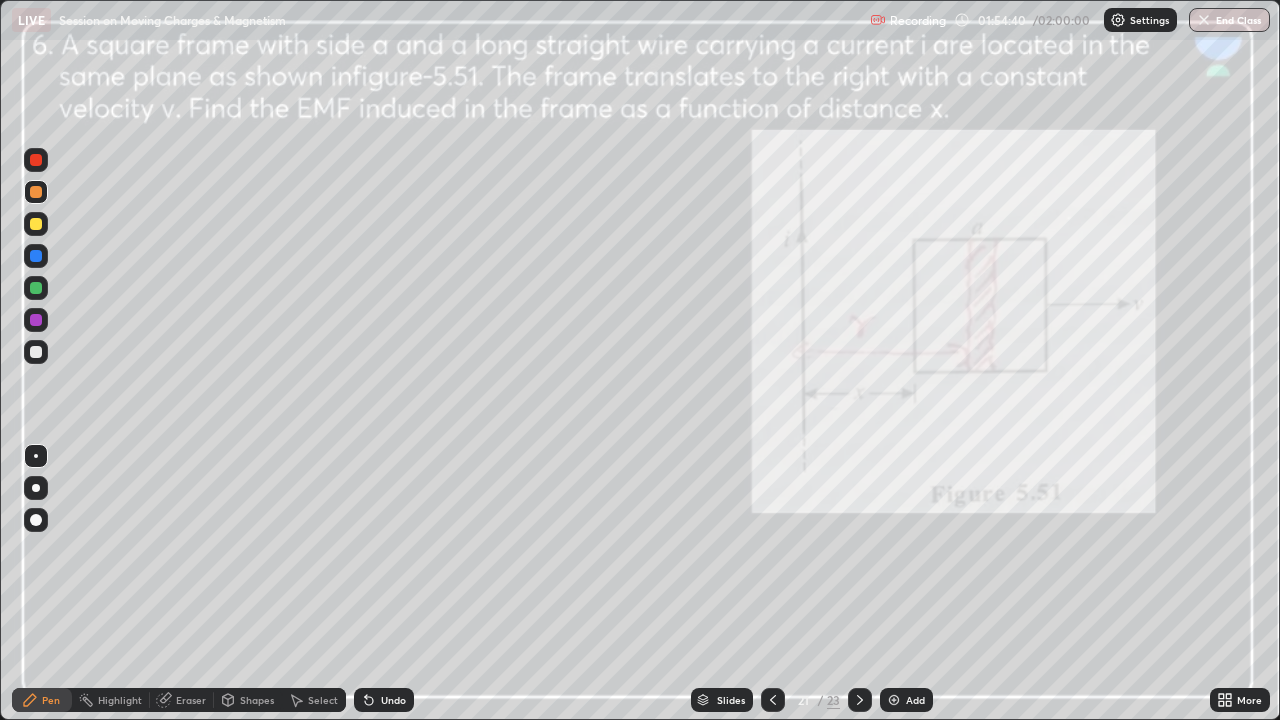 click 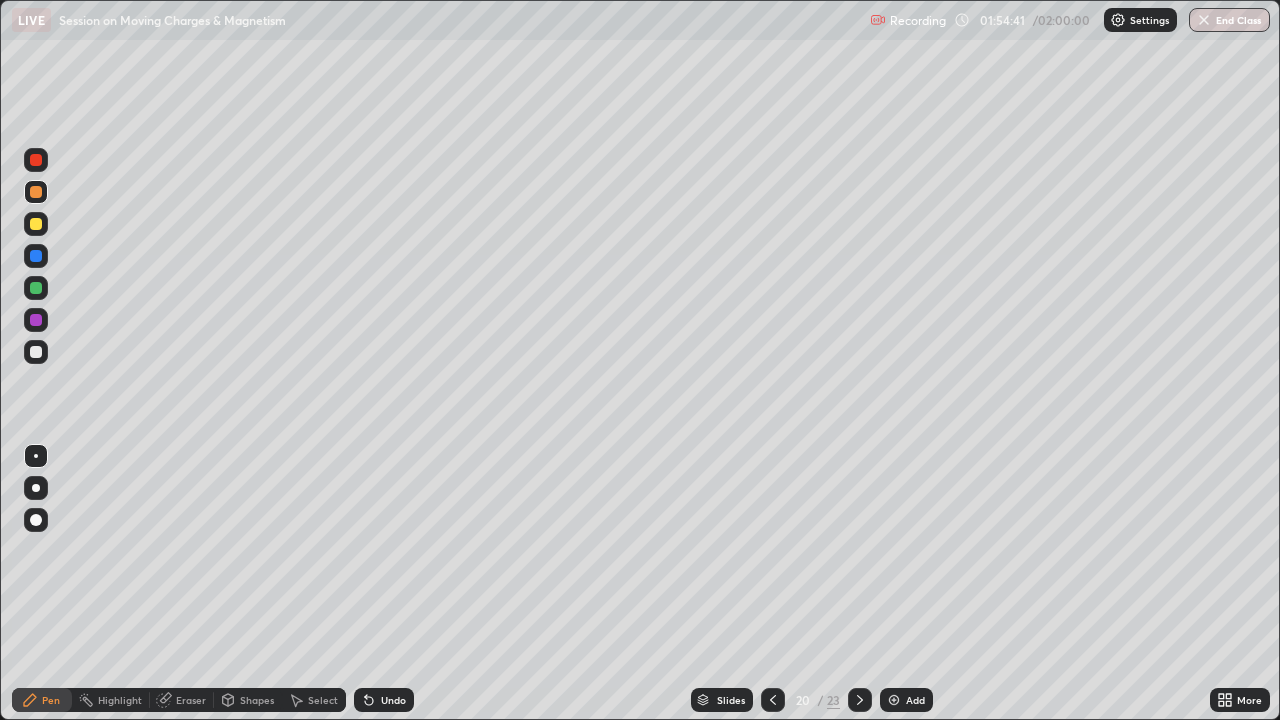 click 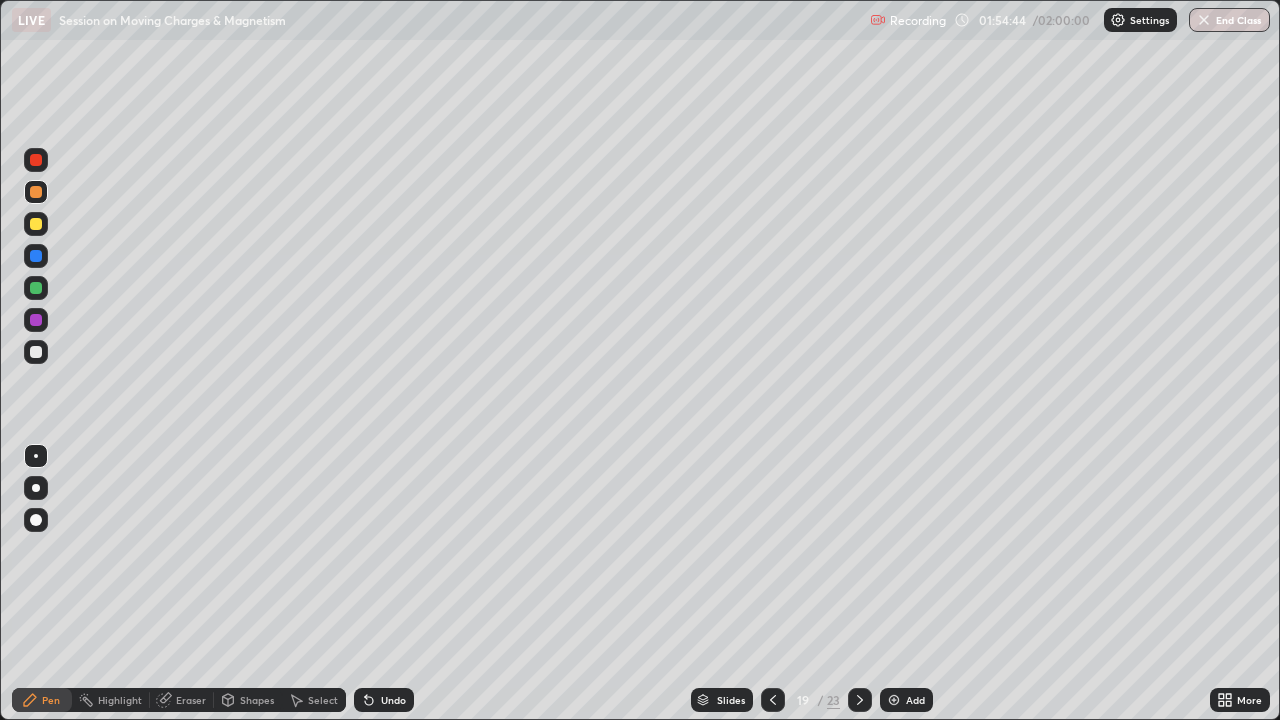 click 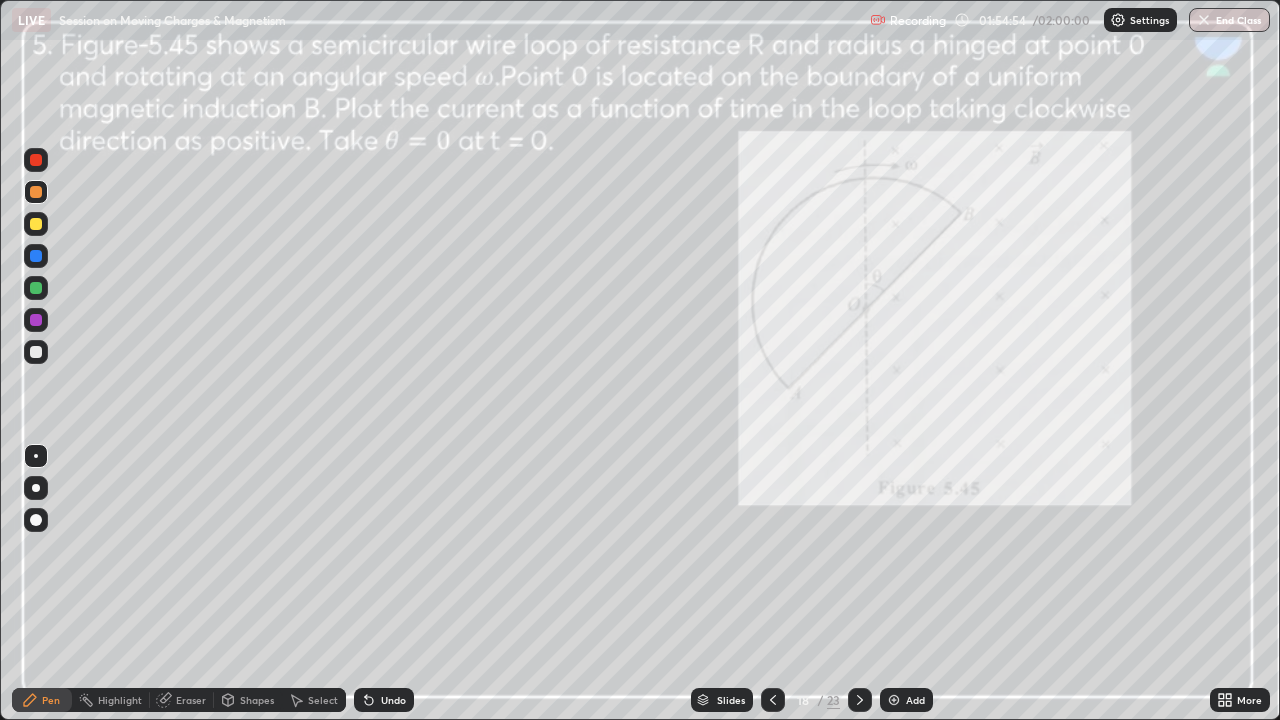 click on "End Class" at bounding box center (1229, 20) 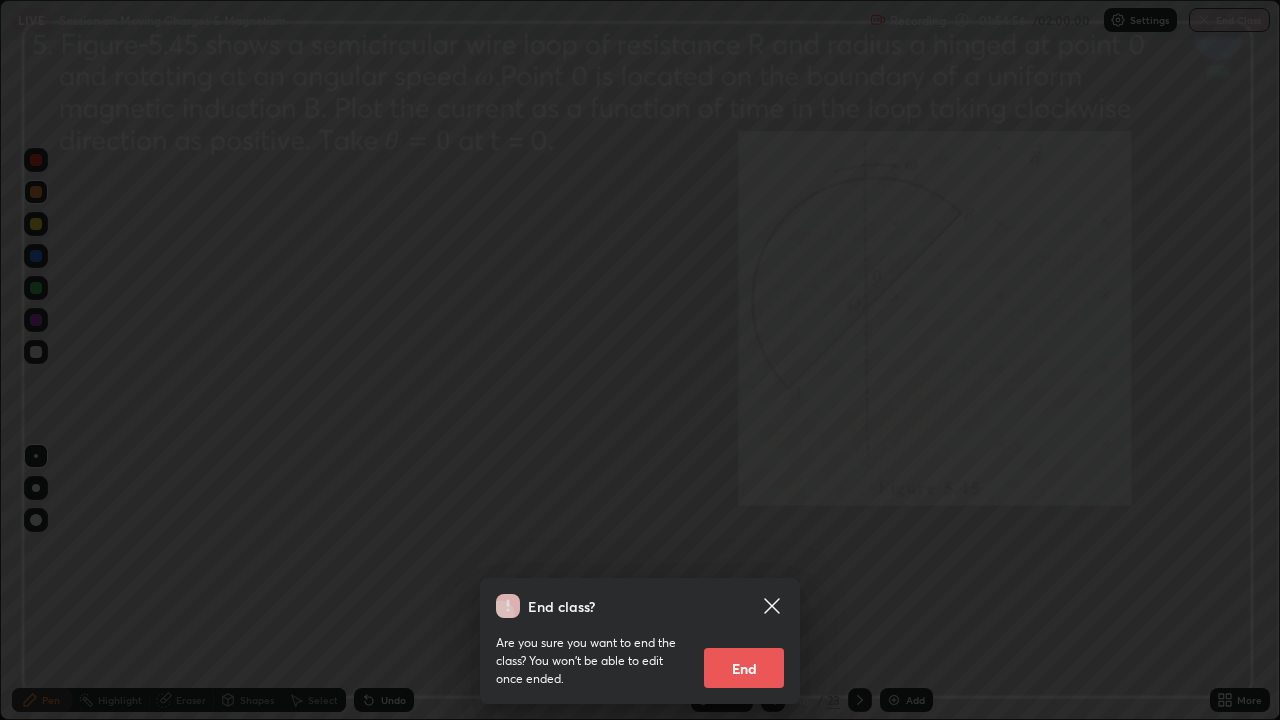 click on "End" at bounding box center [744, 668] 